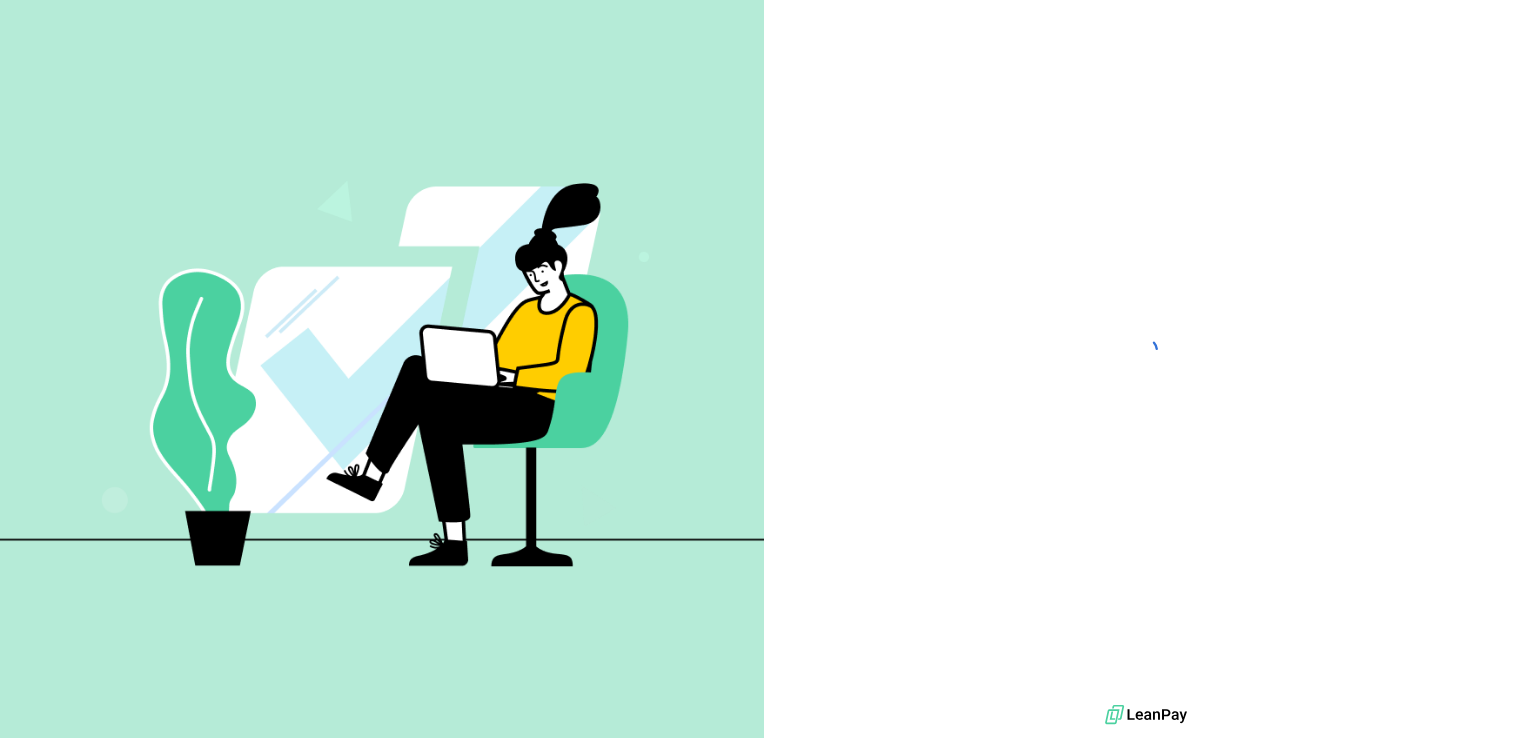 scroll, scrollTop: 0, scrollLeft: 0, axis: both 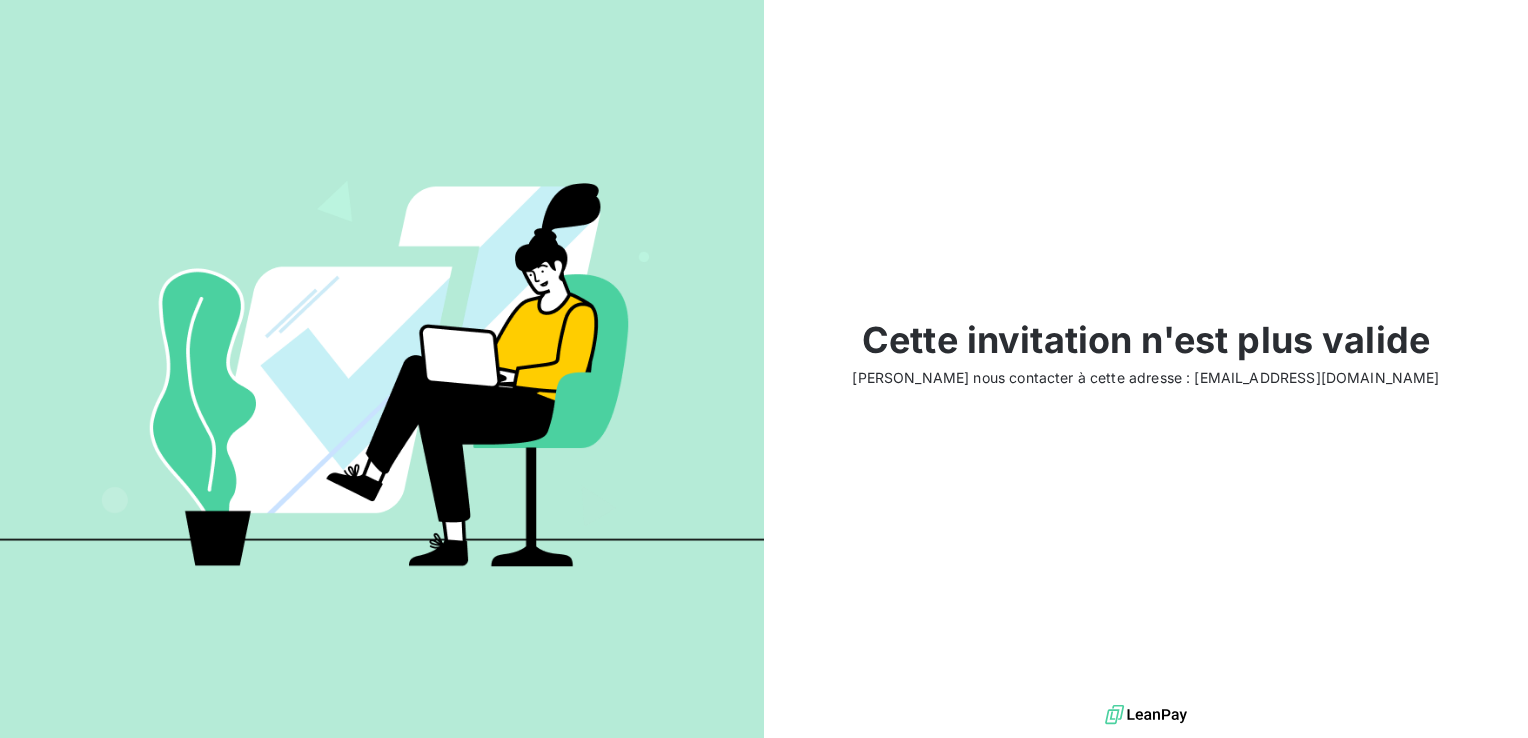 click on "[PERSON_NAME] nous contacter à cette adresse : [EMAIL_ADDRESS][DOMAIN_NAME]" at bounding box center [1145, 377] 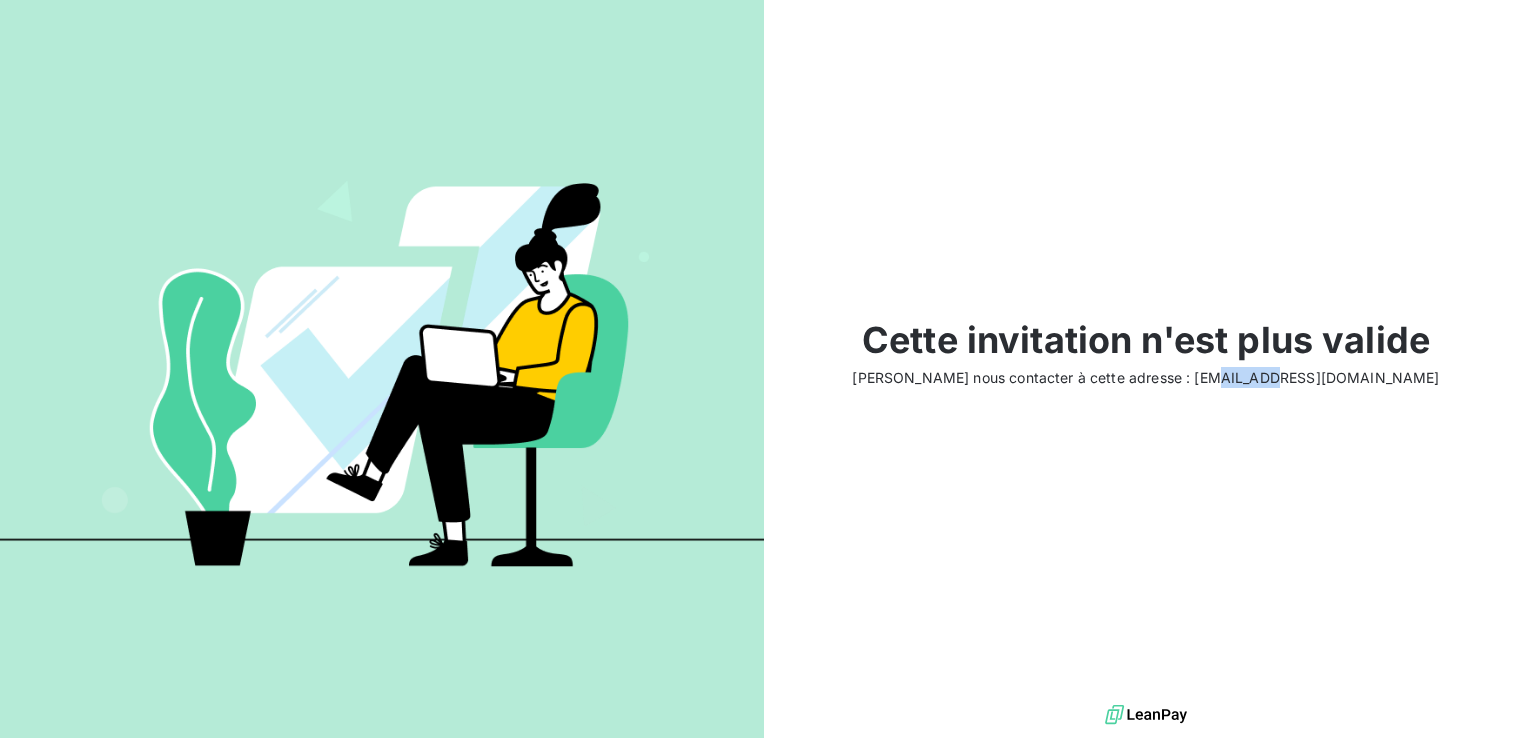 click on "Veuillez nous contacter à cette adresse : support@leanpay.fr" at bounding box center [1145, 377] 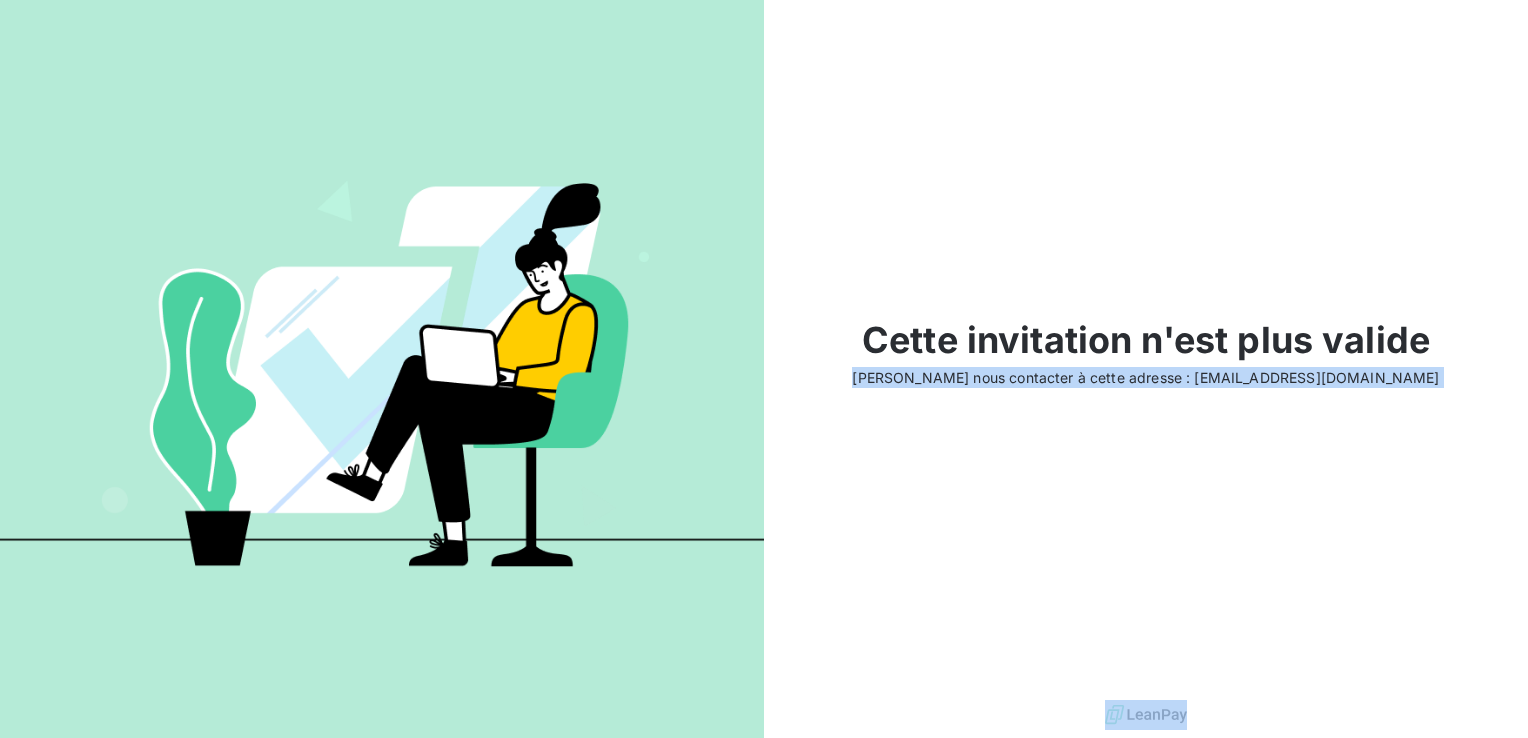 click on "Veuillez nous contacter à cette adresse : support@leanpay.fr" at bounding box center [1145, 377] 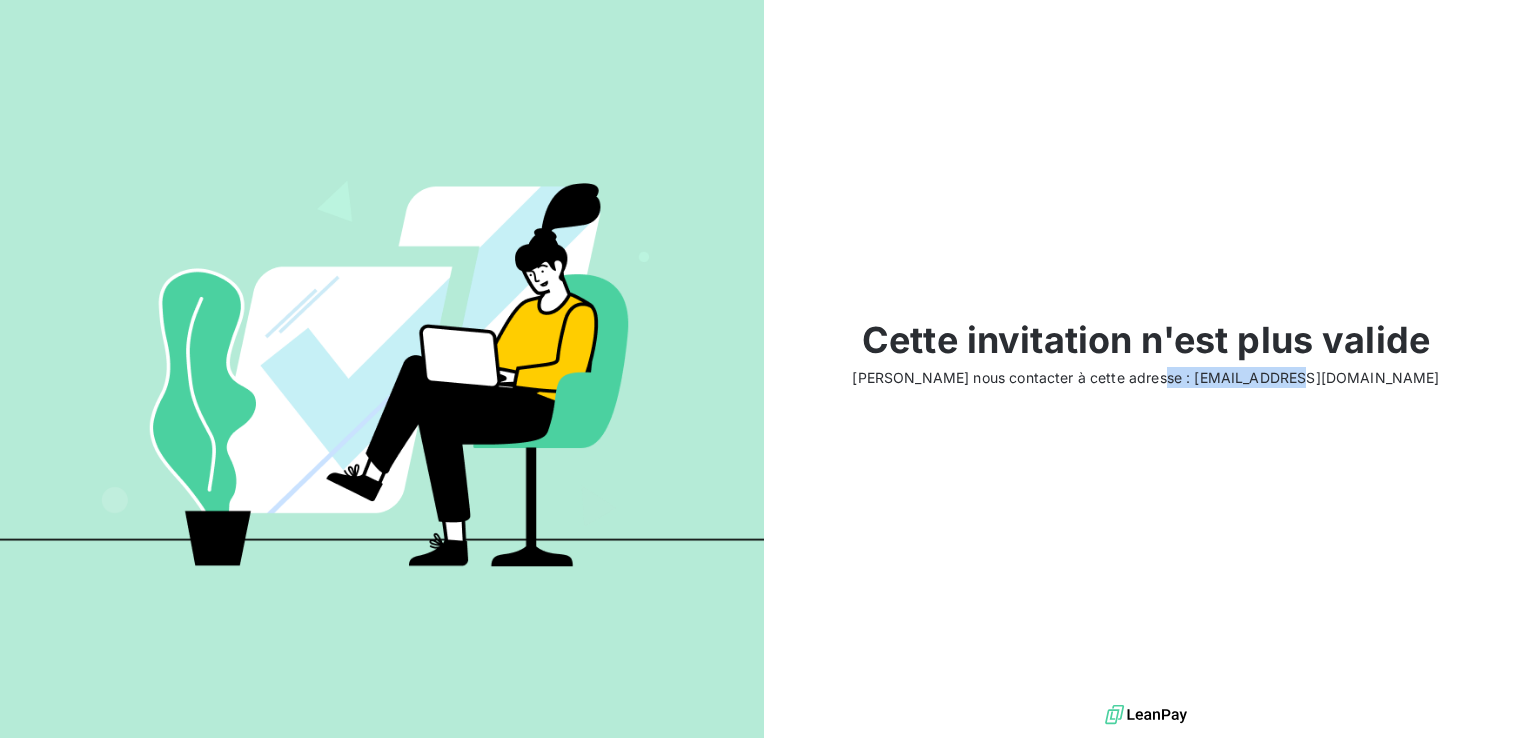 drag, startPoint x: 1349, startPoint y: 370, endPoint x: 1218, endPoint y: 392, distance: 132.83449 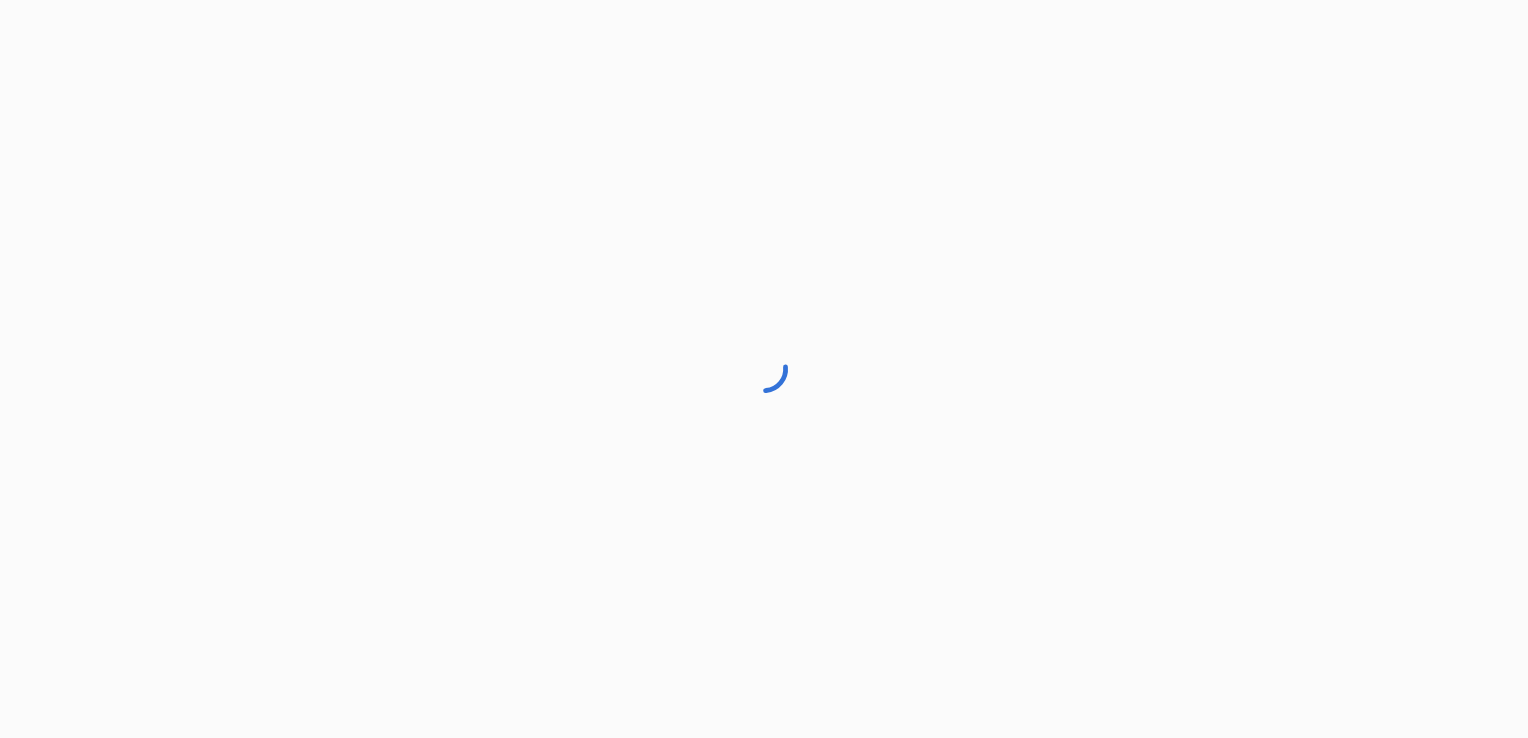 scroll, scrollTop: 0, scrollLeft: 0, axis: both 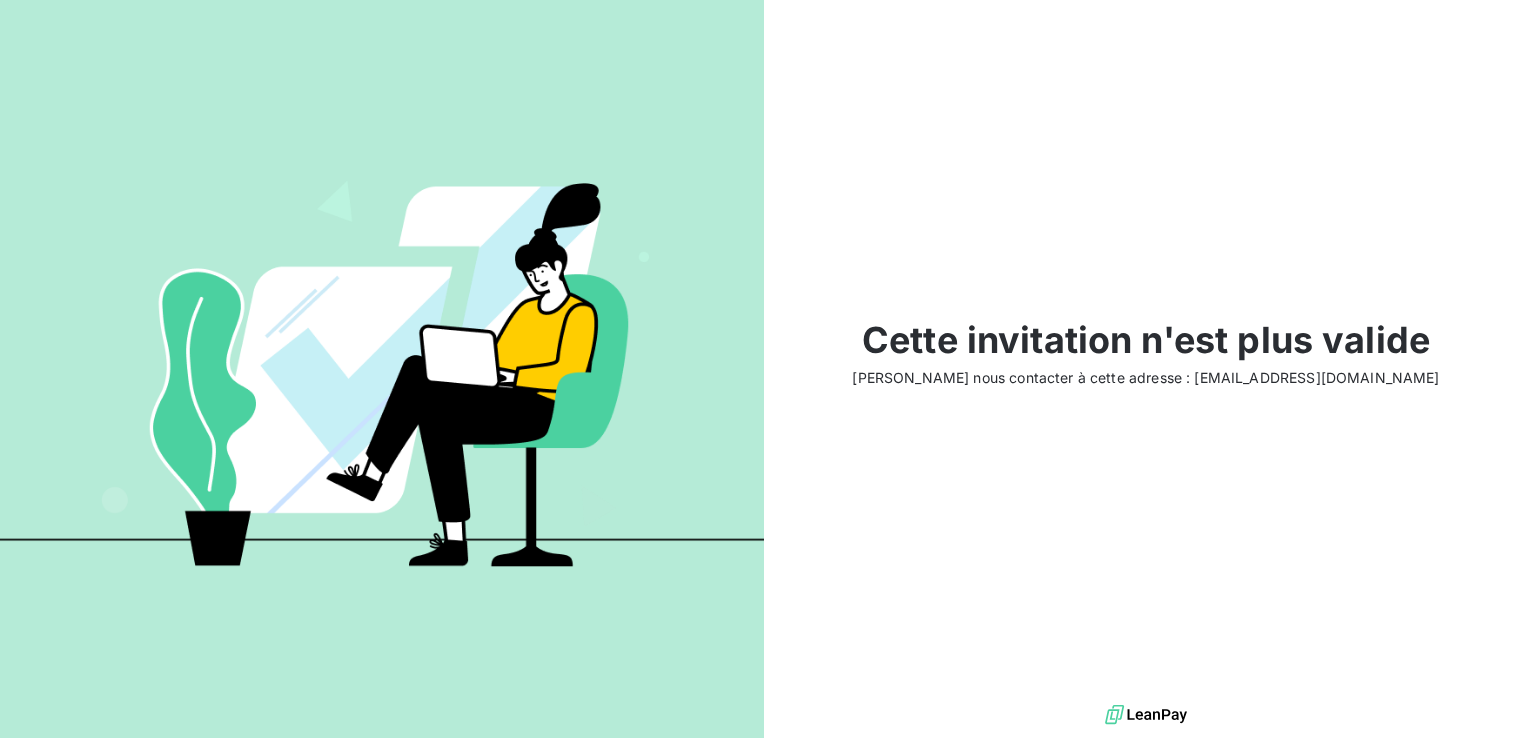 click on "Veuillez nous contacter à cette adresse : support@leanpay.fr" at bounding box center (1145, 377) 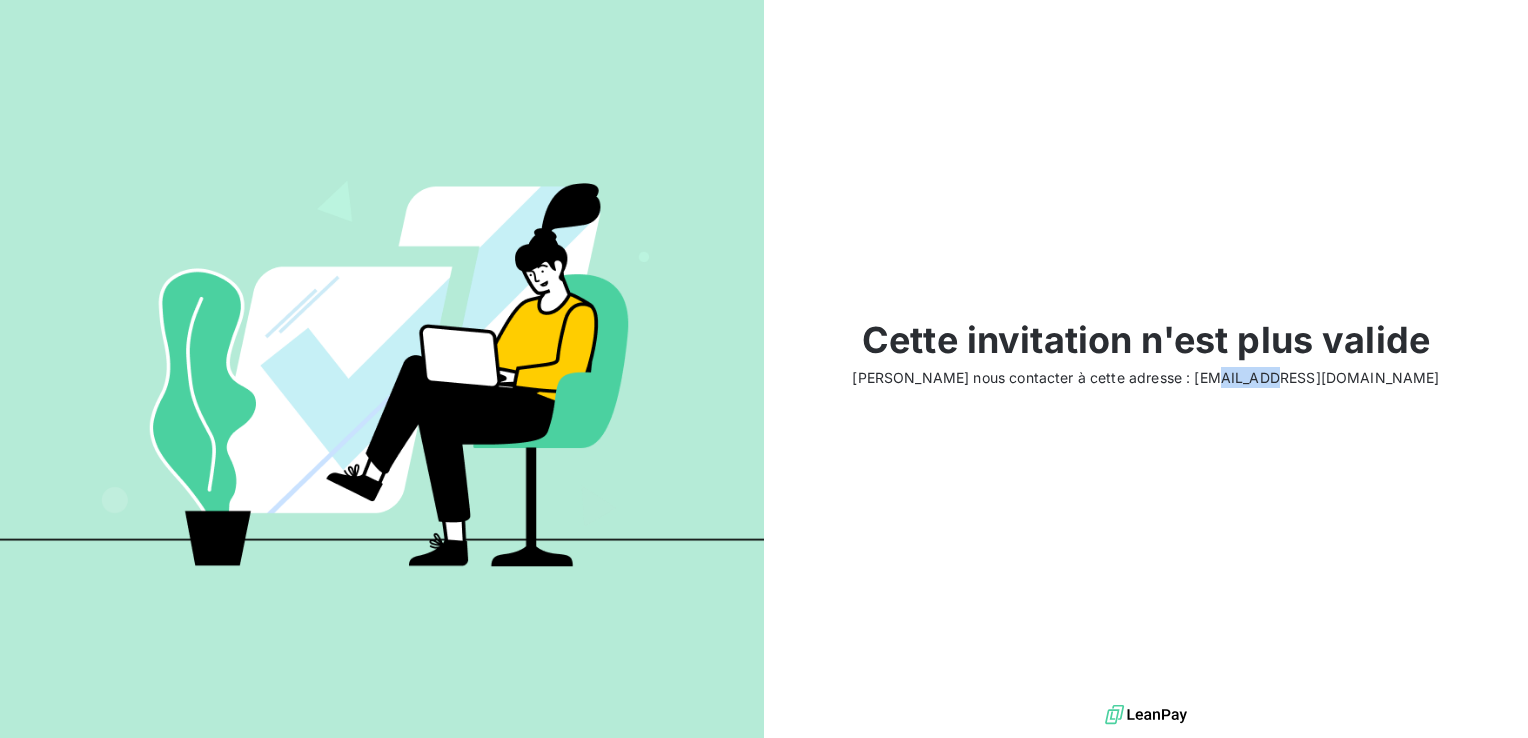 click on "Veuillez nous contacter à cette adresse : support@leanpay.fr" at bounding box center (1145, 377) 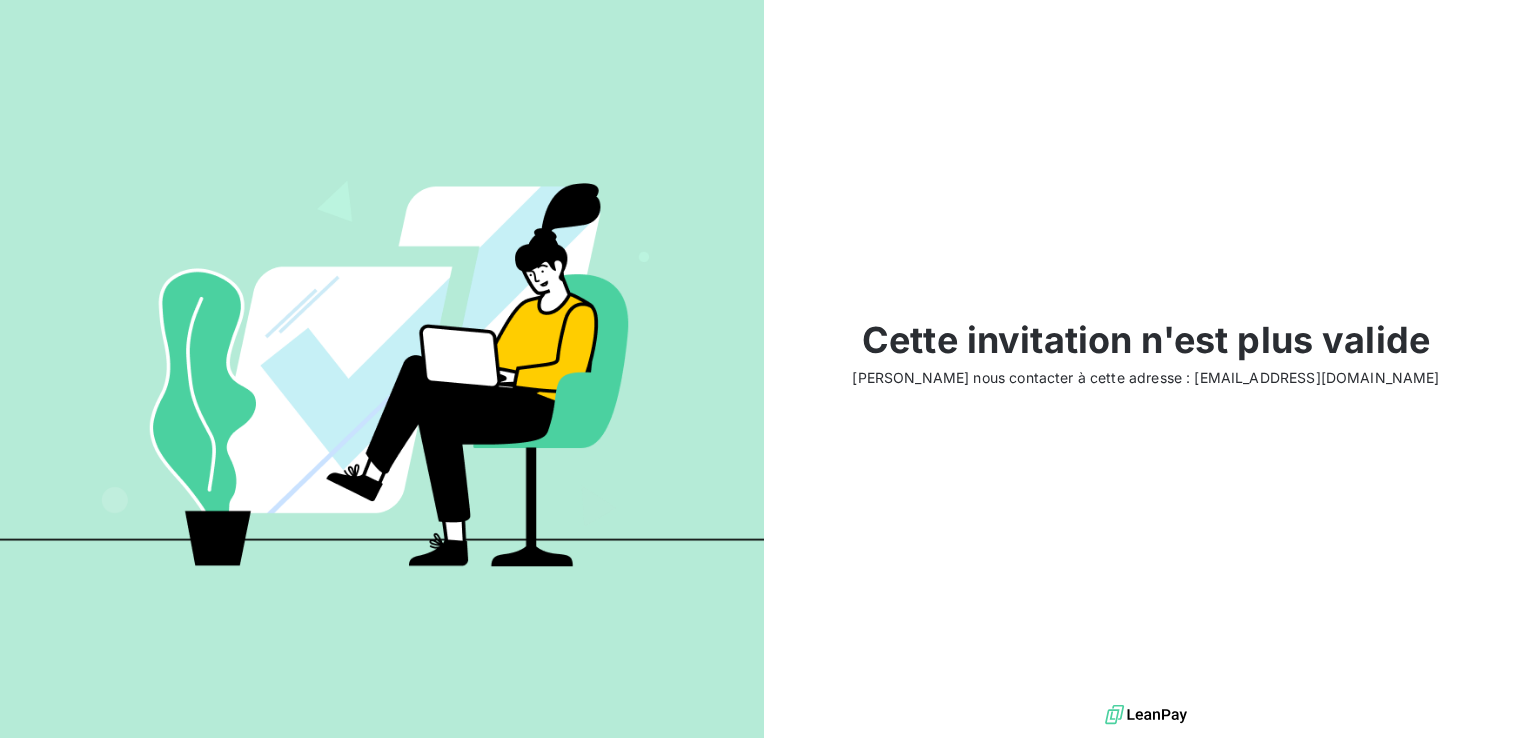 drag, startPoint x: 1305, startPoint y: 382, endPoint x: 1262, endPoint y: 382, distance: 43 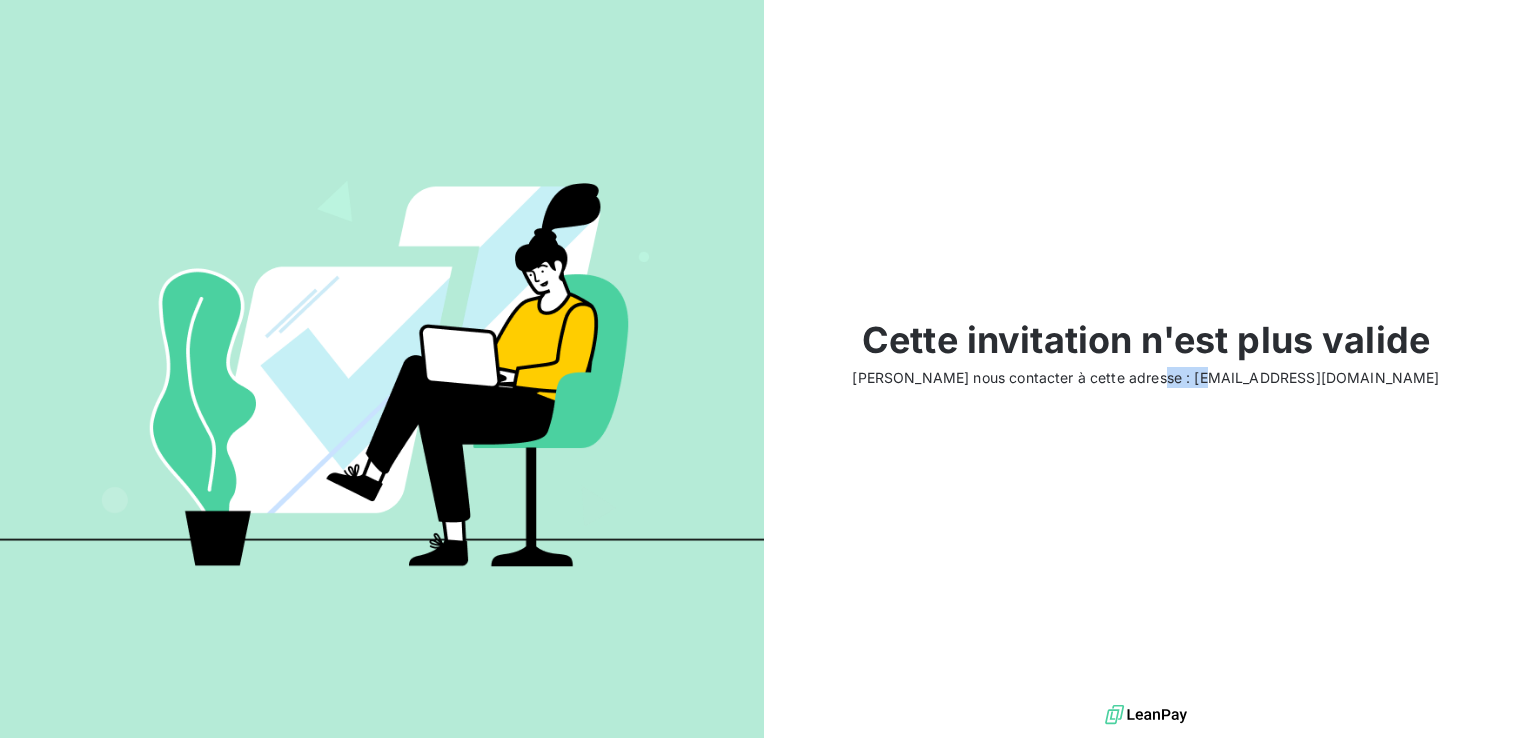 click on "Veuillez nous contacter à cette adresse : support@leanpay.fr" at bounding box center [1145, 377] 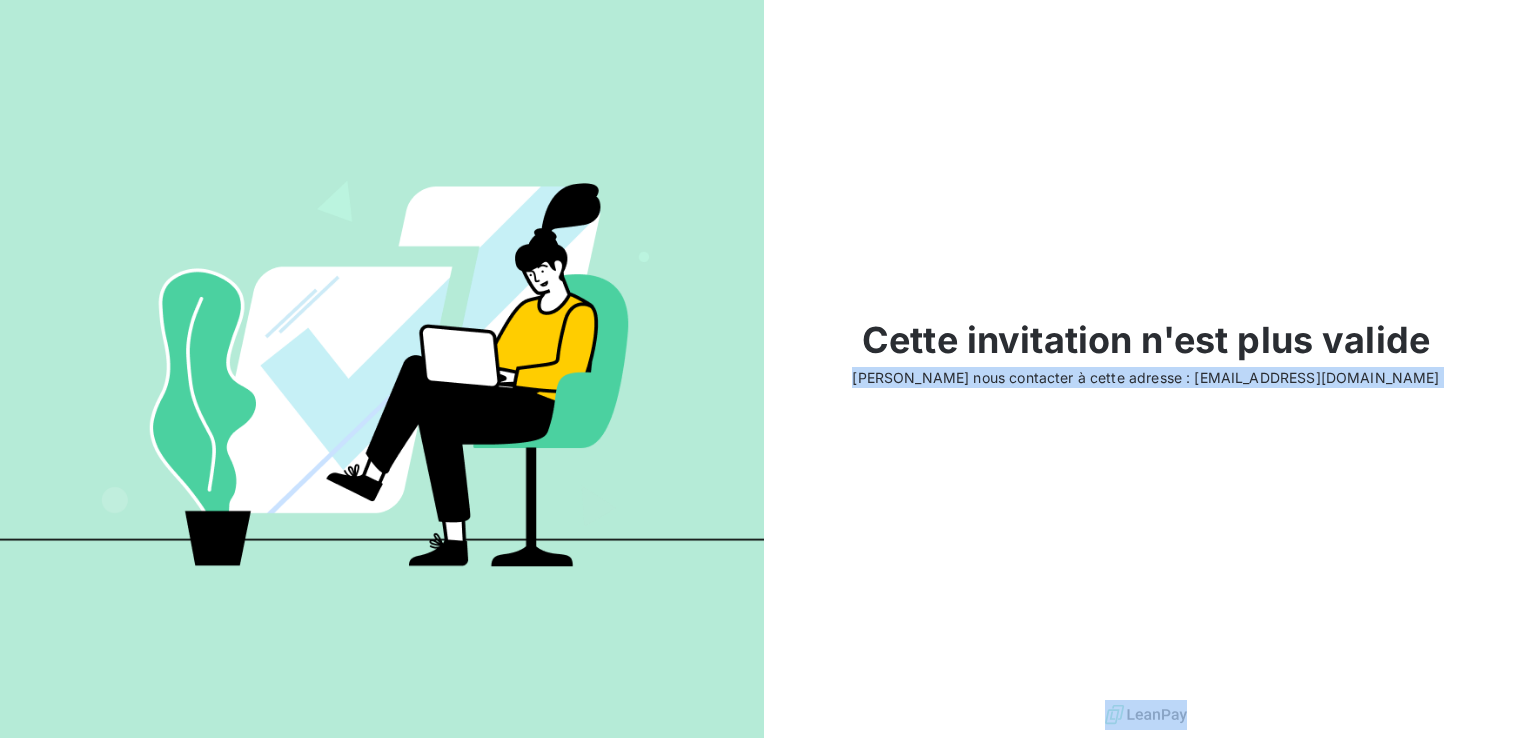 click on "Veuillez nous contacter à cette adresse : support@leanpay.fr" at bounding box center (1145, 377) 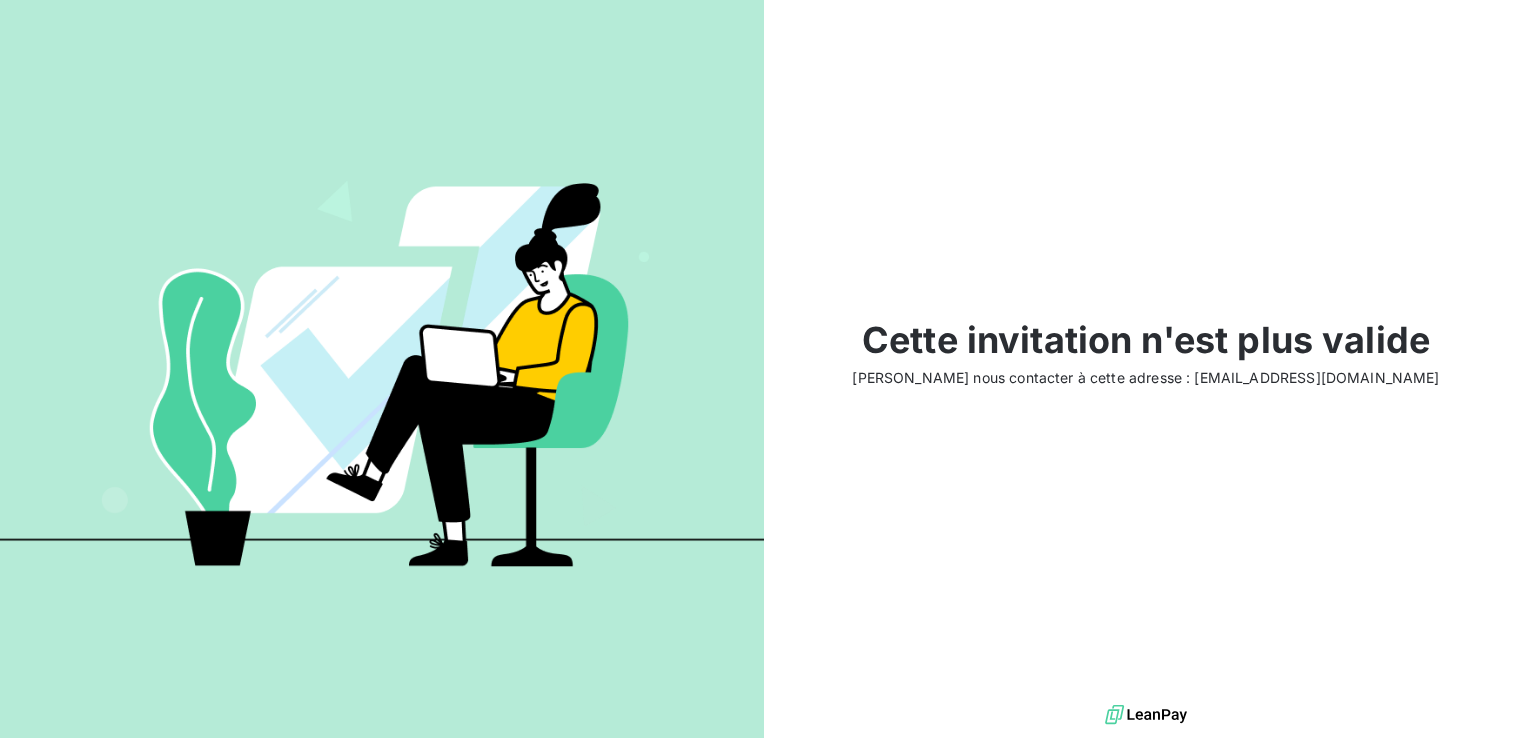 drag, startPoint x: 1262, startPoint y: 382, endPoint x: 1290, endPoint y: 244, distance: 140.81194 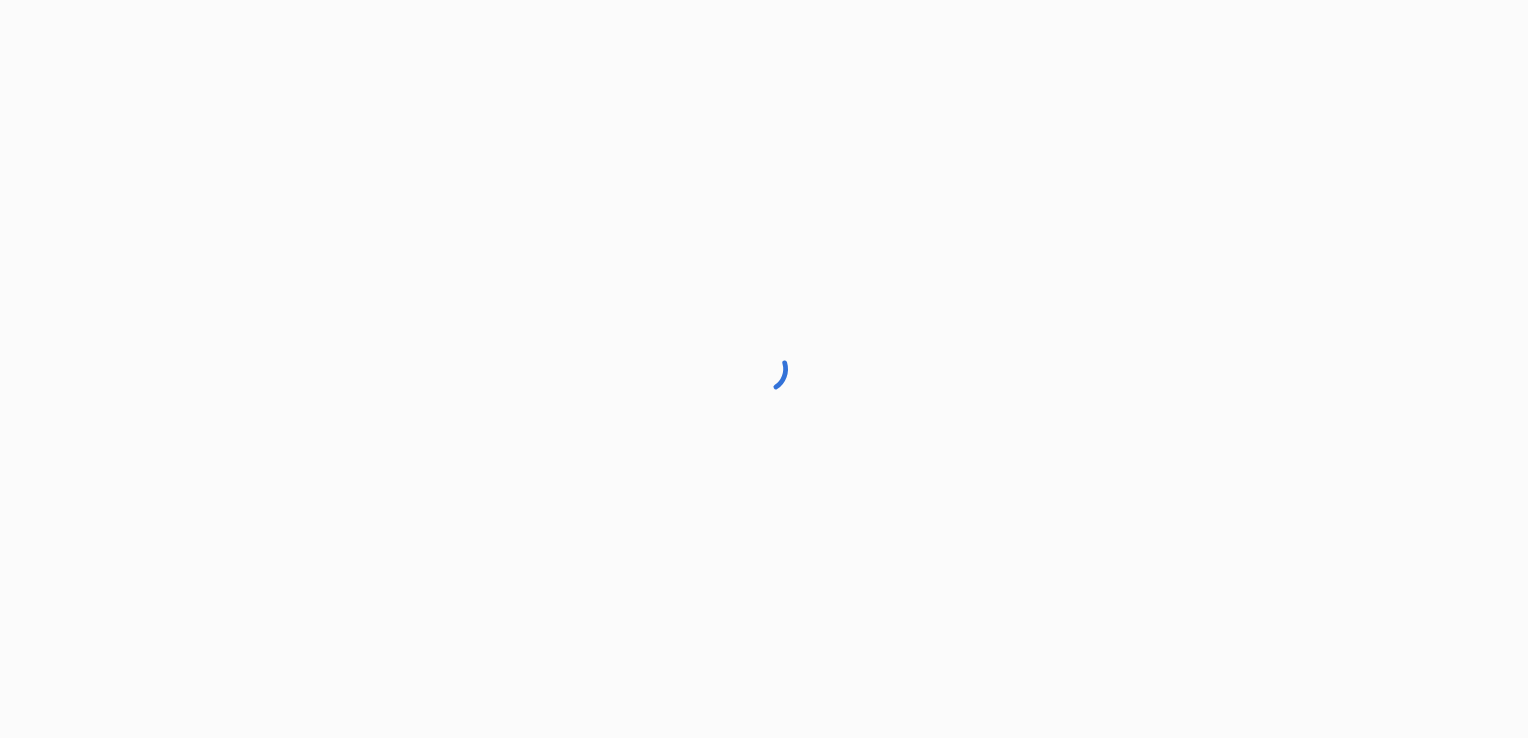 scroll, scrollTop: 0, scrollLeft: 0, axis: both 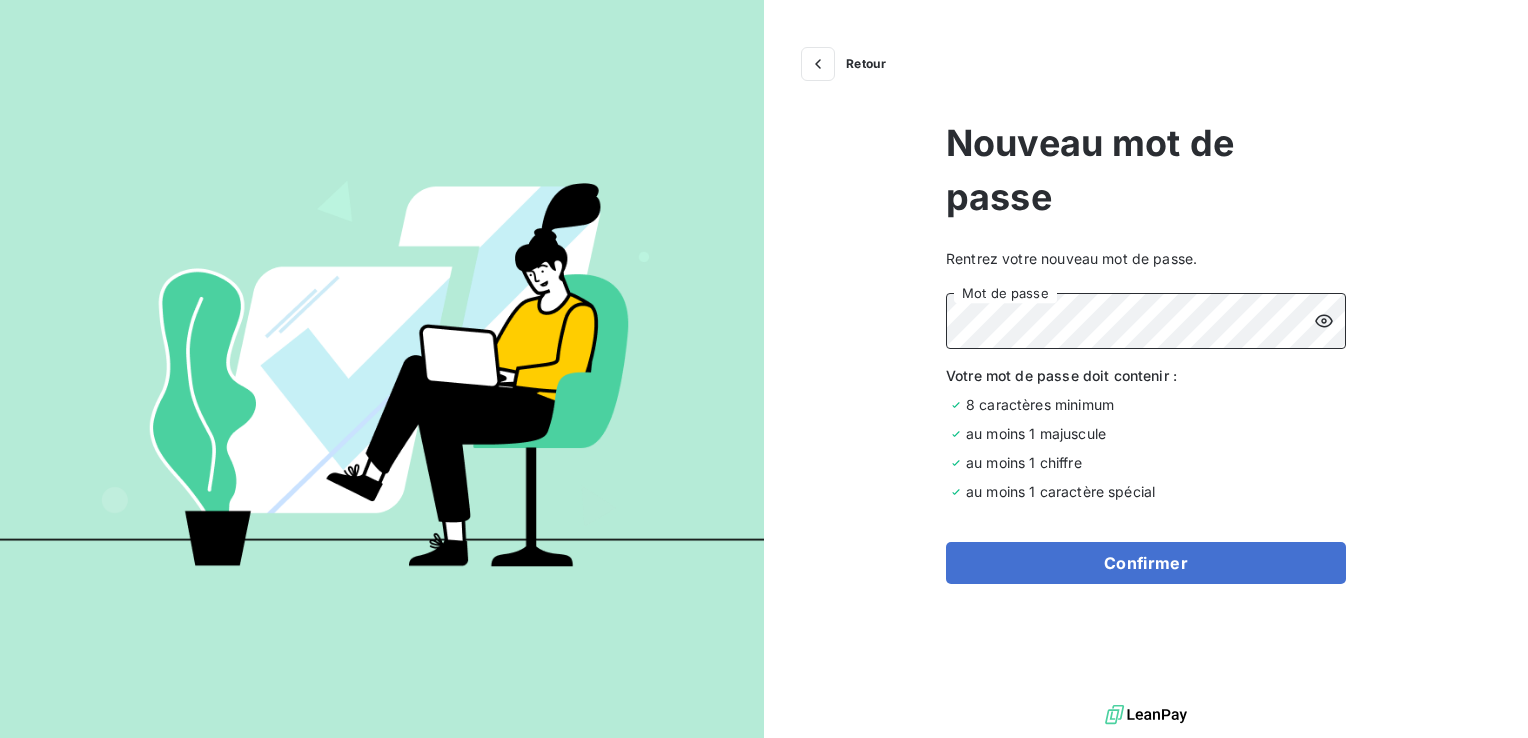 click on "Confirmer" at bounding box center (1146, 563) 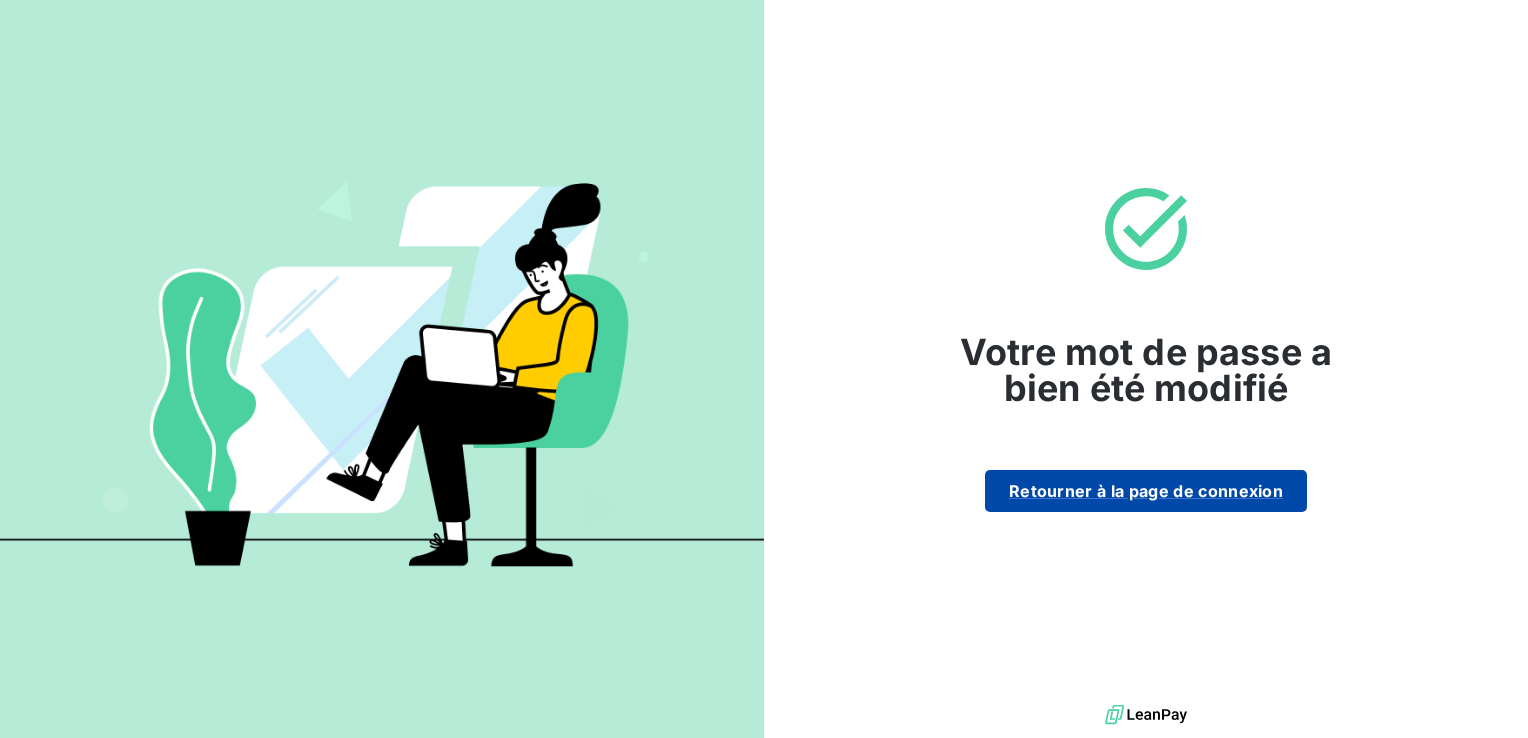 click on "Retourner à la page de connexion" at bounding box center [1146, 491] 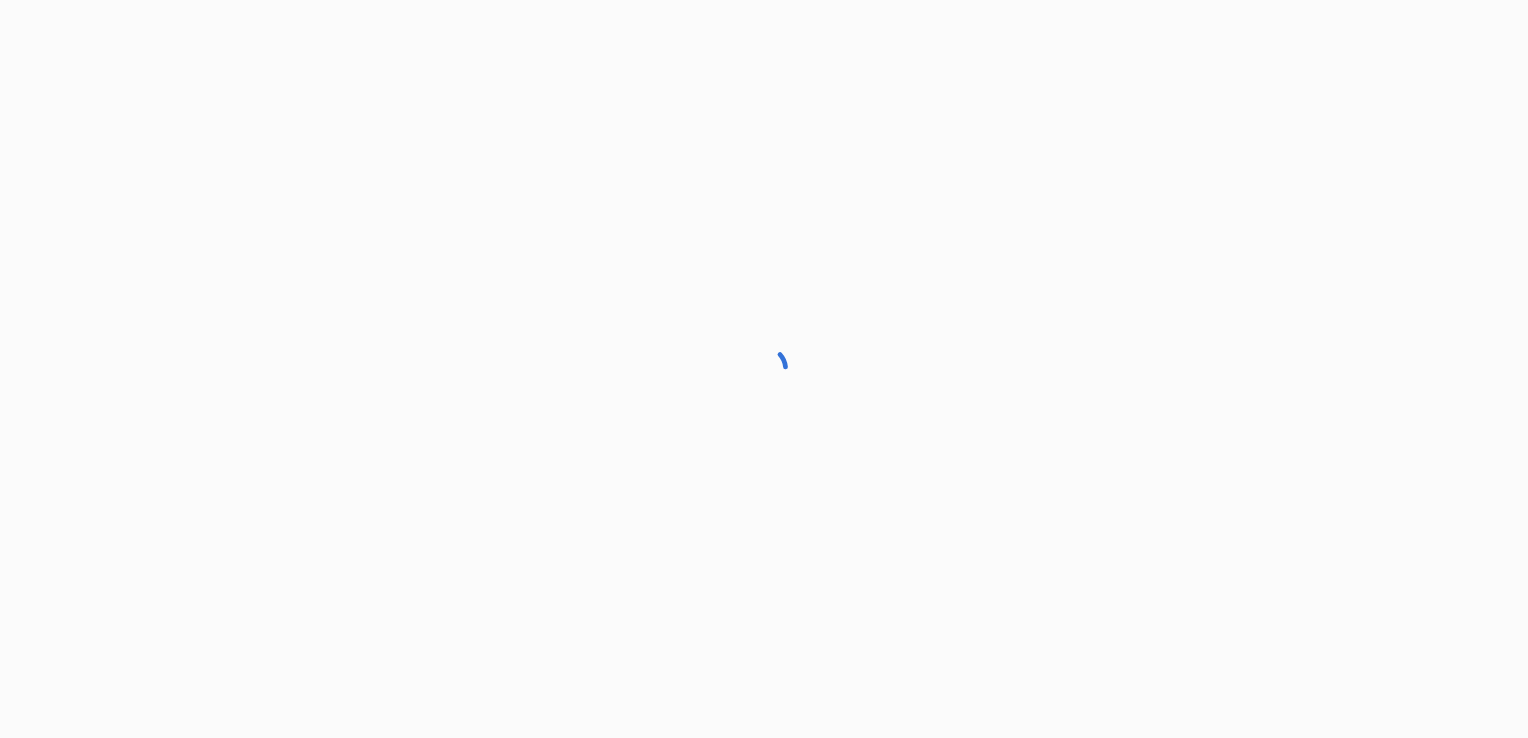 scroll, scrollTop: 0, scrollLeft: 0, axis: both 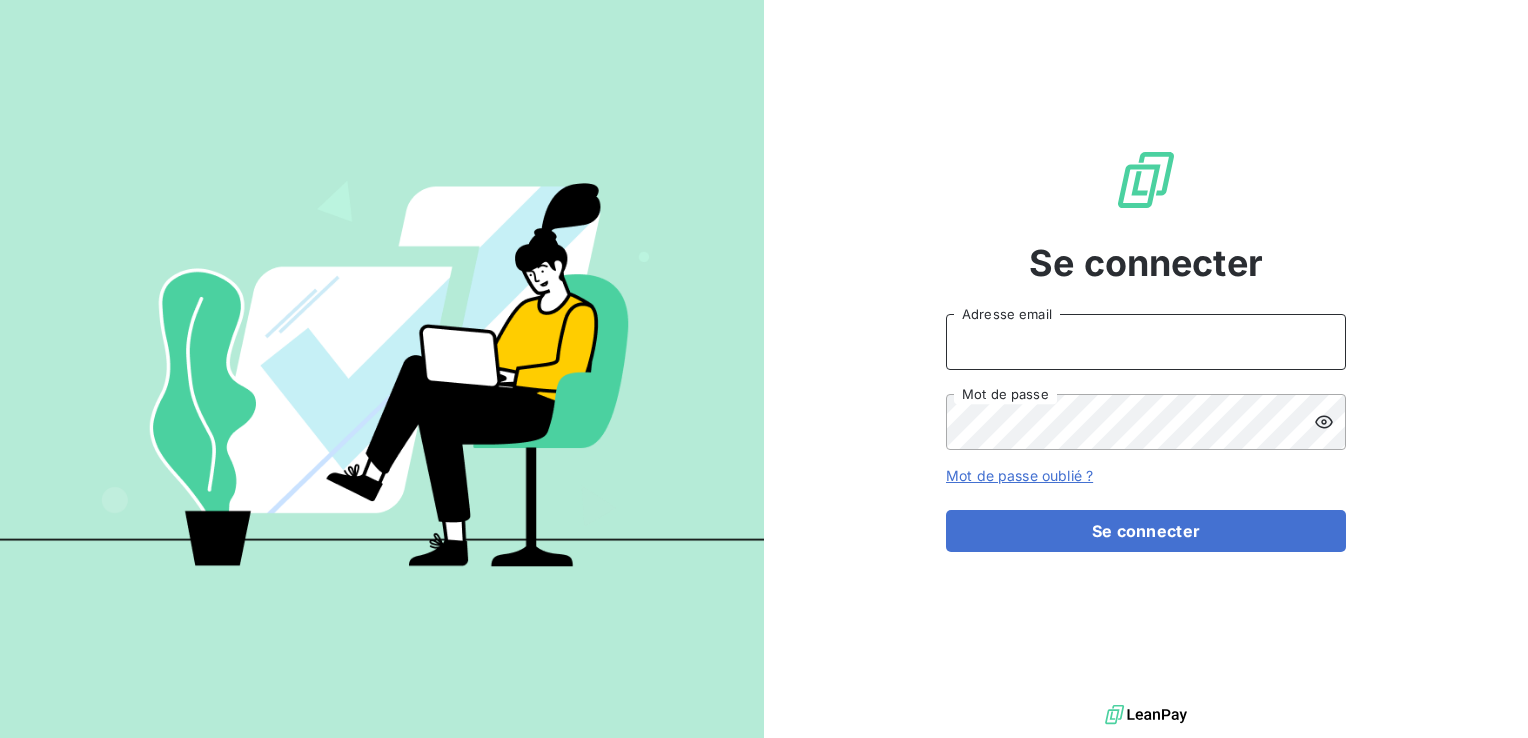 click on "Adresse email" at bounding box center [1146, 342] 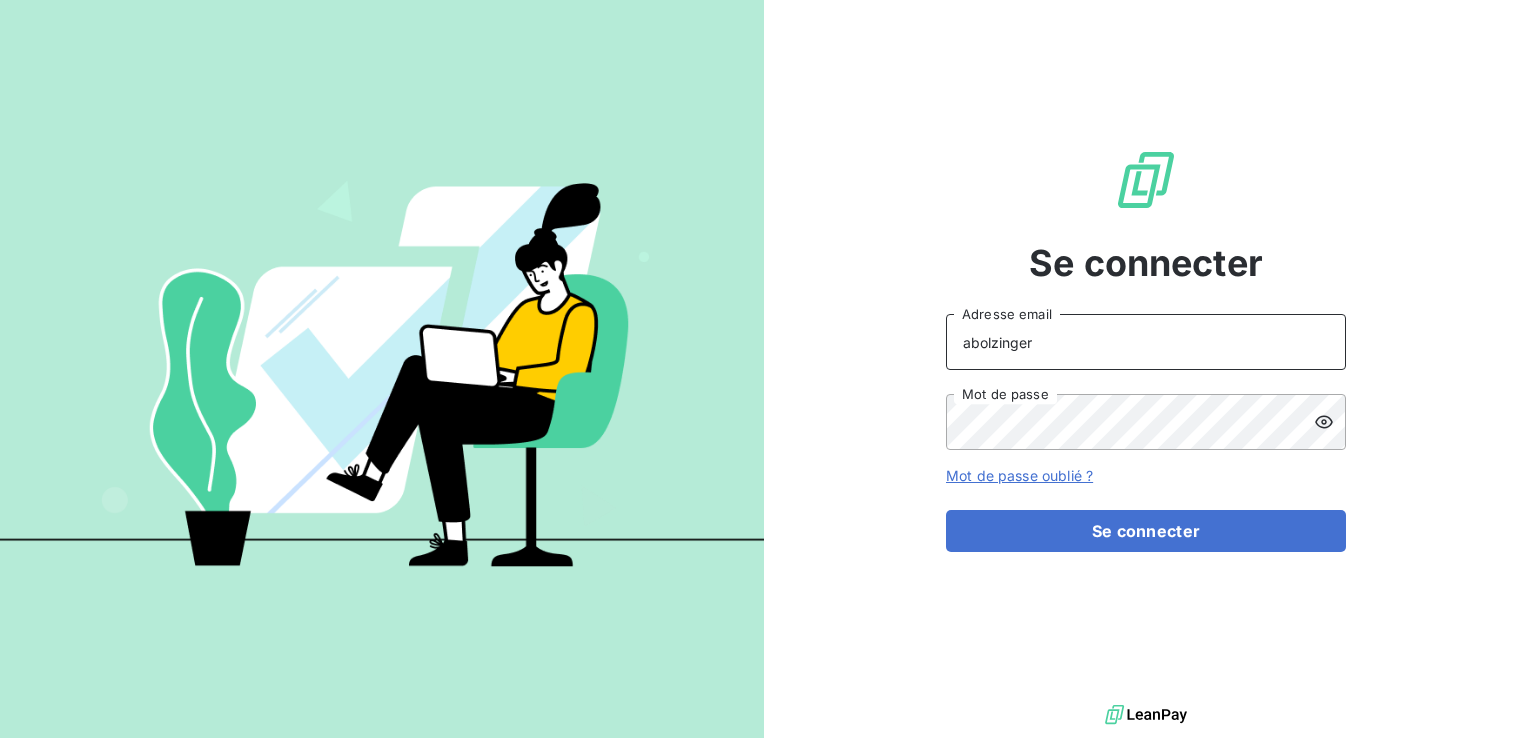 type on "[EMAIL_ADDRESS][DOMAIN_NAME]" 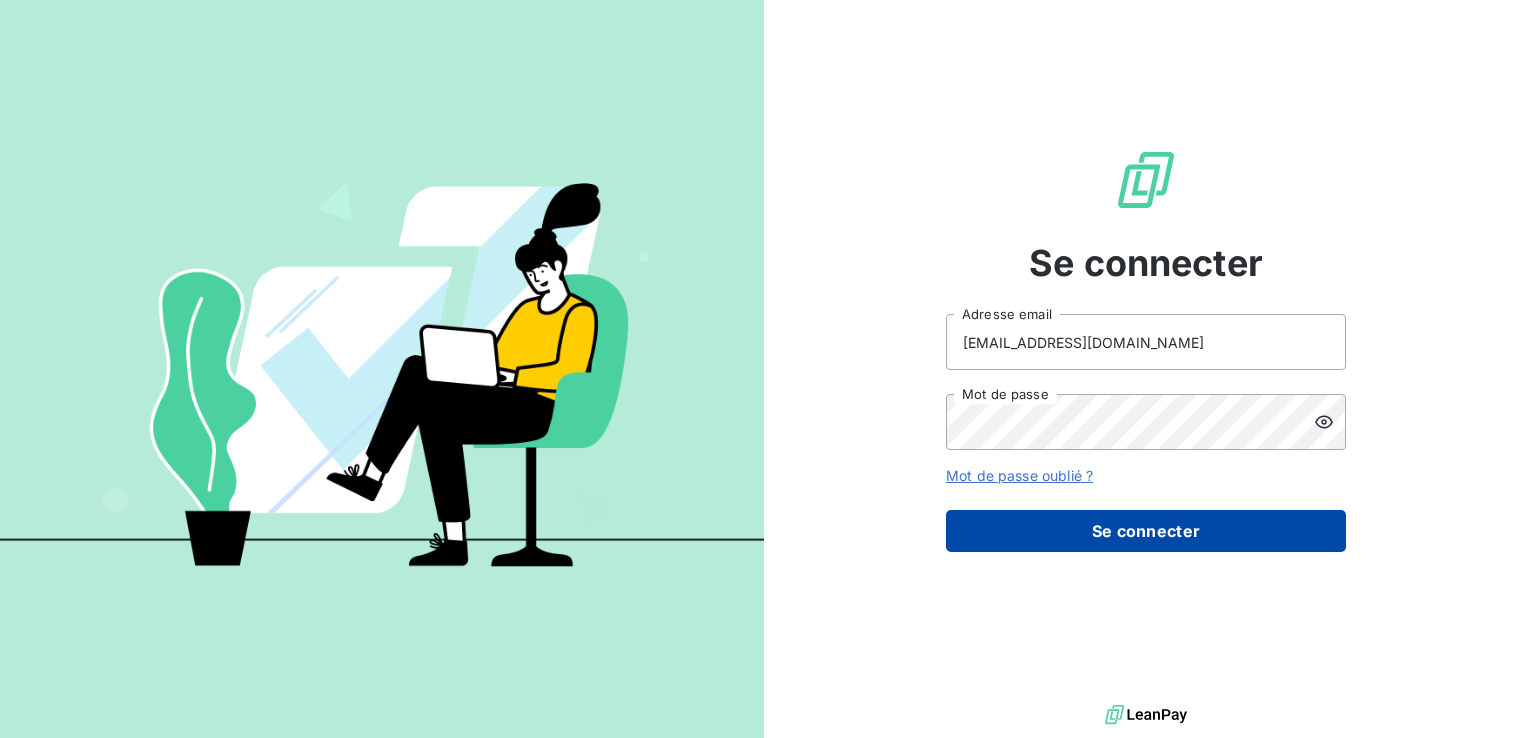 click on "Se connecter" at bounding box center (1146, 531) 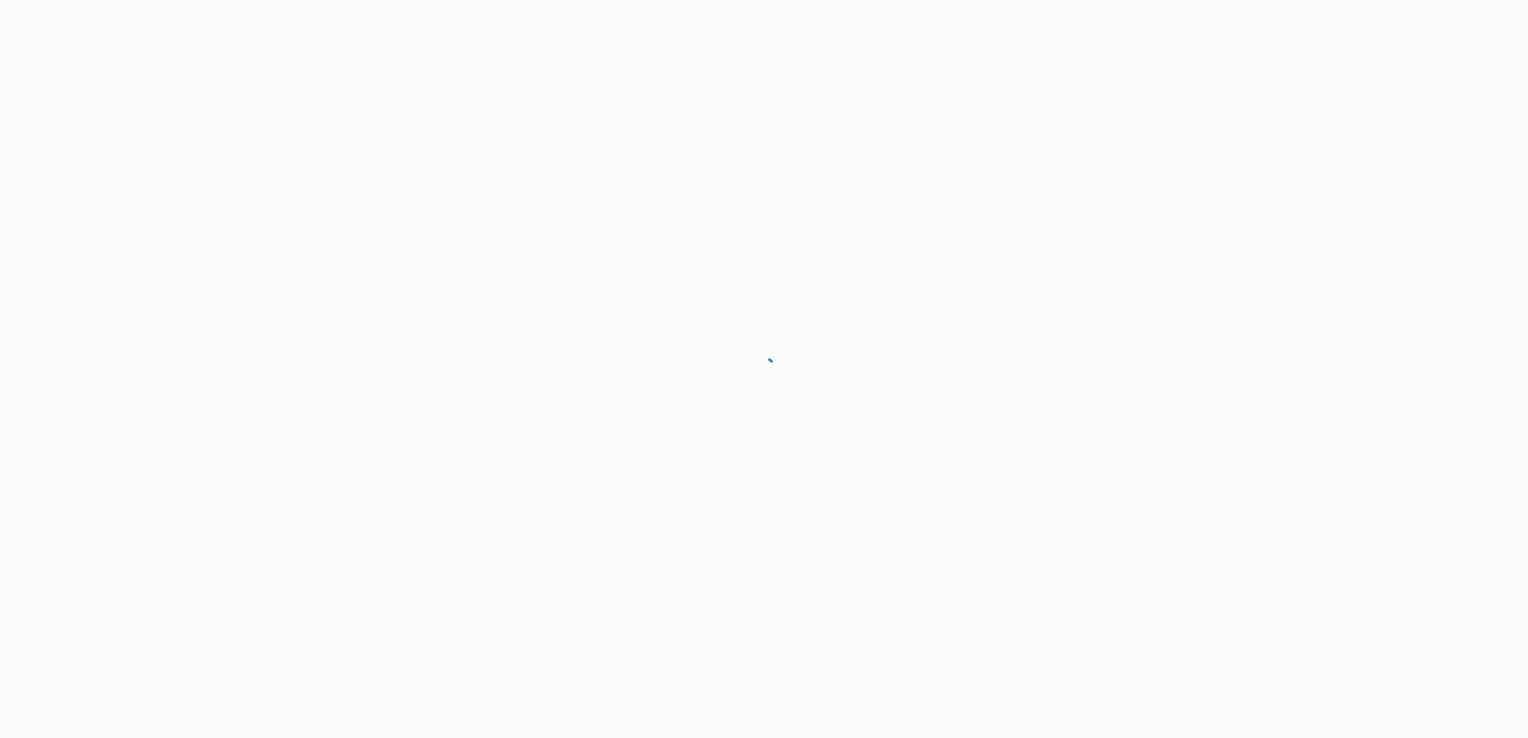 scroll, scrollTop: 0, scrollLeft: 0, axis: both 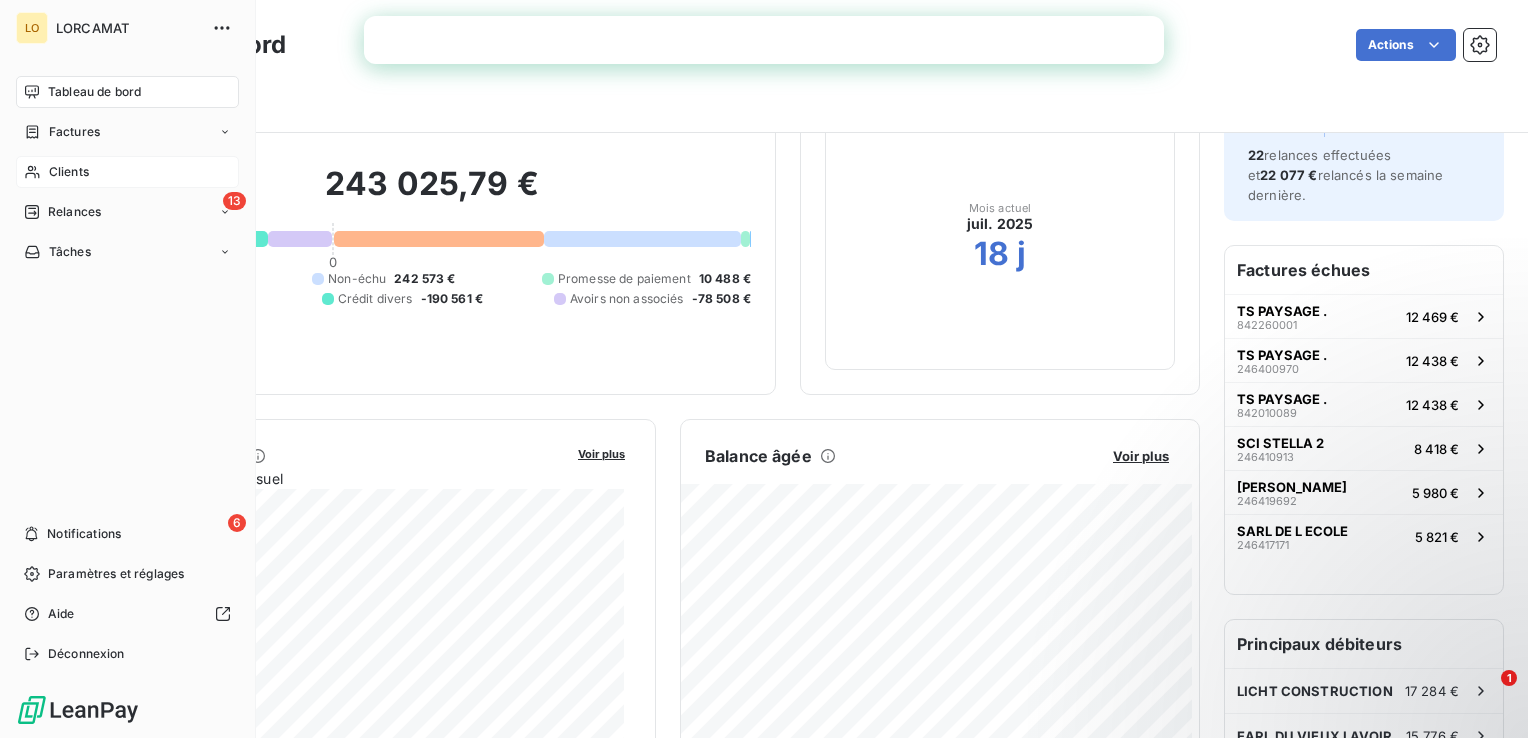 click 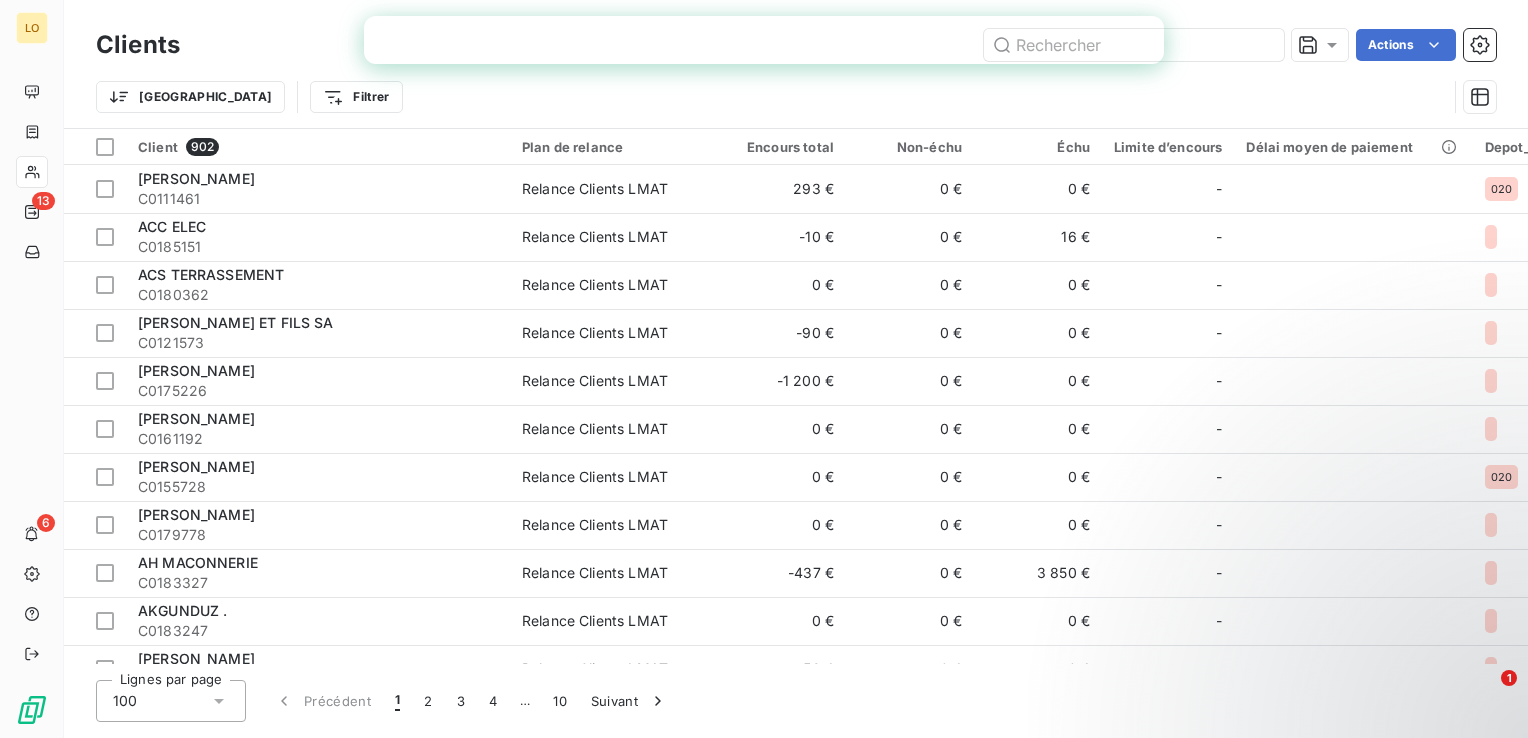click on "LO 13 6 Clients Actions Trier Filtrer Client 902 Plan de relance Encours total Non-échu Échu Limite d’encours Délai moyen de paiement Depot_F Qualite Depot_M [PERSON_NAME] C0111461 Relance Clients LMAT 293 € 0 € 0 € - 020 NON ADH 020 ACC ELEC C0185151 Relance Clients LMAT -10 € 0 € 16 € -     NON ADH 020 ACS TERRASSEMENT C0180362 Relance Clients LMAT 0 € 0 € 0 € -     NON ADH 020 [PERSON_NAME] ET FILS SA C0121573 Relance Clients LMAT -90 € 0 € 0 € -     NON ADH 020 [PERSON_NAME] C0175226 Relance Clients LMAT -1 200 € 0 € 0 € -     NON ADH 020 [PERSON_NAME] C0161192 Relance Clients LMAT 0 € 0 € 0 € -     NON ADH 020 [PERSON_NAME] C0155728 Relance Clients LMAT 0 € 0 € 0 € - 020 NON ADH     AGEZ [PERSON_NAME] C0179778 Relance Clients LMAT 0 € 0 € 0 € -     NON ADH 020 AH MACONNERIE C0183327 Relance Clients LMAT -437 € 0 € 3 850 € -     NON ADH 020 AKGUNDUZ . C0183247 Relance Clients LMAT 0 € 0 € 0 € -     020 -" at bounding box center [764, 369] 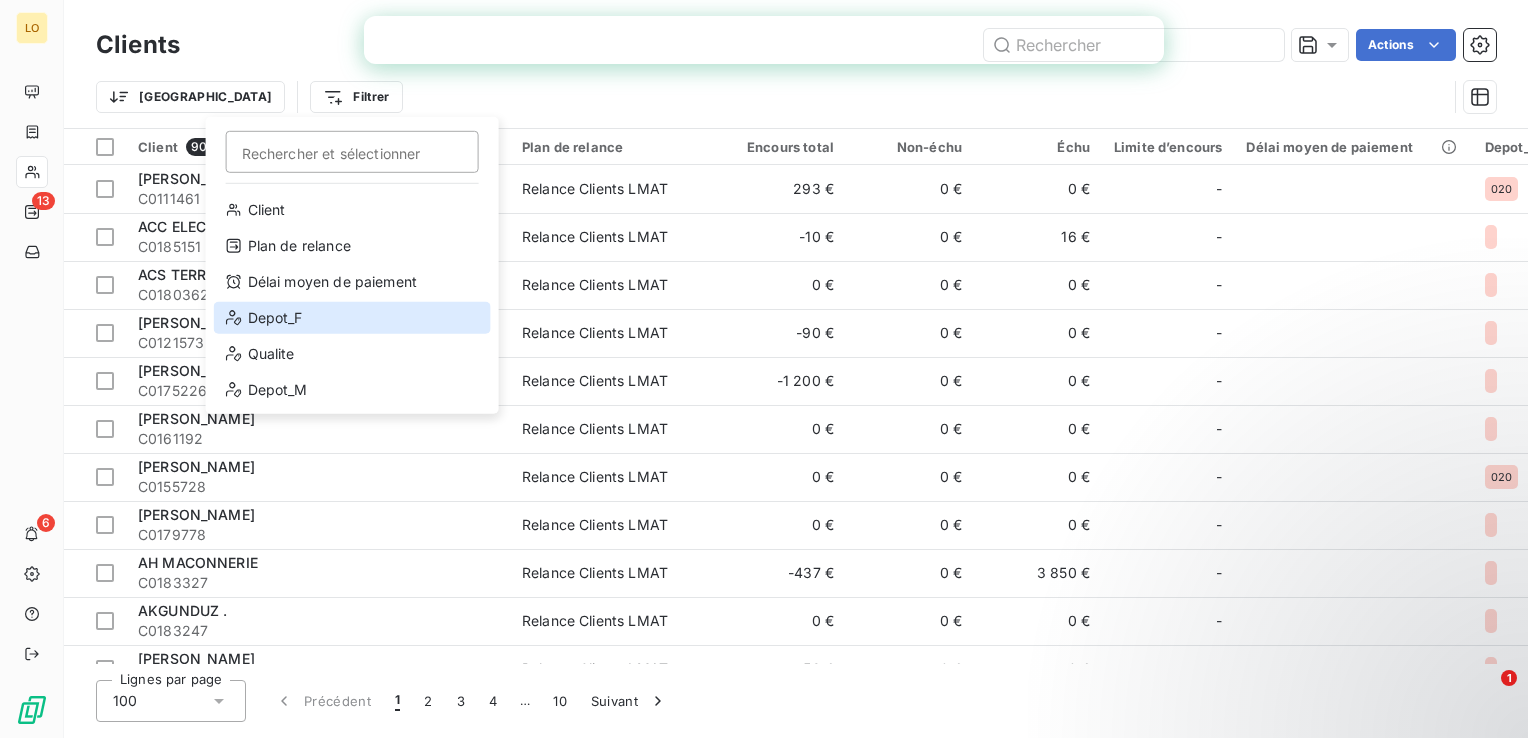 click on "Depot_F" at bounding box center [352, 318] 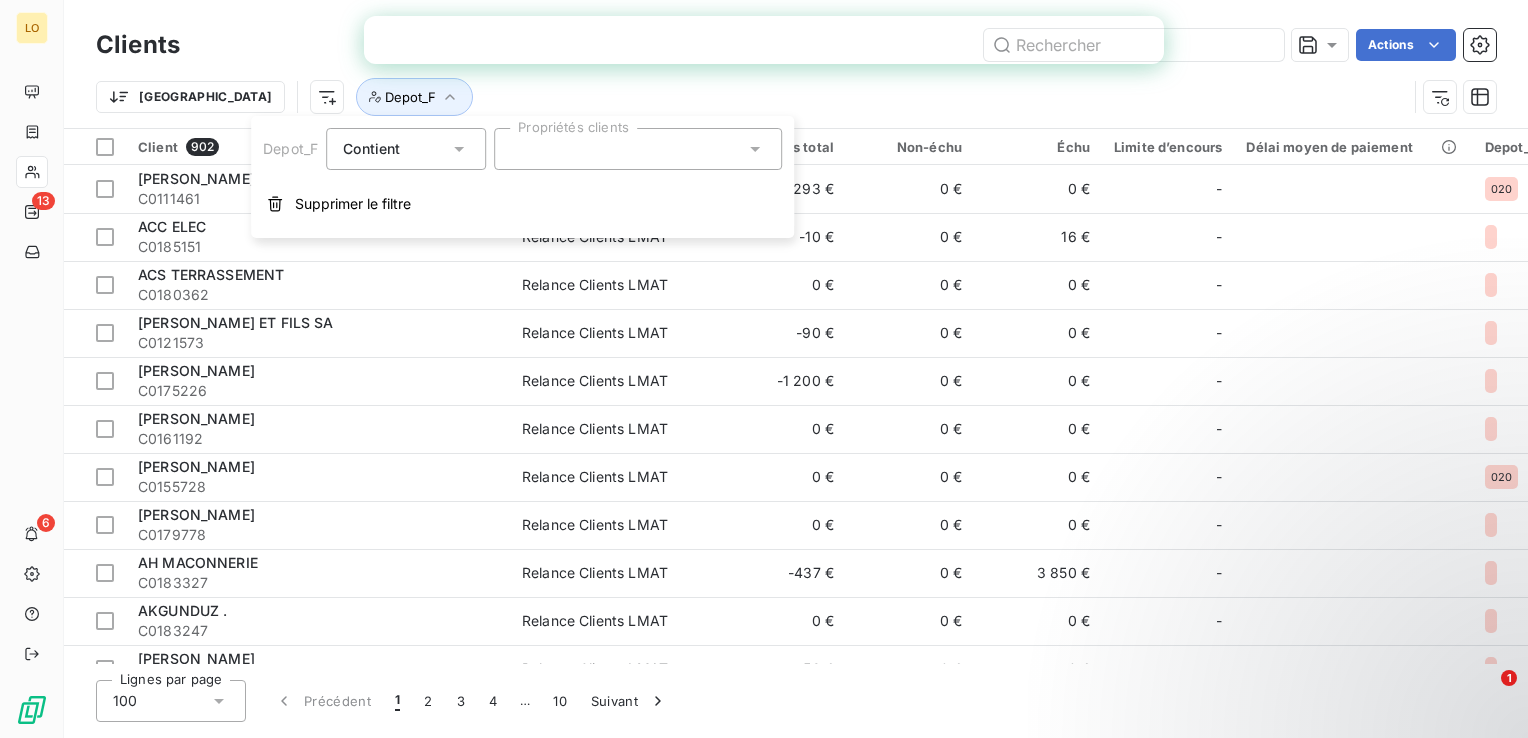 click 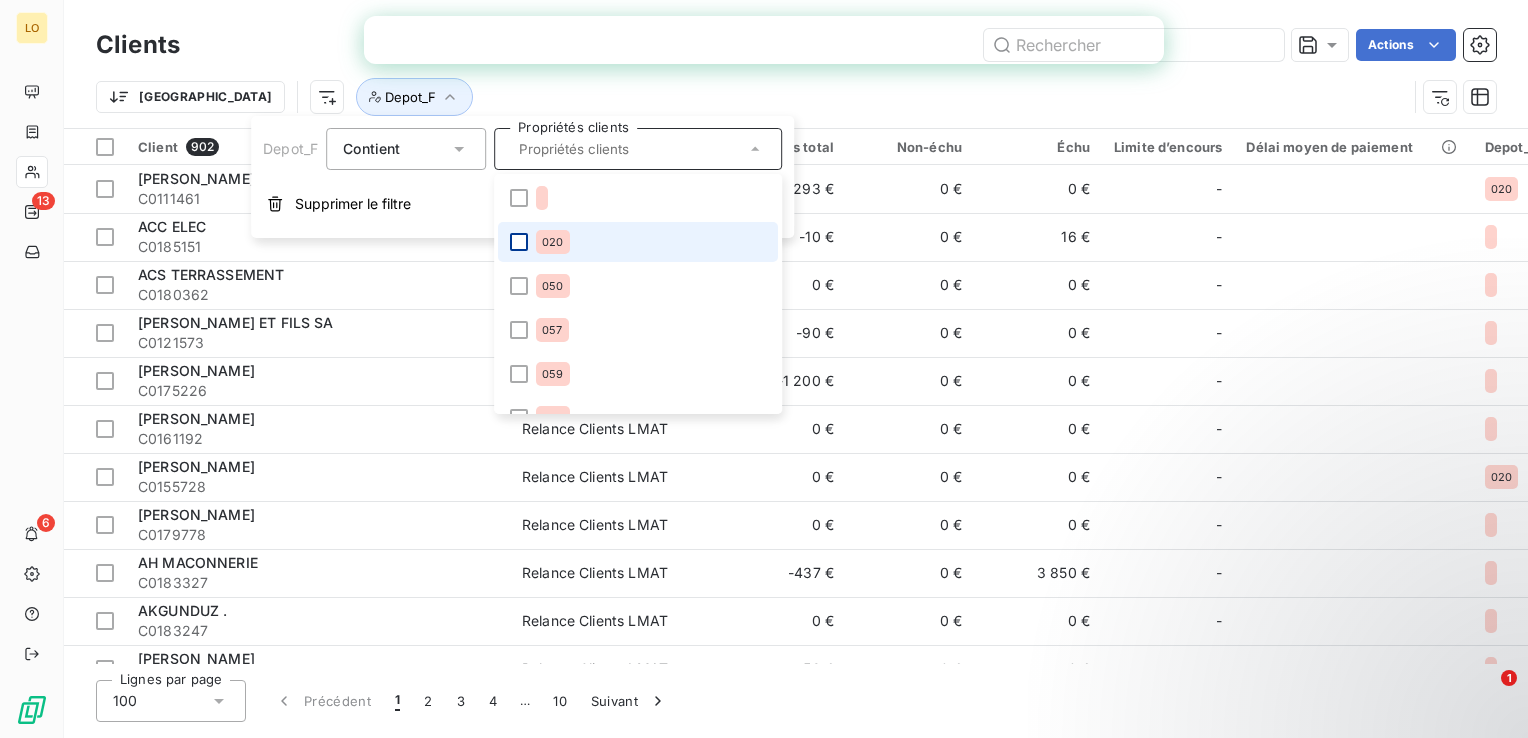 click at bounding box center [519, 242] 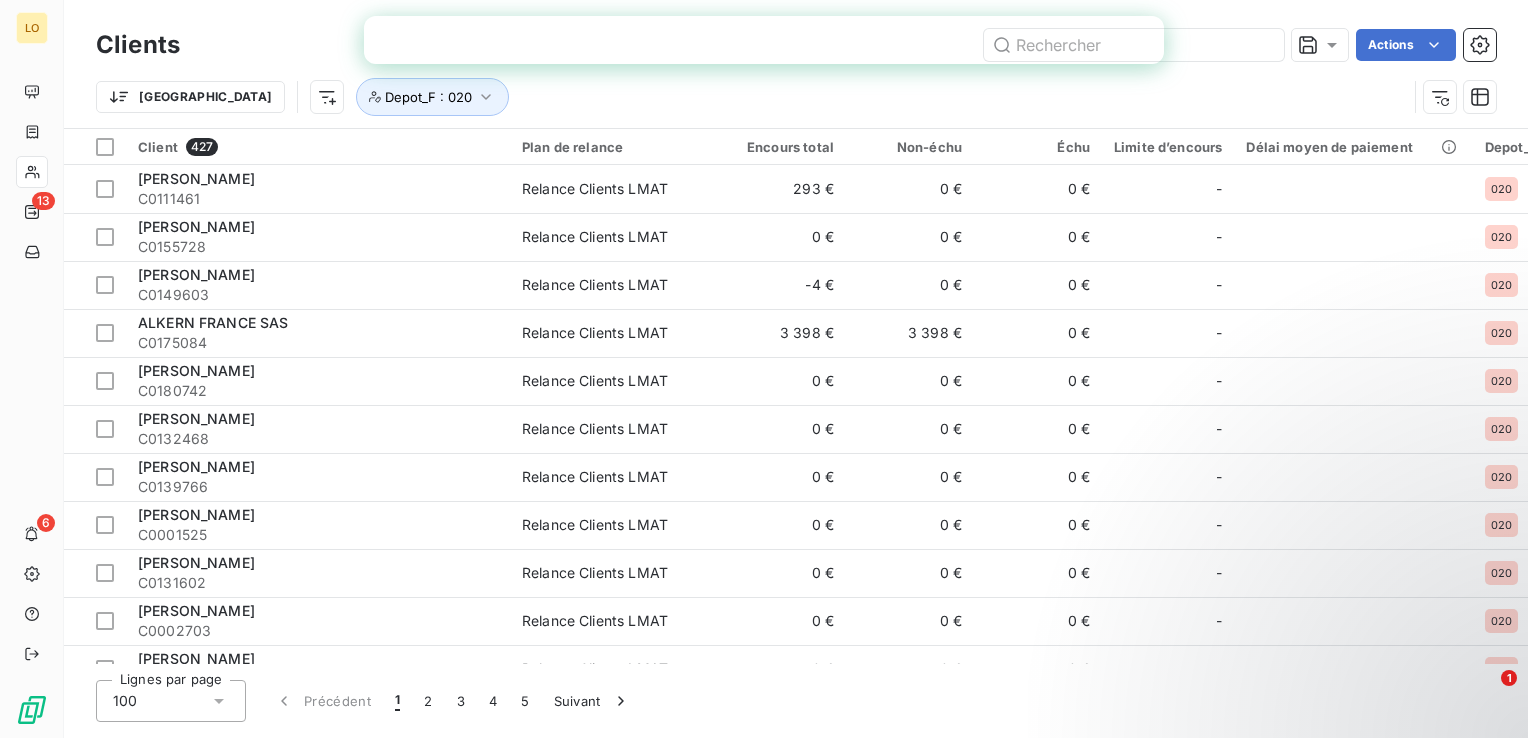 click on "Trier Depot_F  : 020" at bounding box center [751, 97] 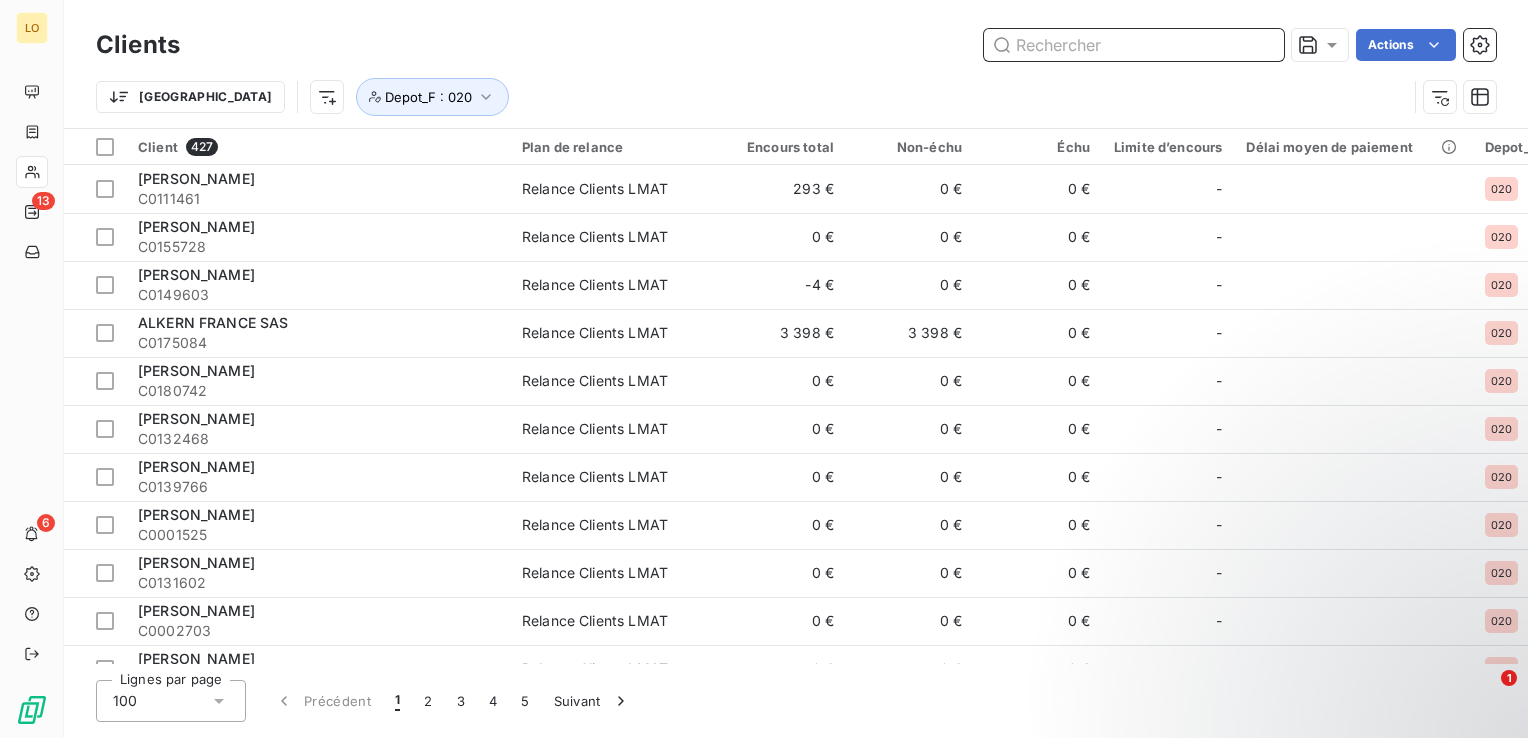 click at bounding box center (1134, 45) 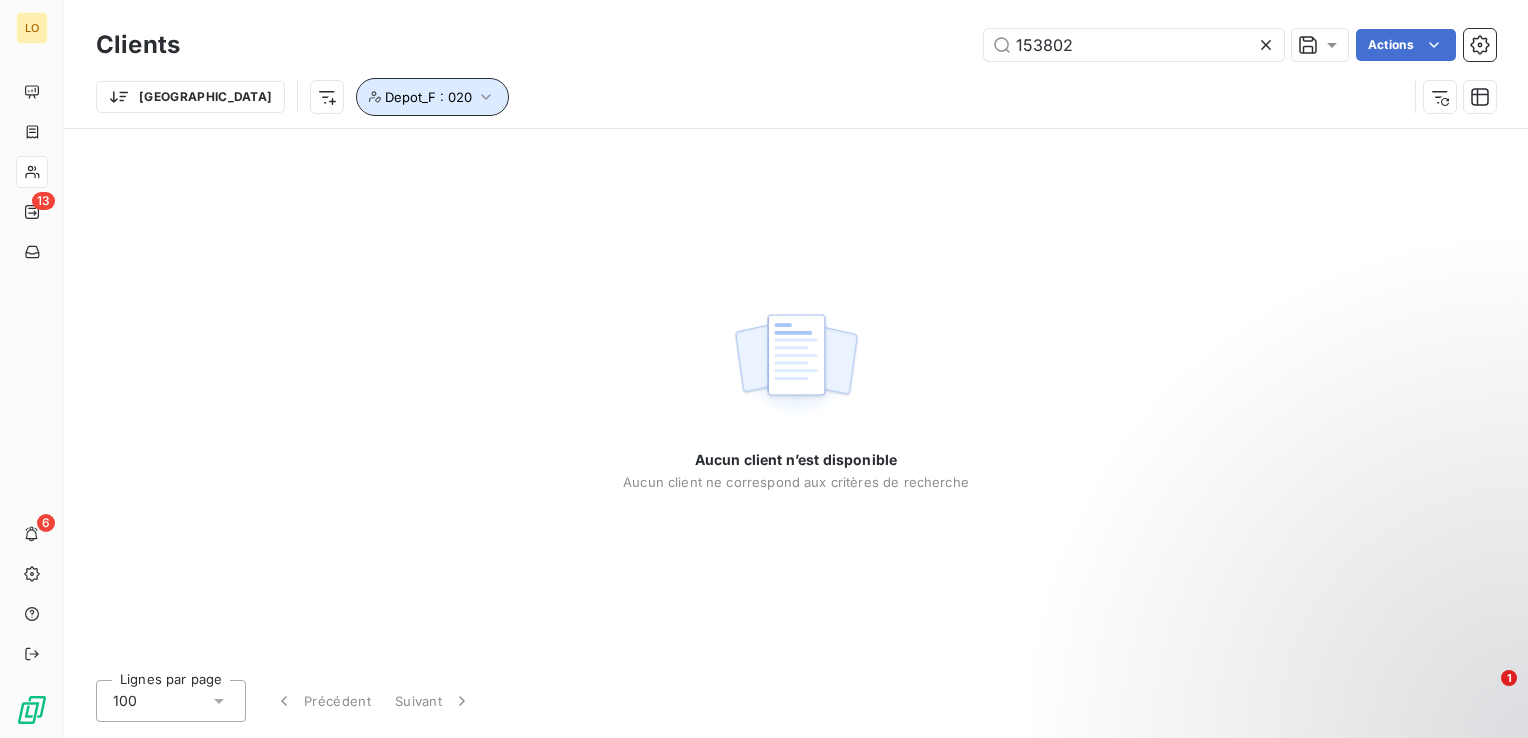 click 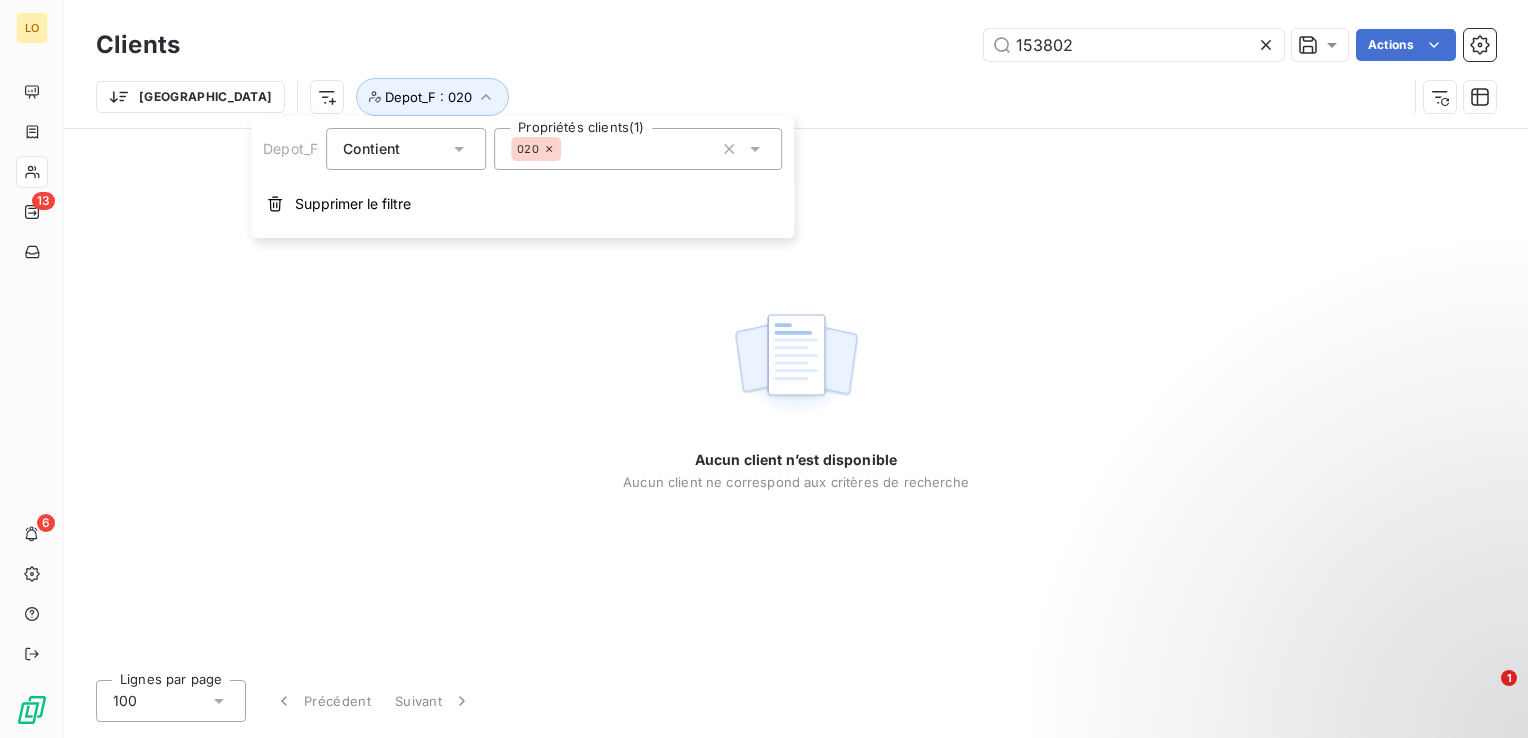 click 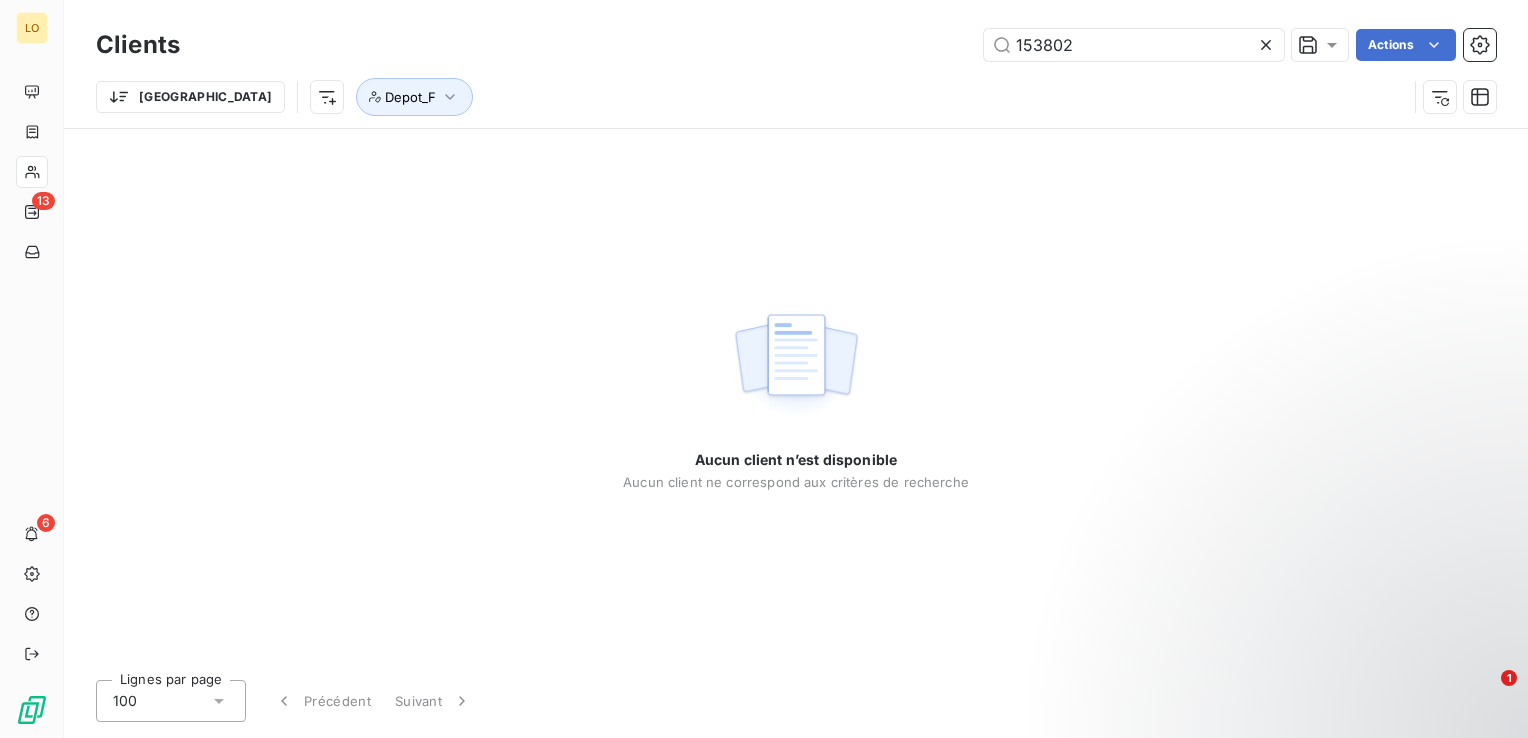 click on "Clients 153802 Actions" at bounding box center [796, 45] 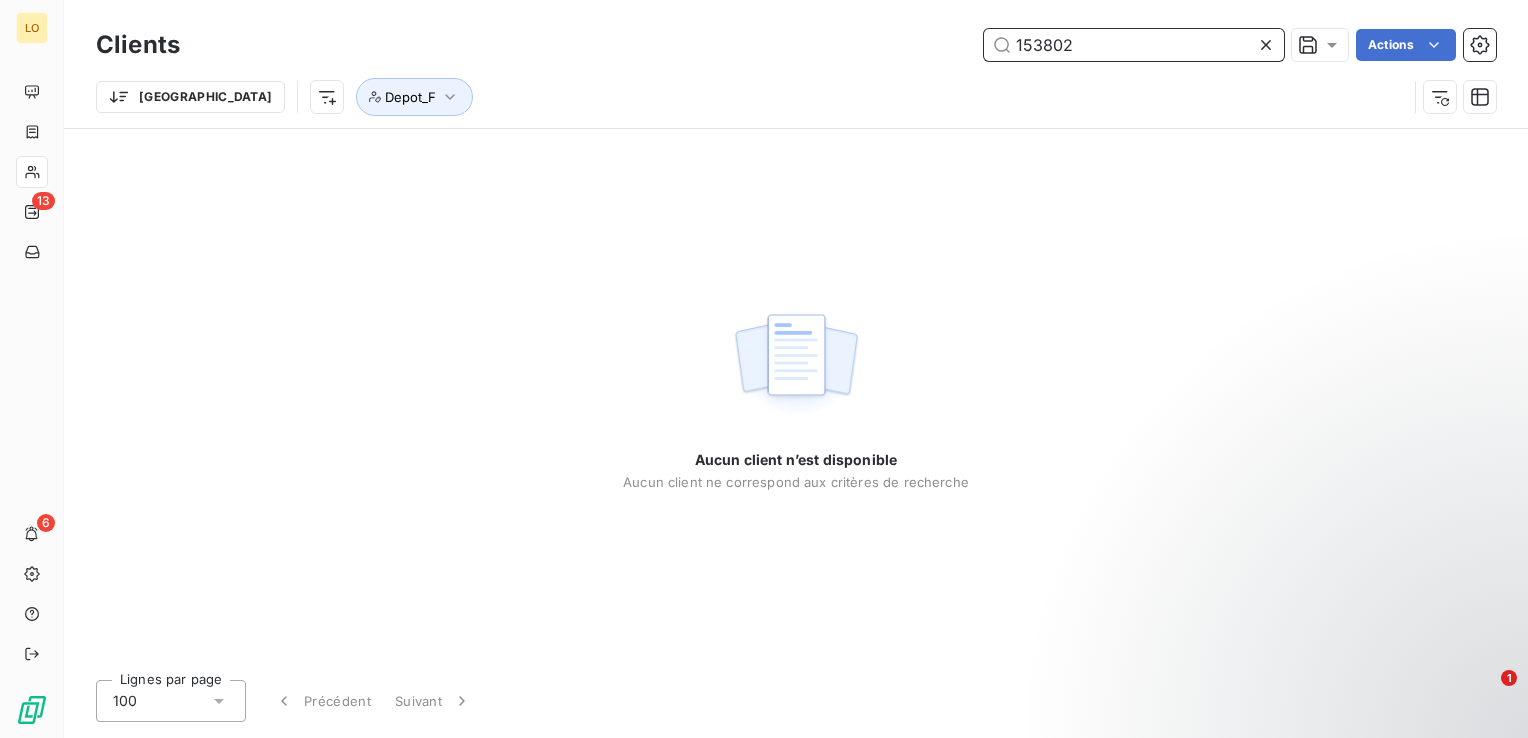 click on "153802" at bounding box center [1134, 45] 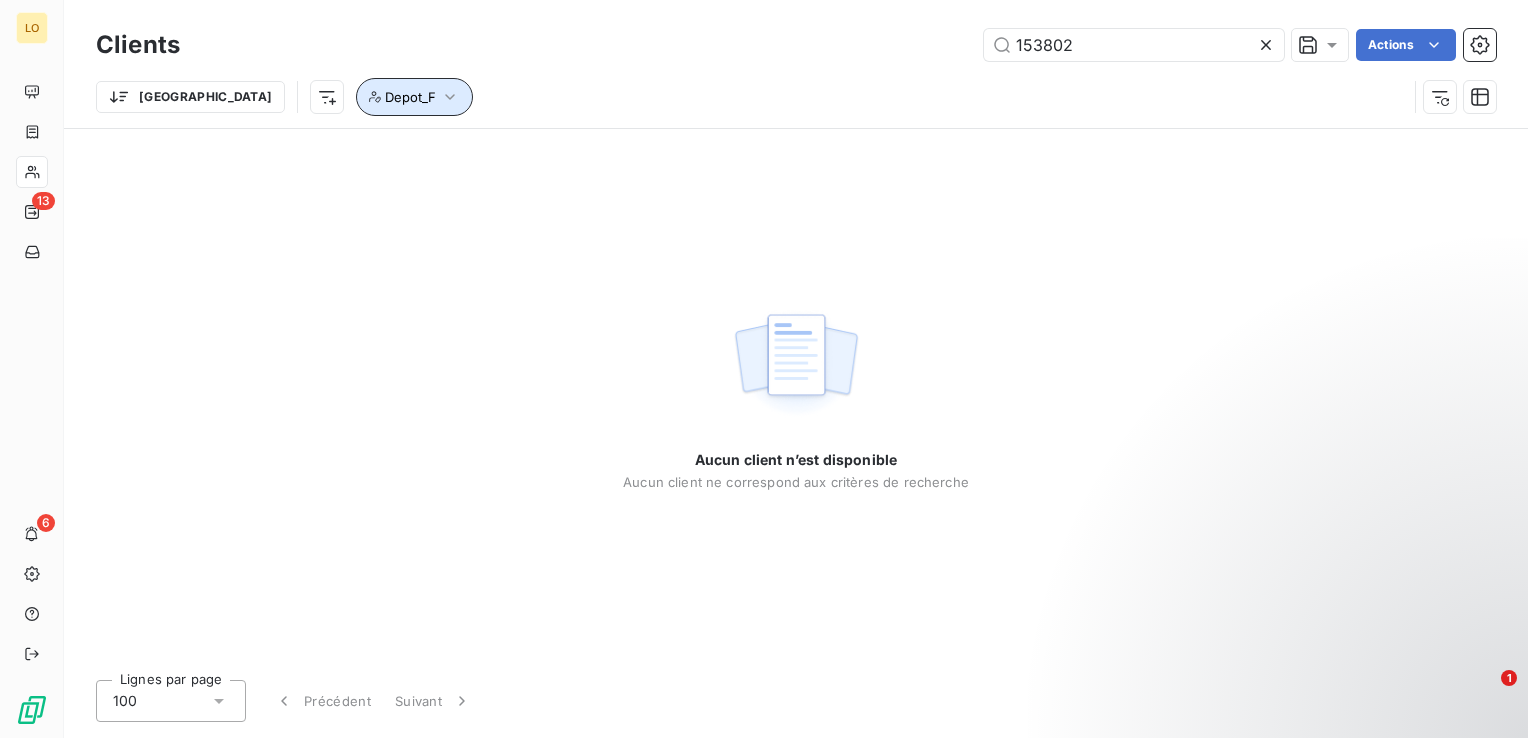 click 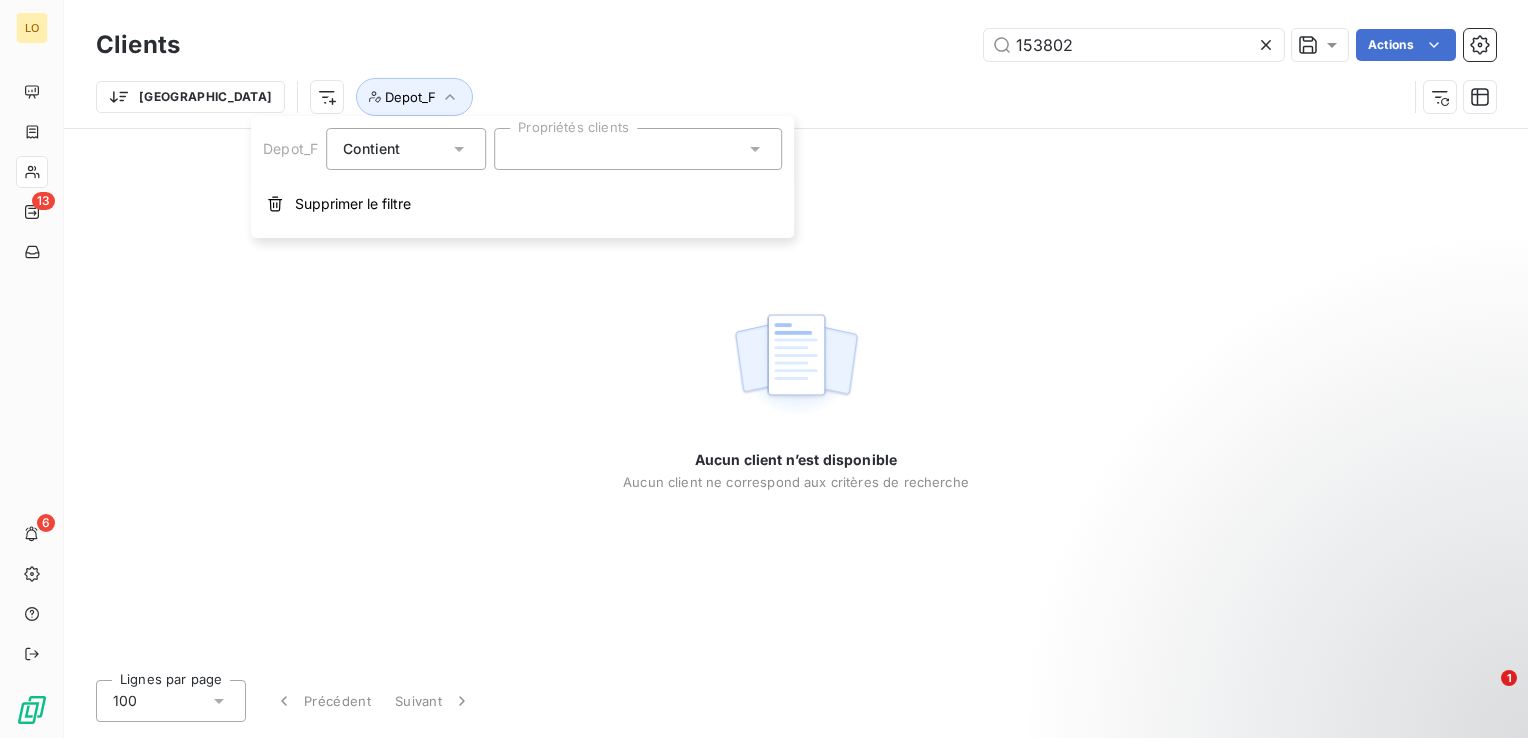click 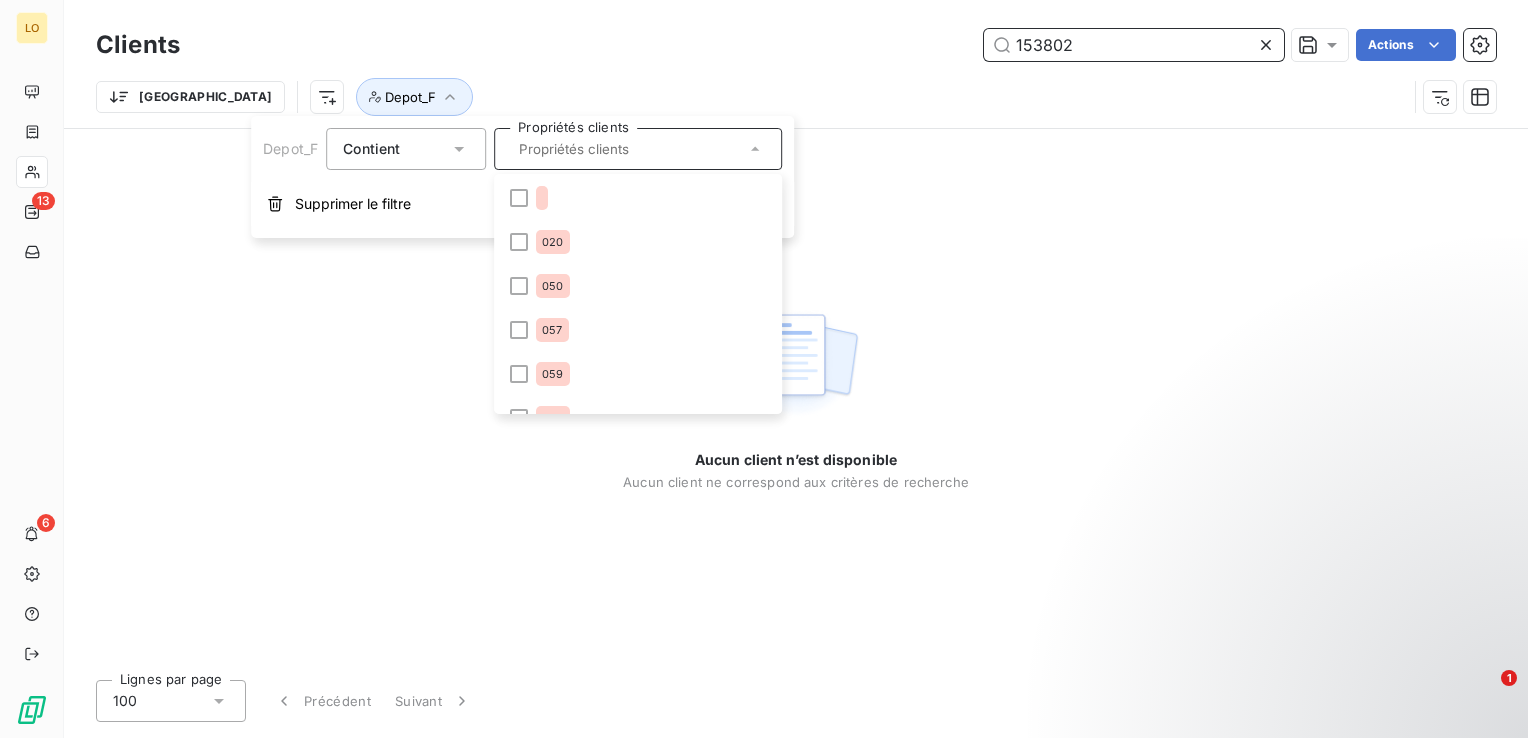 click on "153802" at bounding box center [1134, 45] 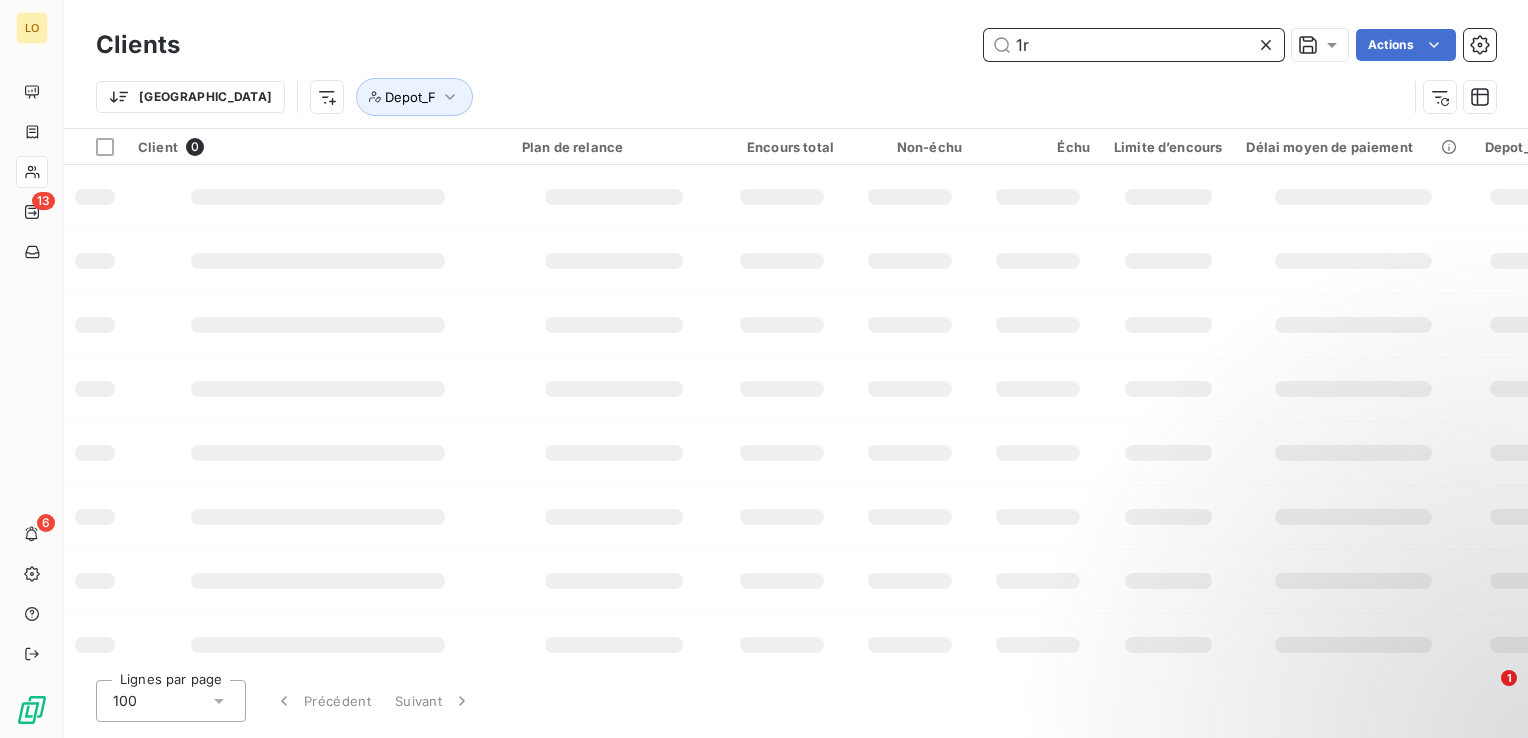type on "1" 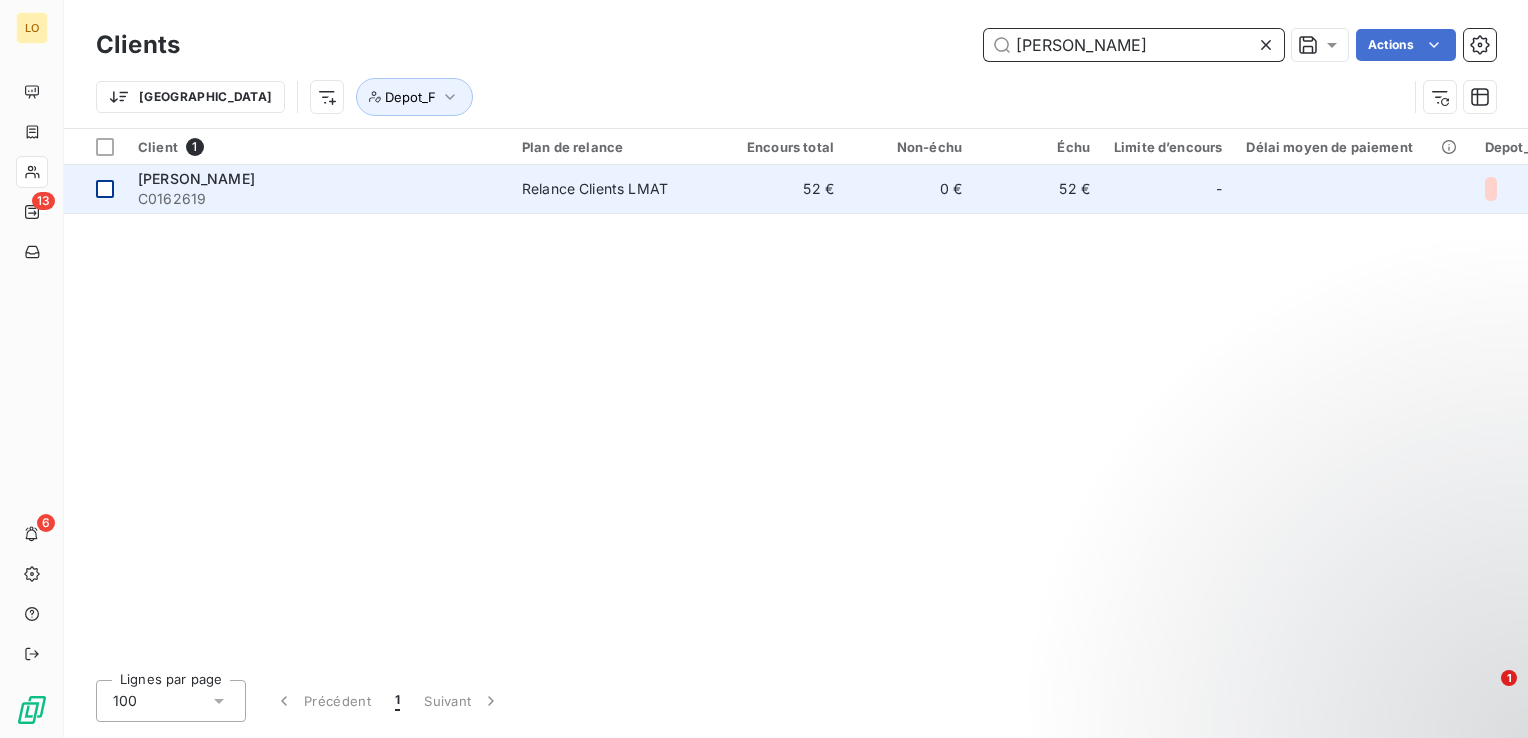 type on "[PERSON_NAME]" 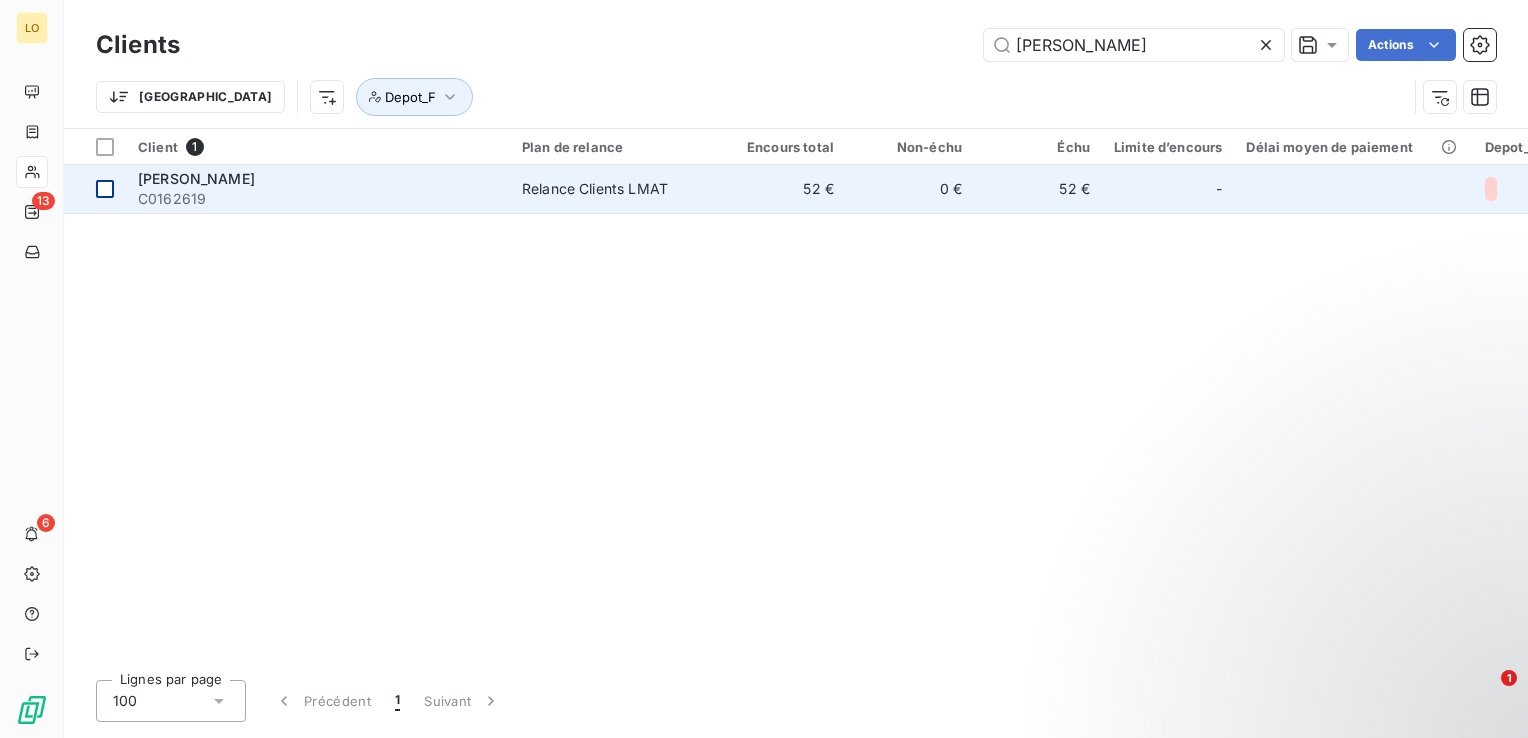 click at bounding box center [105, 189] 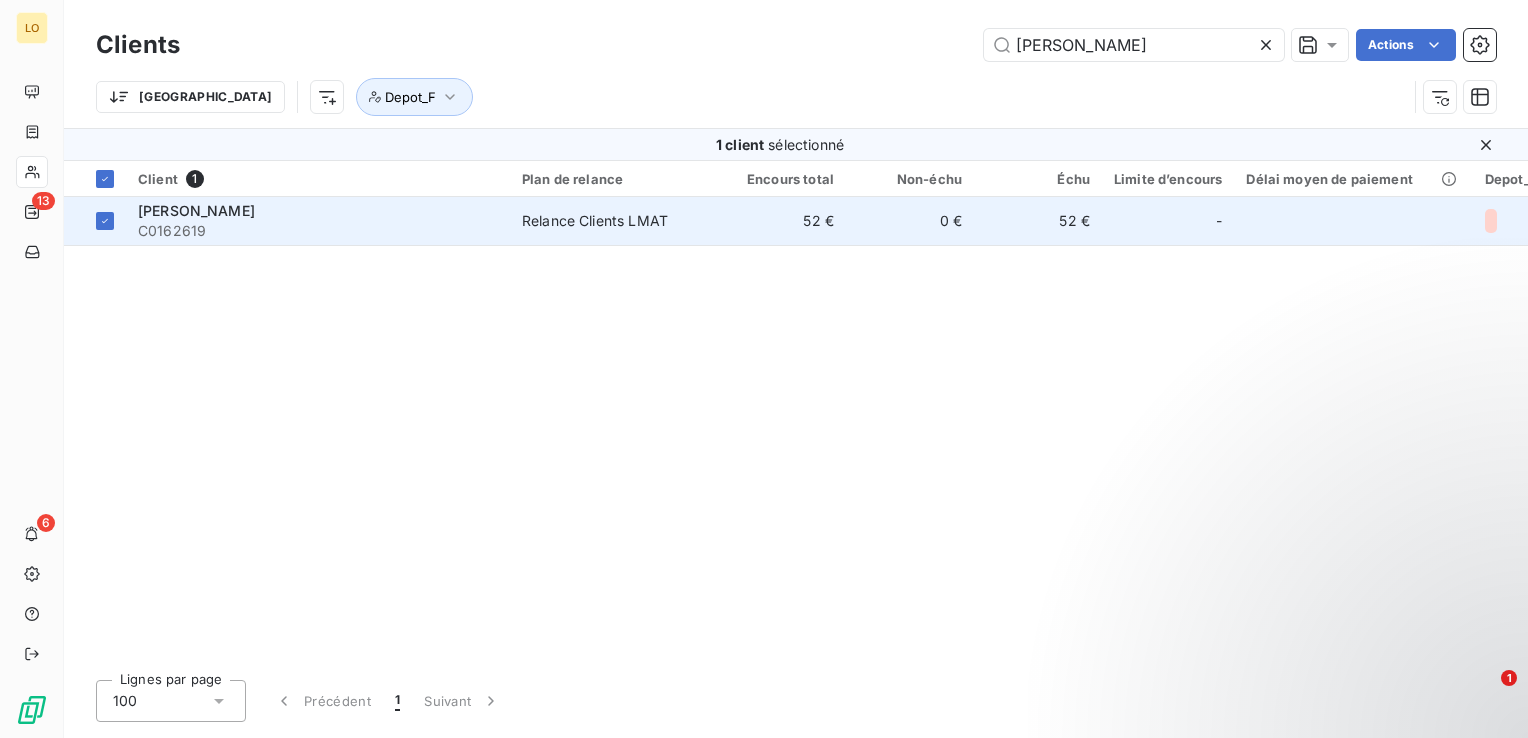 click on "[PERSON_NAME]" at bounding box center (196, 210) 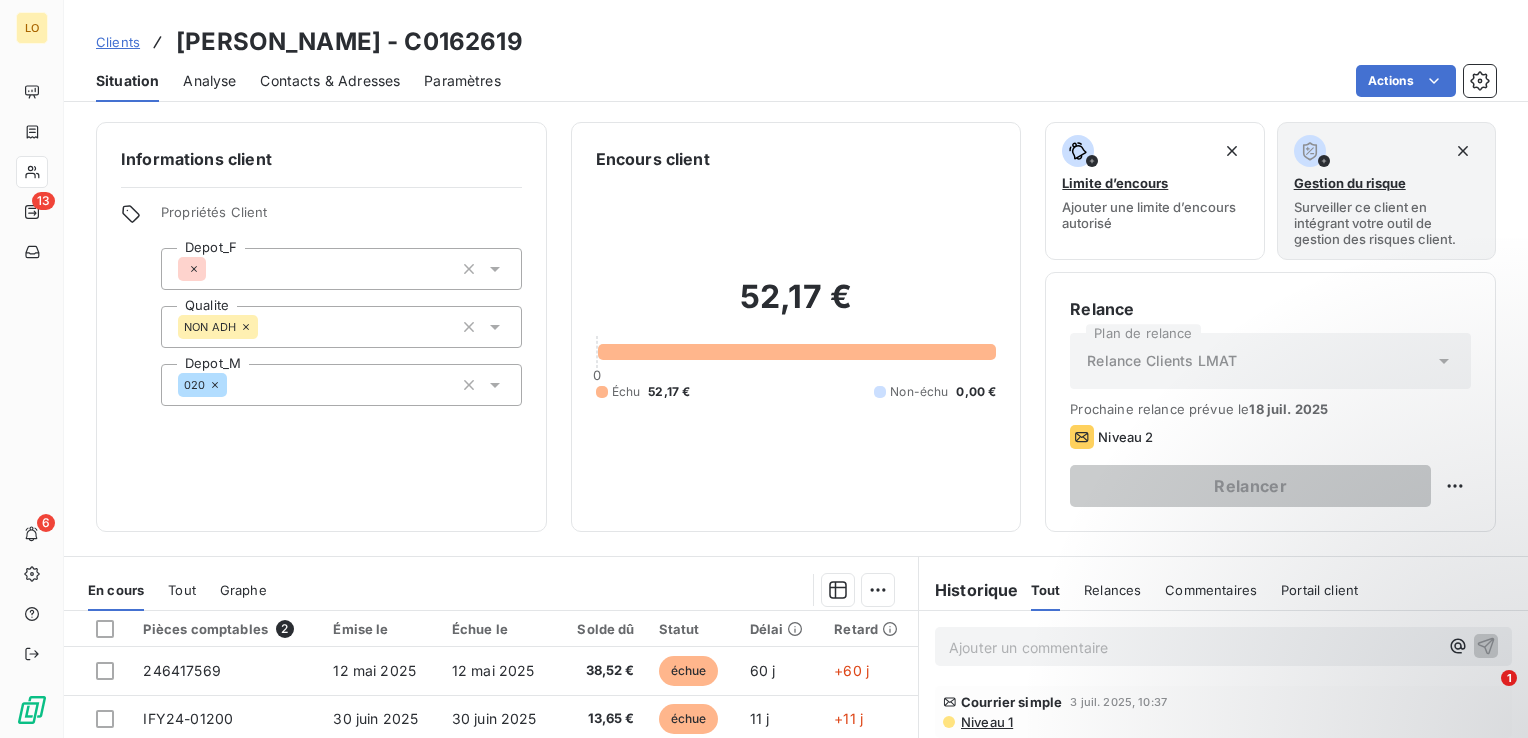 scroll, scrollTop: 100, scrollLeft: 0, axis: vertical 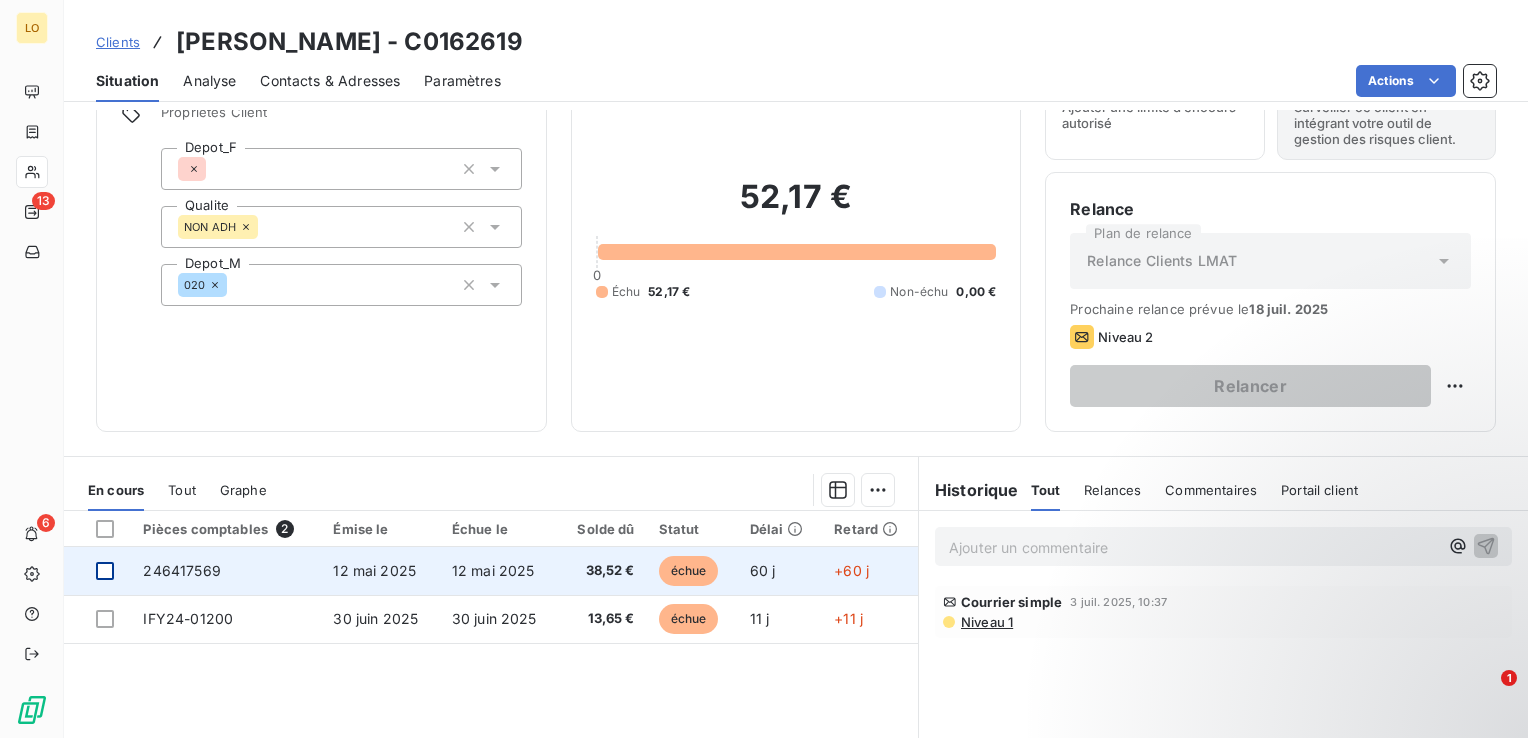 click at bounding box center (105, 571) 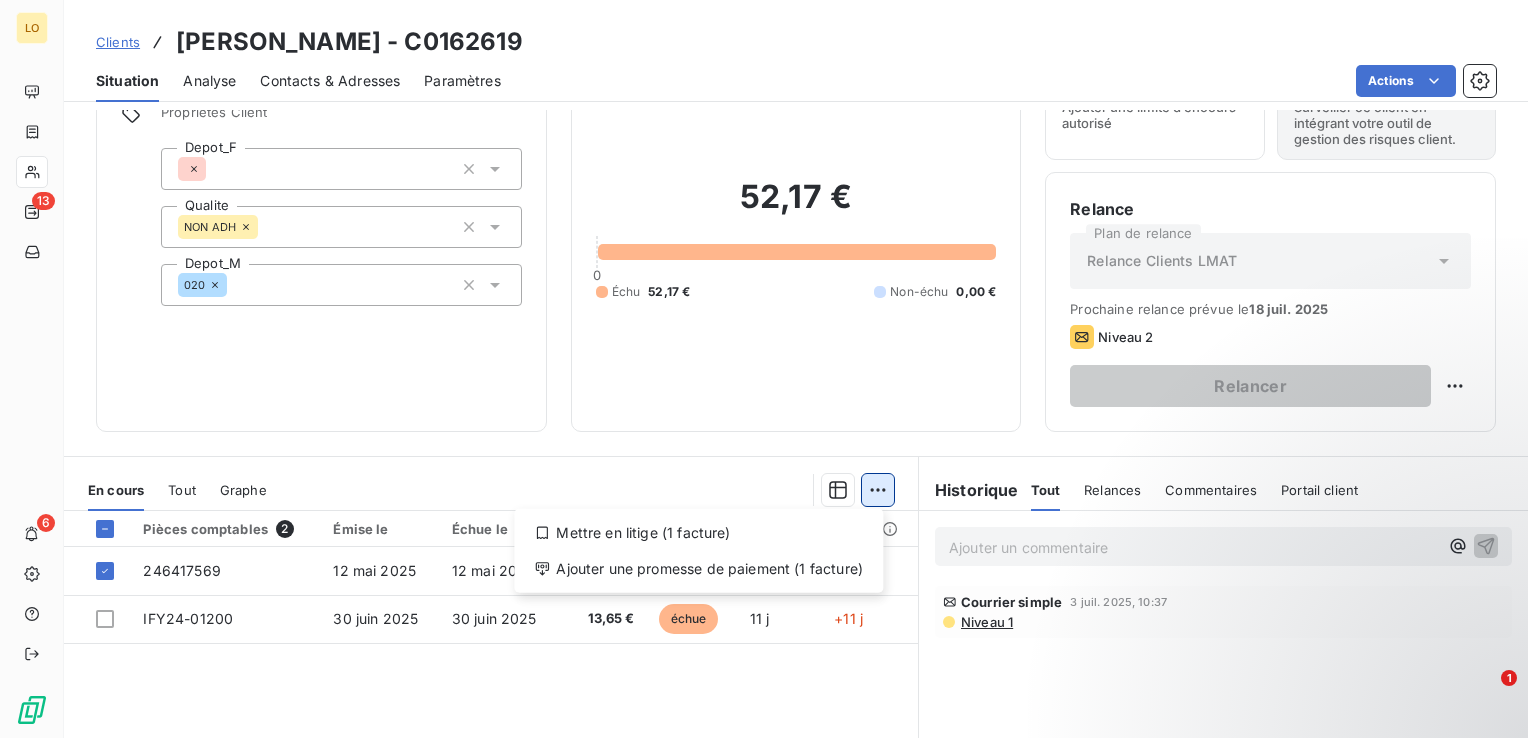click on "LO 13 6 Clients [PERSON_NAME] - C0162619 Situation Analyse Contacts & Adresses Paramètres Actions Informations client Propriétés Client Depot_F     Qualite NON ADH Depot_M 020 Encours client   52,17 € 0 Échu 52,17 € Non-échu 0,00 €     Limite d’encours Ajouter une limite d’encours autorisé Gestion du risque Surveiller ce client en intégrant votre outil de gestion des risques client. Relance Plan de relance Relance Clients LMAT Prochaine relance prévue le  18 juil. 2025 Niveau 2 Relancer En cours Tout Graphe Mettre en litige (1 facture) Ajouter une promesse de paiement (1 facture) Pièces comptables 2 Émise le Échue le Solde dû Statut Délai   Retard   246417569 12 mai 2025 12 mai 2025 38,52 € échue 60 j +60 j IFY24-01200 30 juin 2025 30 juin 2025 13,65 € échue 11 j +11 j Lignes par page 25 Précédent 1 Suivant Historique Tout Relances Commentaires Portail client Tout Relances Commentaires Portail client Ajouter un commentaire ﻿ Courrier simple Niveau 1" at bounding box center [764, 369] 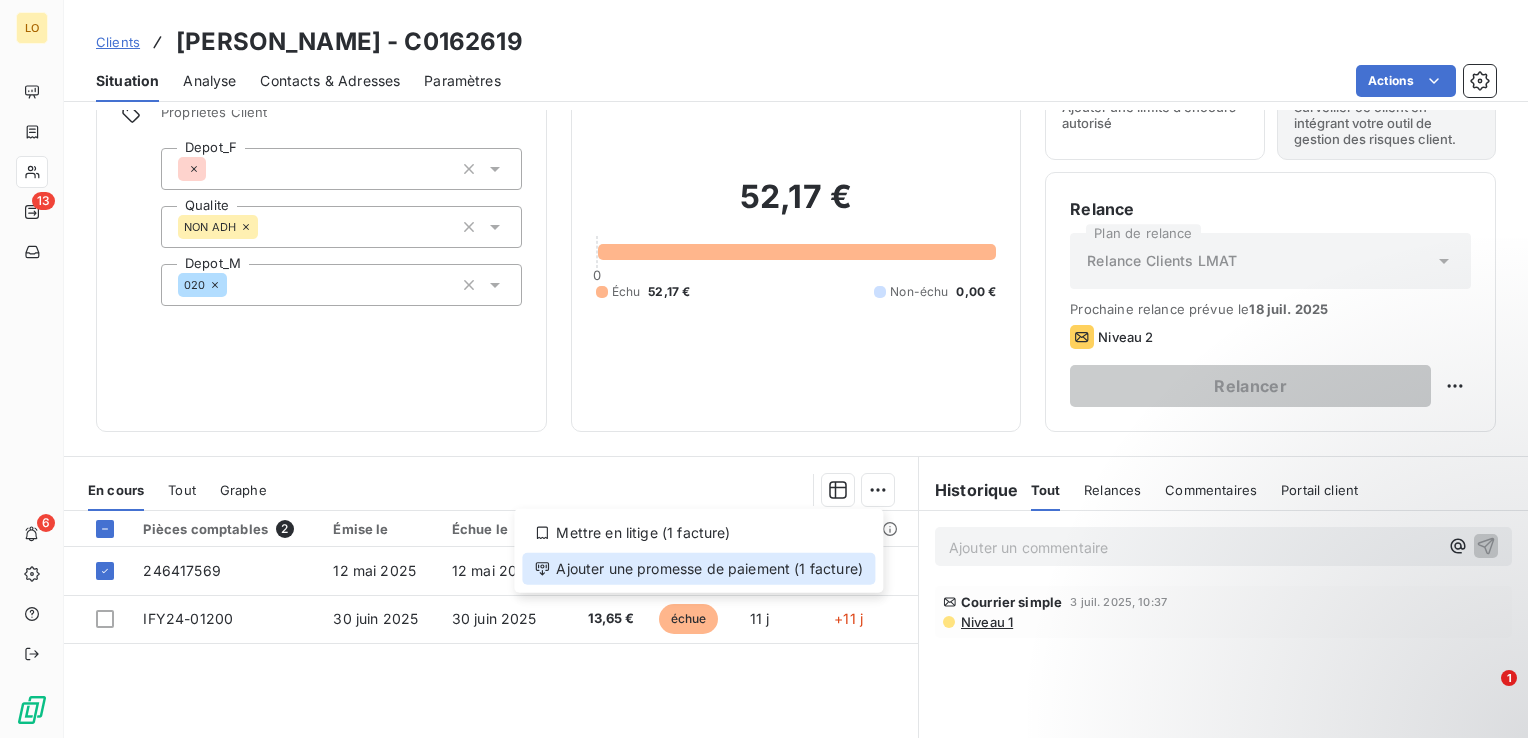click on "Ajouter une promesse de paiement (1 facture)" at bounding box center [698, 569] 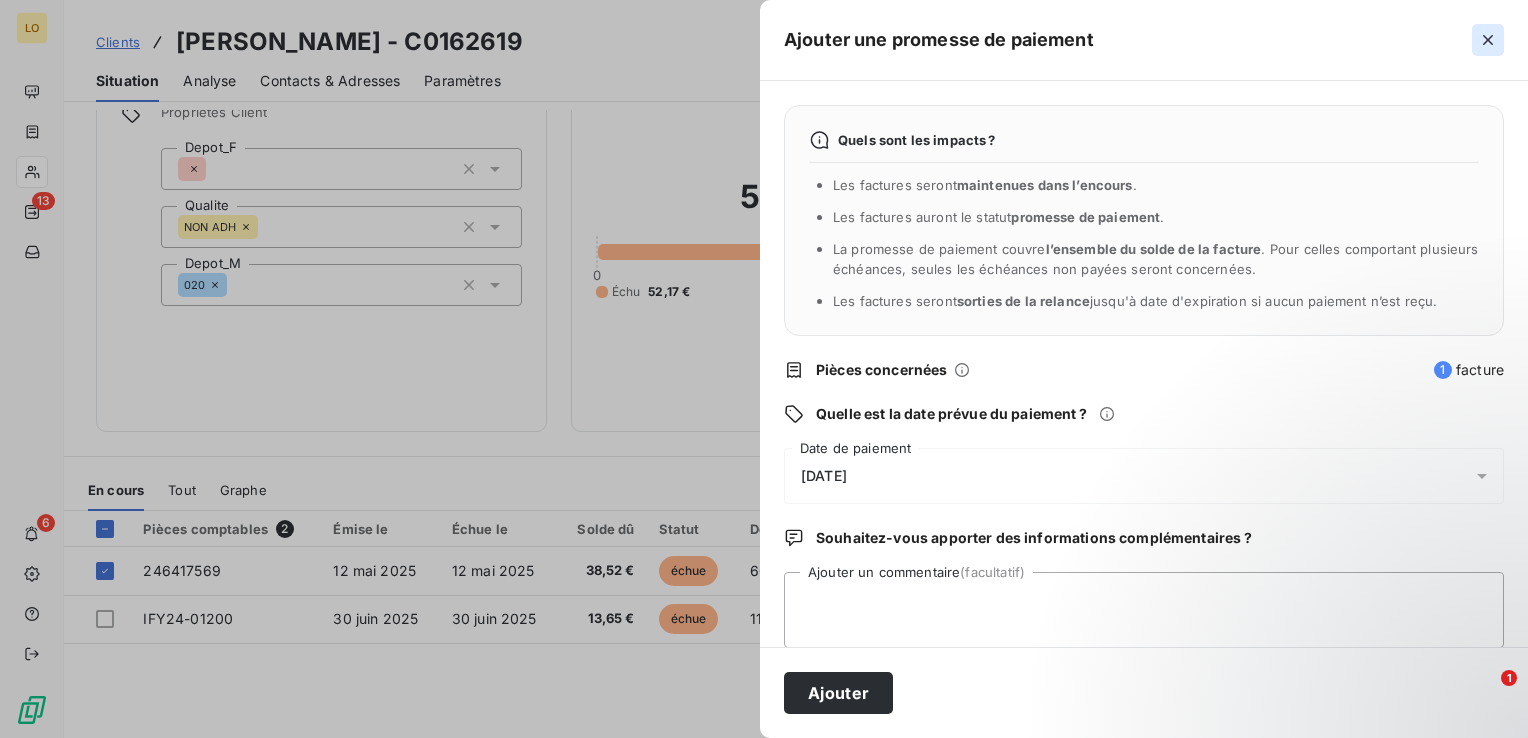 click at bounding box center [1488, 40] 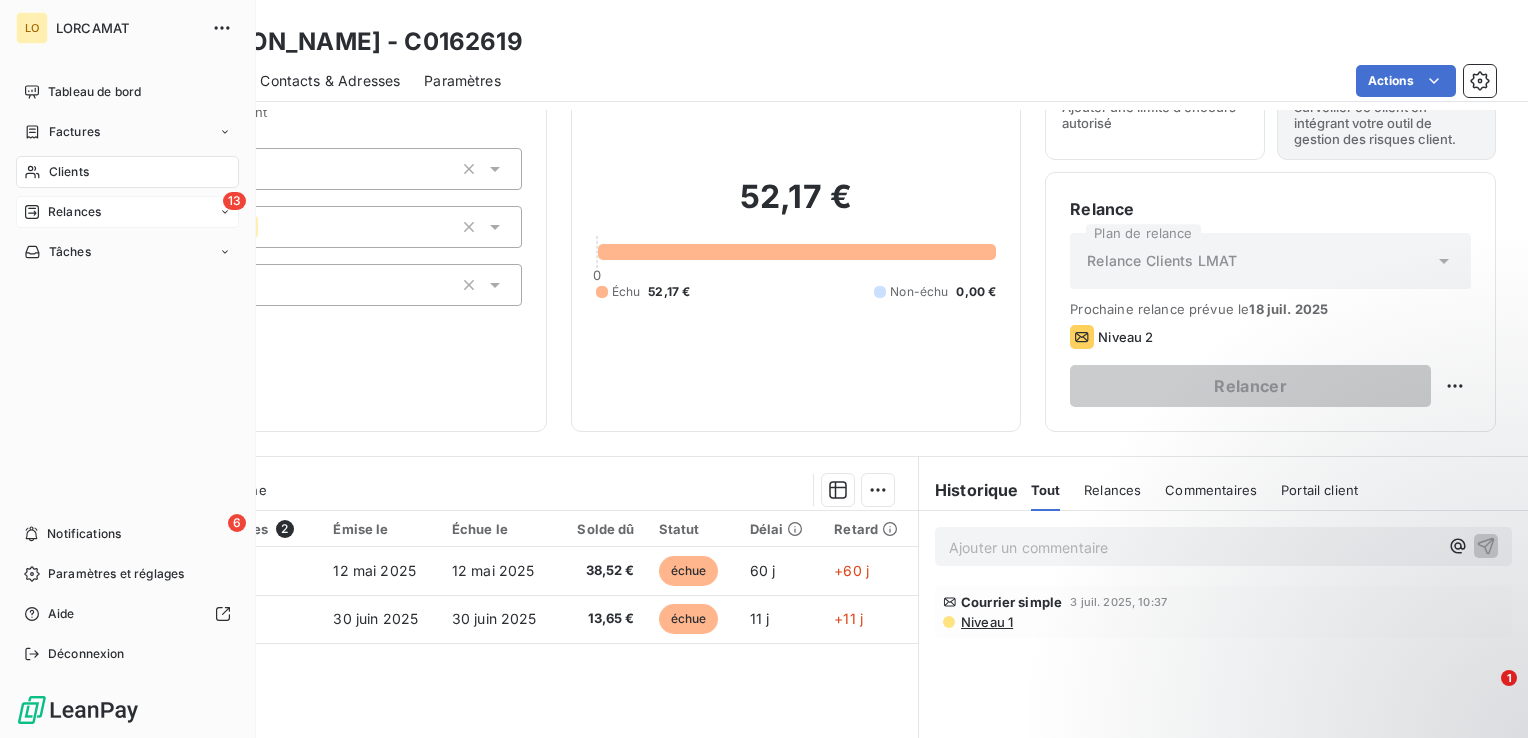 click on "Relances" at bounding box center [74, 212] 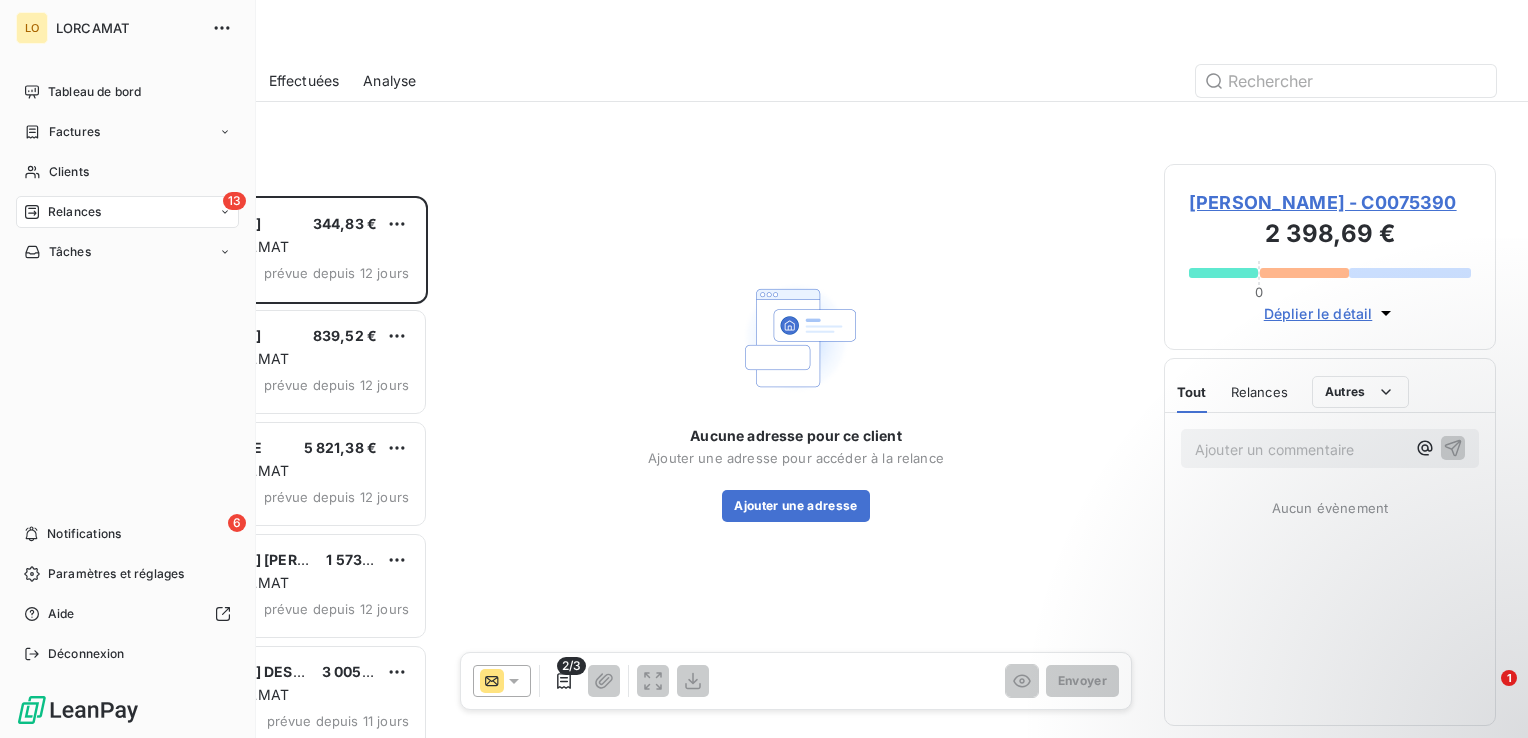 scroll, scrollTop: 16, scrollLeft: 16, axis: both 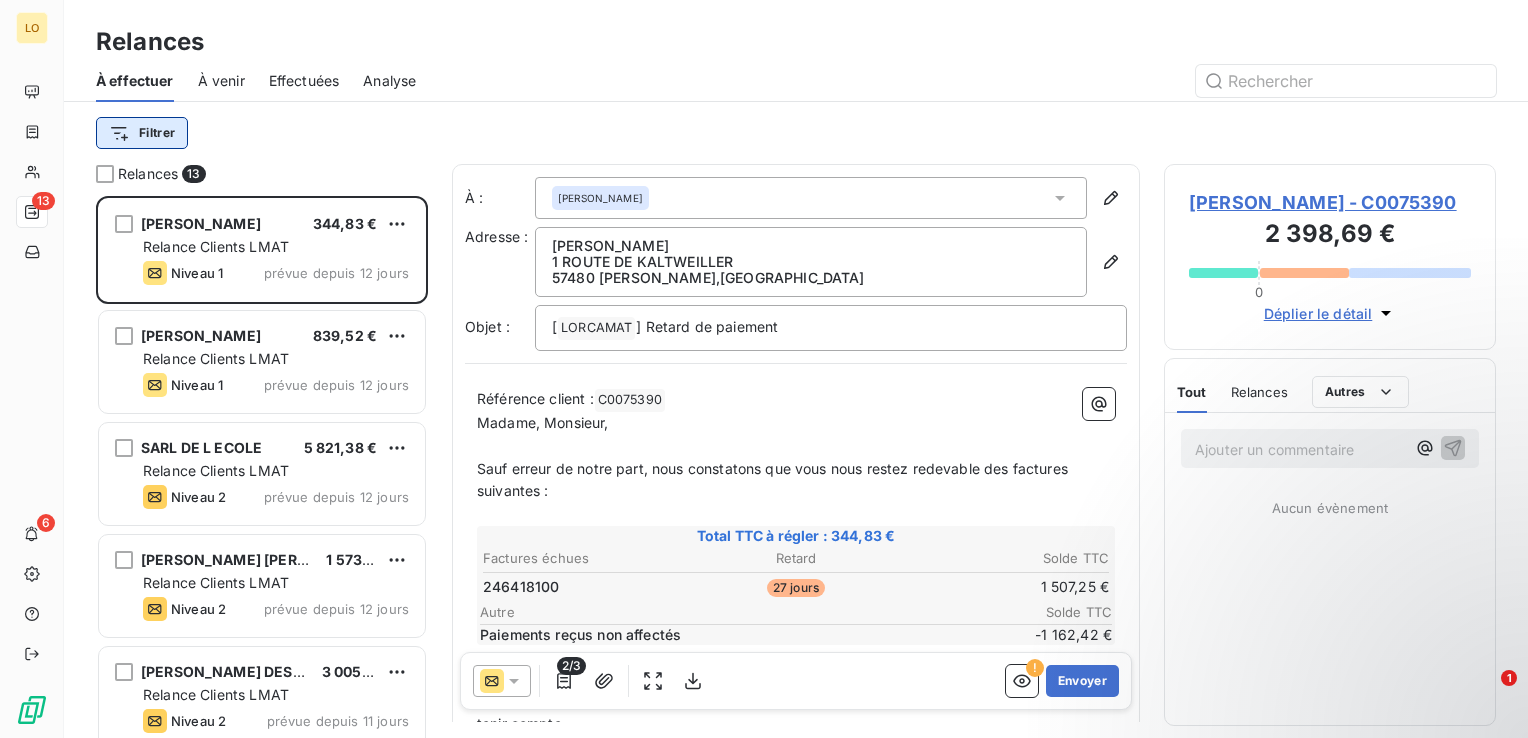 click on "LO 13 6 Relances À effectuer À venir Effectuées Analyse Filtrer Relances 13 PIRUS SYLVAIN 344,83 € Relance Clients LMAT Niveau 1 prévue depuis 12 jours [PERSON_NAME] 839,52 € Relance Clients LMAT Niveau 1 prévue depuis 12 jours SARL DE L ECOLE 5 821,38 € Relance Clients LMAT Niveau 2 prévue depuis 12 jours [PERSON_NAME] [PERSON_NAME] 1 573,53 € Relance Clients LMAT Niveau 2 prévue depuis 12 jours [PERSON_NAME] DES PLATANES 3 005,40 € Relance Clients LMAT Niveau 2 prévue depuis 11 jours [PERSON_NAME] 489,05 € Relance Clients LMAT Niveau 1 prévue depuis 9 jours [PERSON_NAME] 333,45 € Relance Clients LMAT Niveau 1 prévue depuis 7 jours [PERSON_NAME] 471,96 € Relance Clients LMAT Niveau 1 prévue depuis 3 jours [PERSON_NAME] 111,74 € Relance Clients LMAT Niveau 3 prévue depuis hier BERNIMONT [PERSON_NAME] 419,01 € Relance Clients LMAT Niveau 3 prévue aujourd’[PERSON_NAME] TIAGO 60,00 € Relance Clients LMAT Niveau 1 prévue aujourd’[PERSON_NAME] MOULOUD 714,55 € Niveau 3" at bounding box center [764, 369] 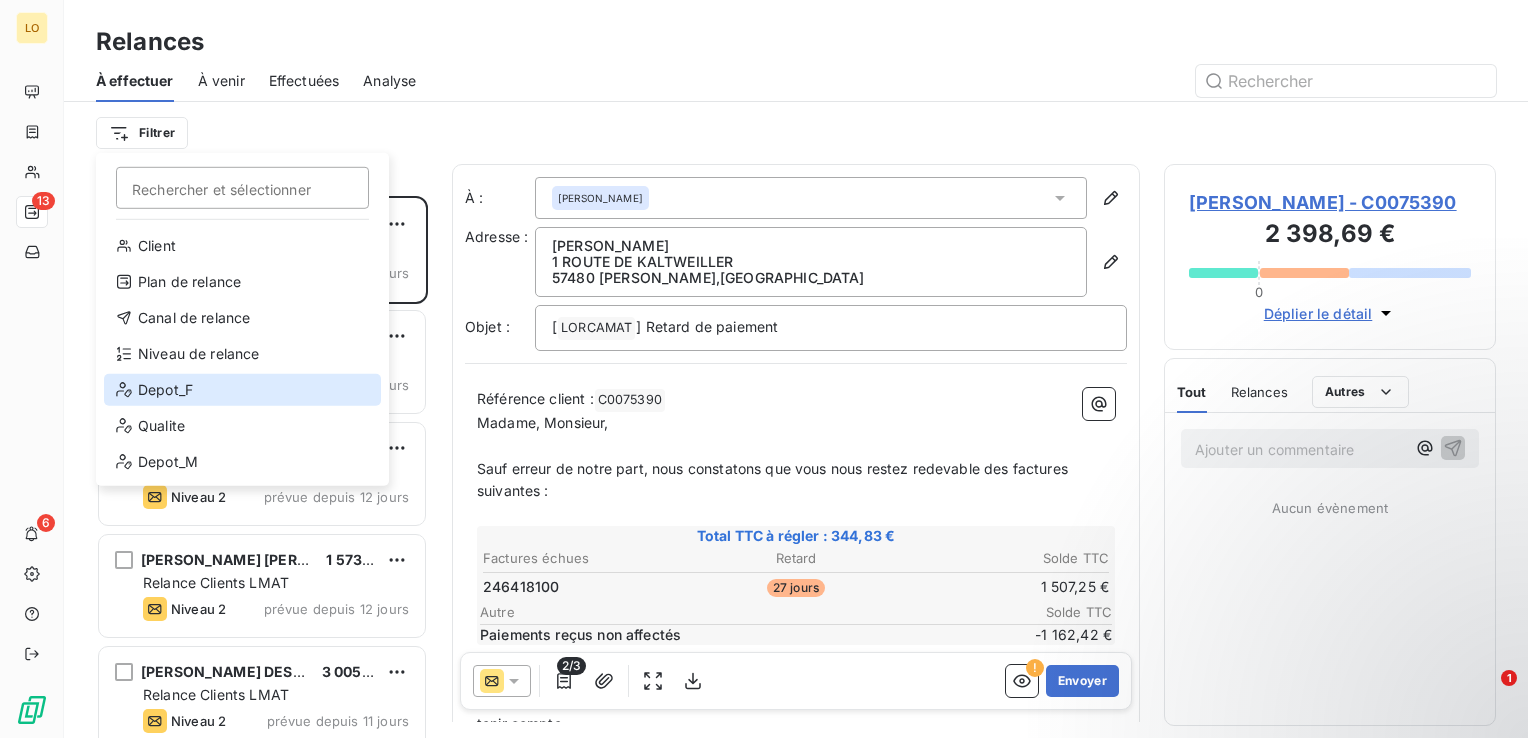 click on "Depot_F" at bounding box center (242, 390) 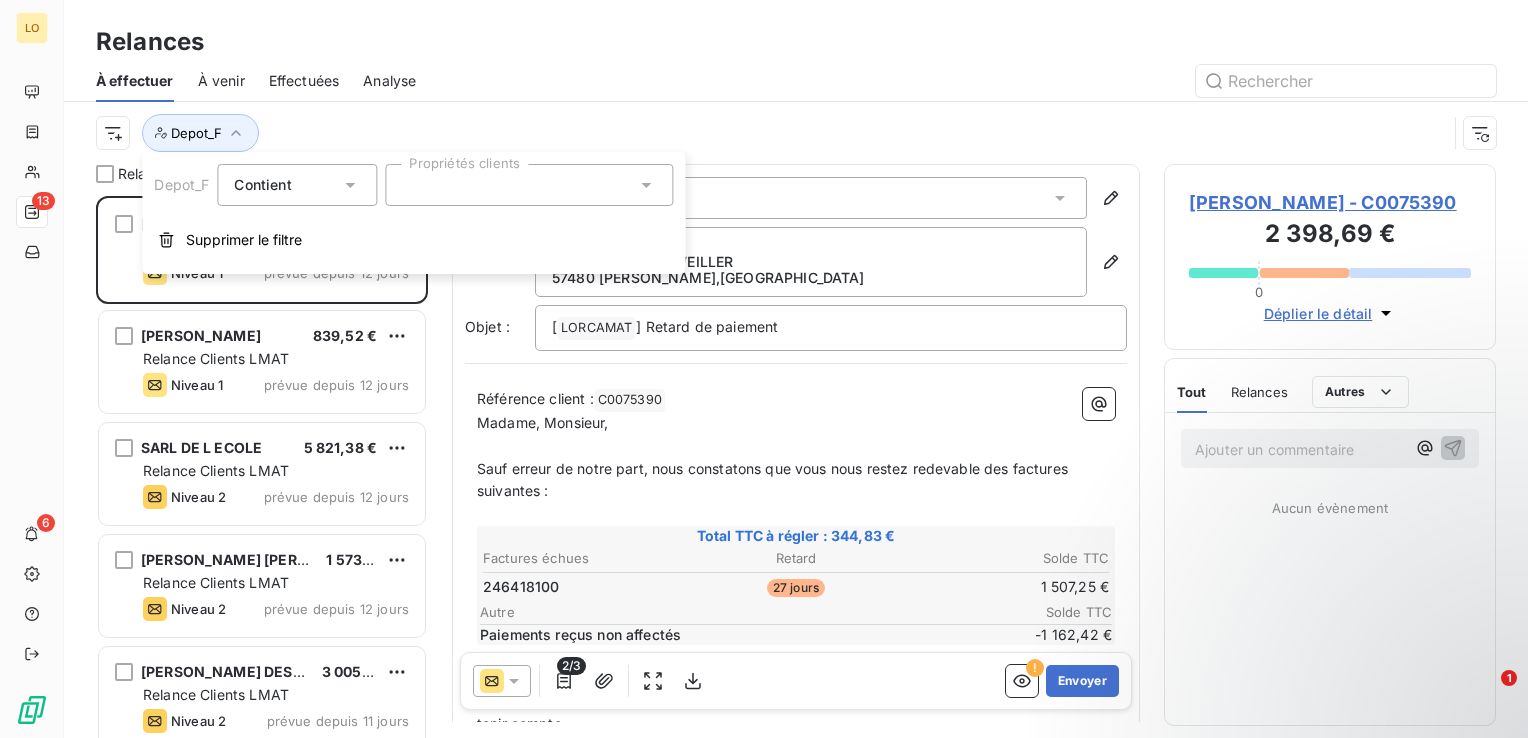 click 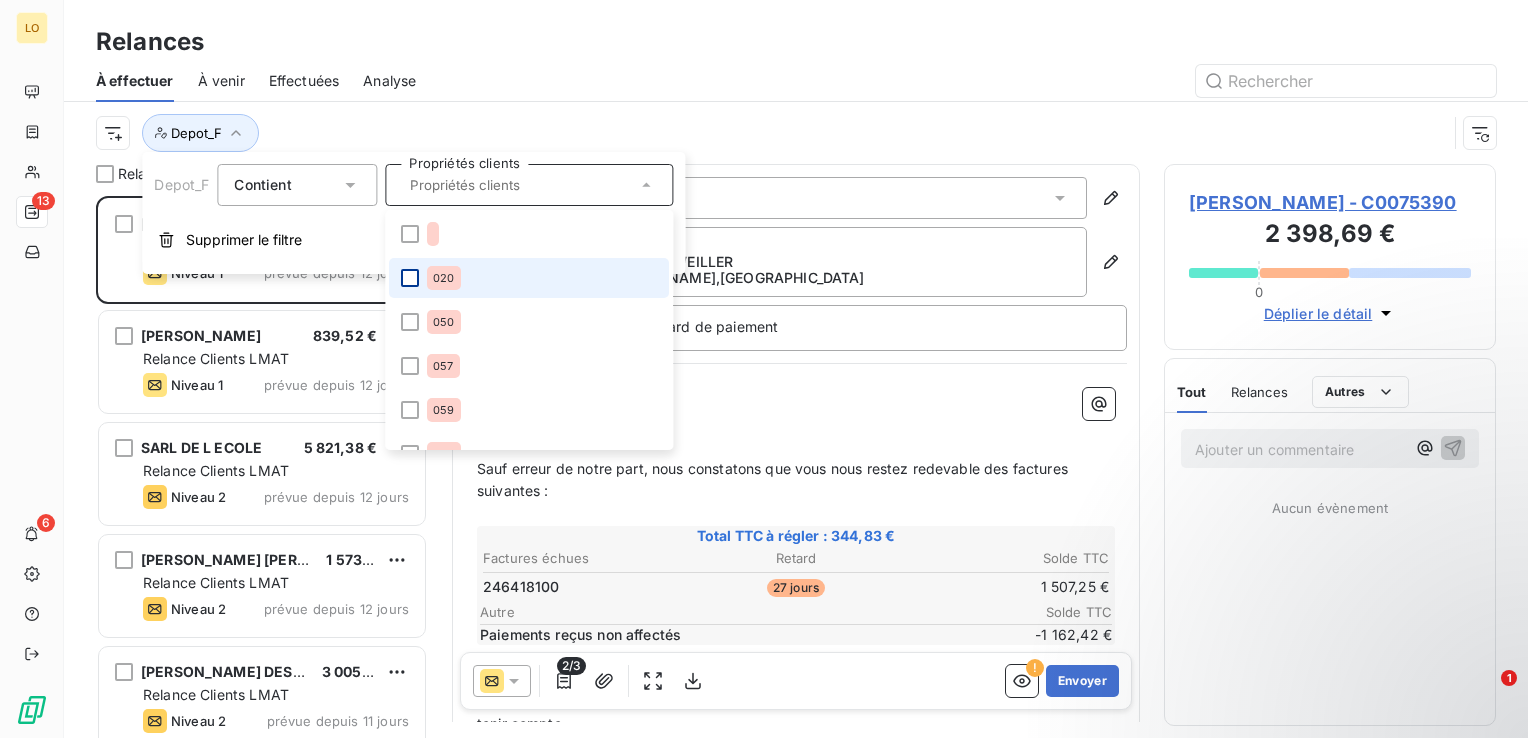 click at bounding box center [410, 278] 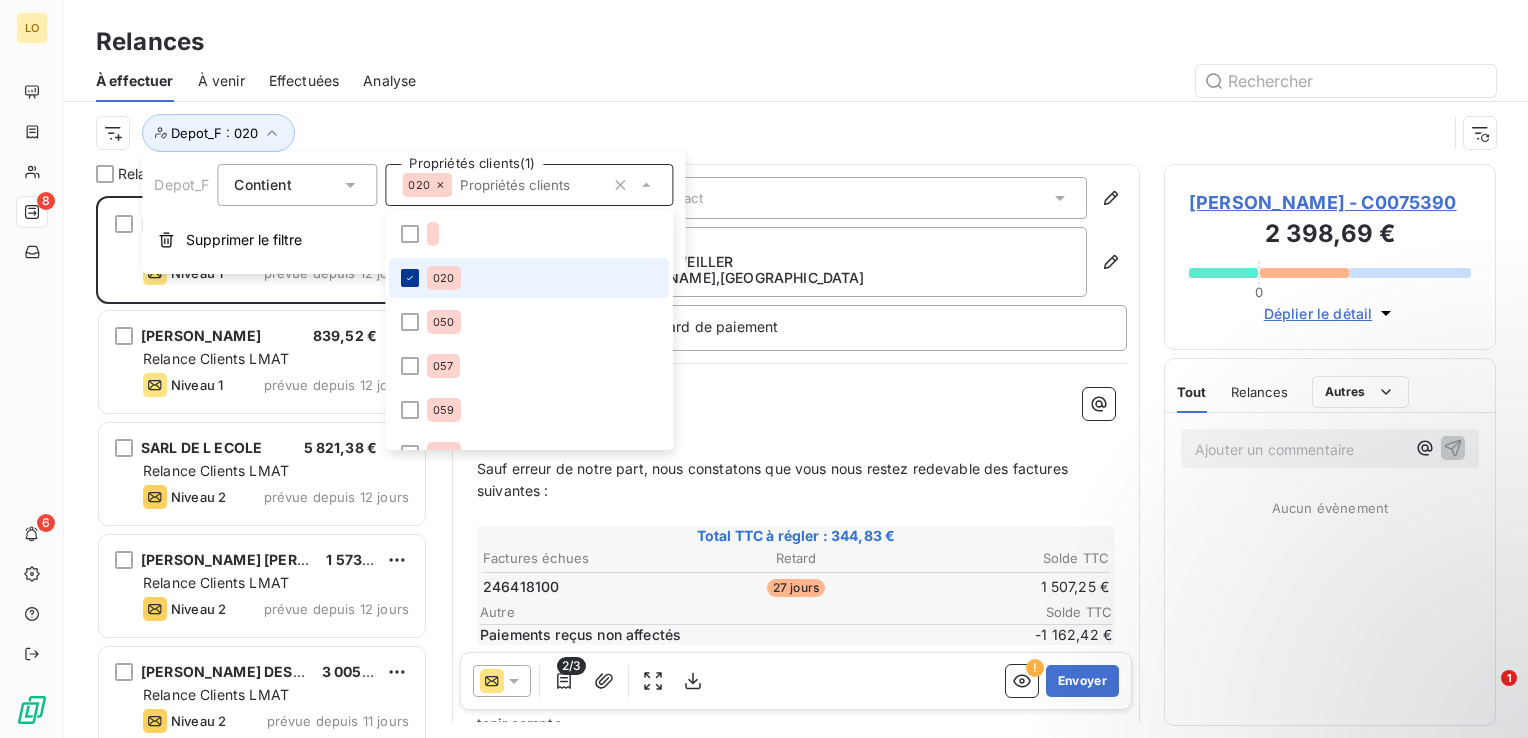 scroll, scrollTop: 16, scrollLeft: 16, axis: both 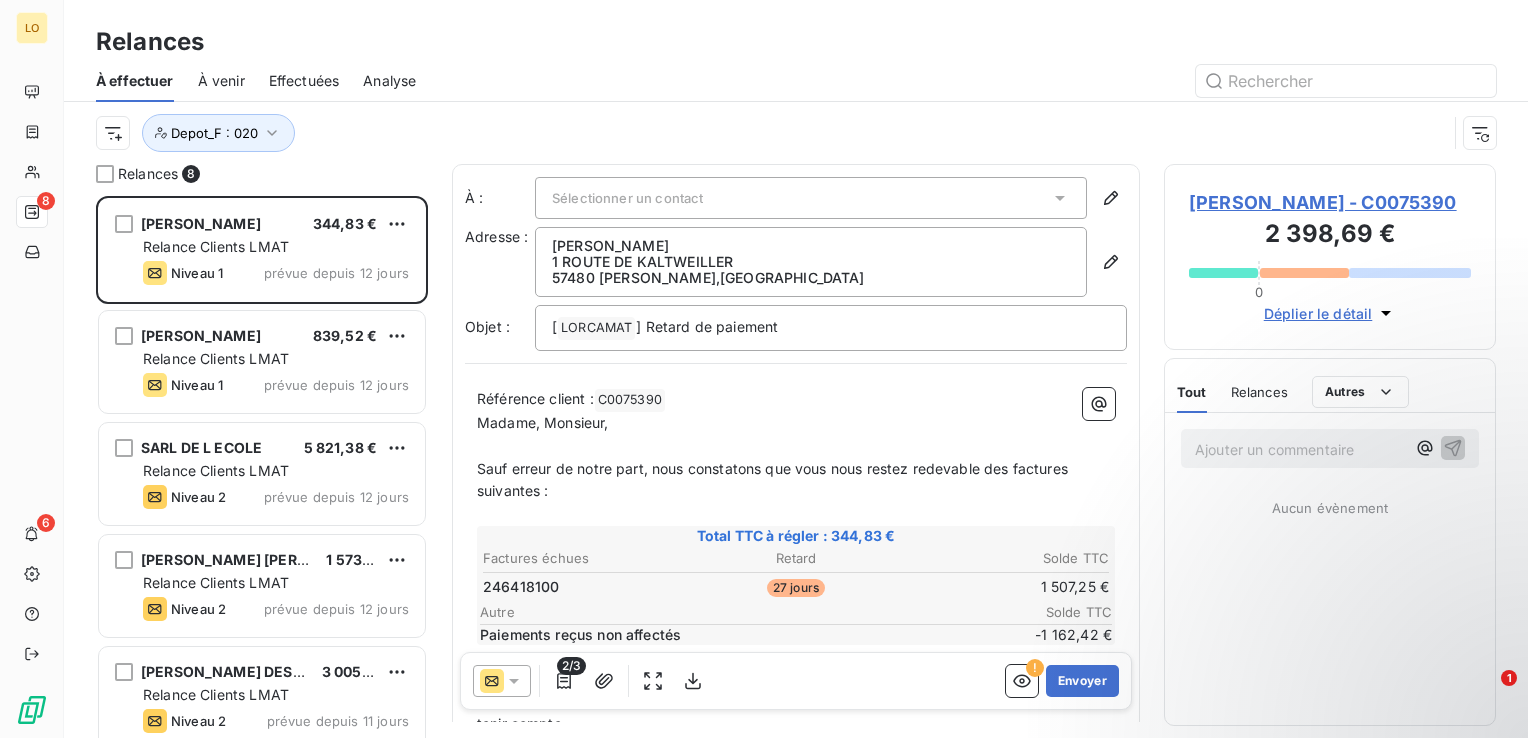 click at bounding box center (968, 81) 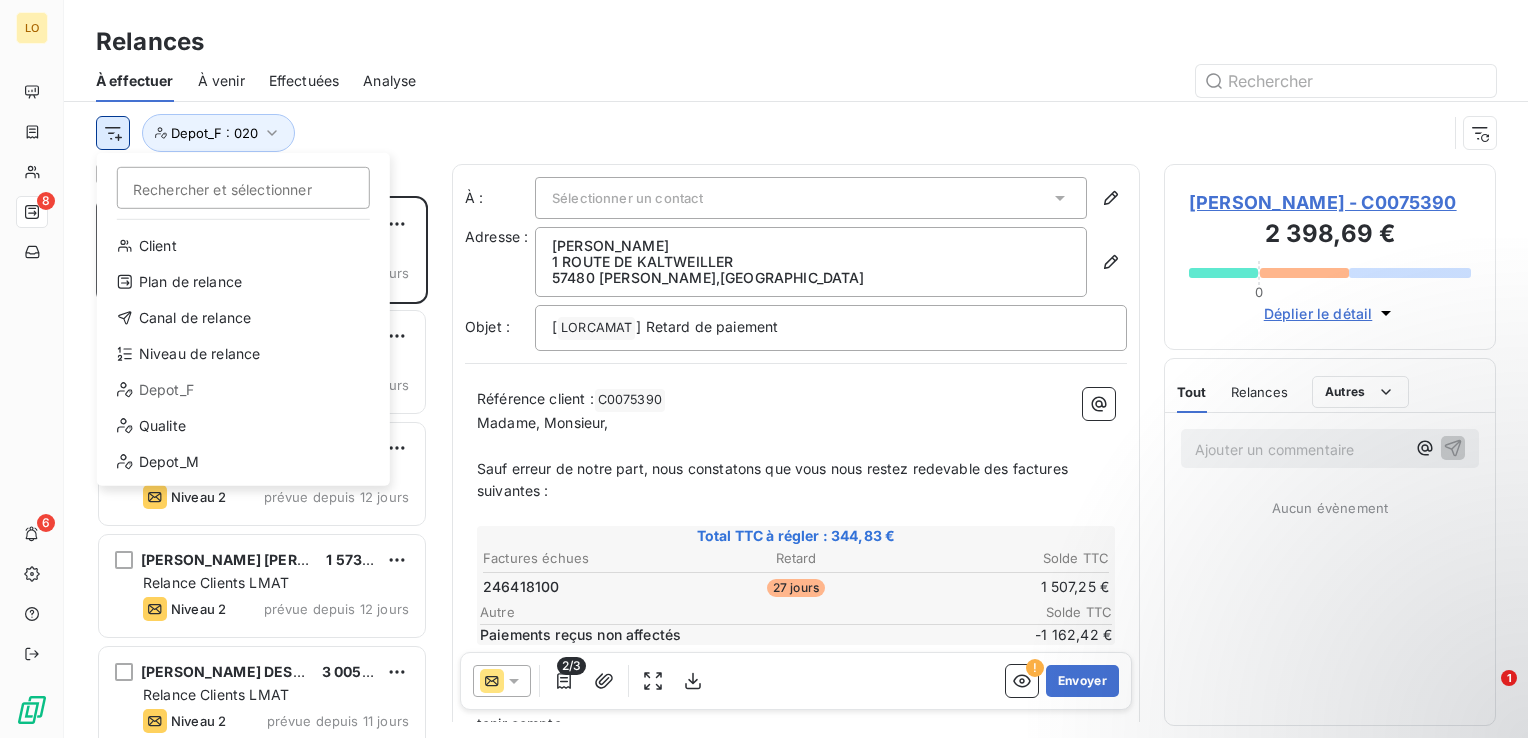 click on "LO 8 6 Relances À effectuer À venir Effectuées Analyse Rechercher et sélectionner Client Plan de relance Canal de relance Niveau de relance Depot_F Qualite Depot_M Depot_F  : 020  Relances 8 PIRUS SYLVAIN 344,83 € Relance Clients LMAT Niveau 1 prévue depuis 12 jours [PERSON_NAME] 839,52 € Relance Clients LMAT Niveau 1 prévue depuis 12 jours SARL DE L ECOLE 5 821,38 € Relance Clients LMAT Niveau 2 prévue depuis 12 jours [PERSON_NAME] [PERSON_NAME] 1 573,53 € Relance Clients LMAT Niveau 2 prévue depuis 12 jours [PERSON_NAME] DES PLATANES 3 005,40 € Relance Clients LMAT Niveau 2 prévue depuis 11 jours BERNIMONT [PERSON_NAME] 419,01 € Relance Clients LMAT Niveau 3 prévue aujourd’[PERSON_NAME] MOULOUD 714,55 € Relance Clients LMAT Niveau 3 prévue aujourd’[PERSON_NAME] [PERSON_NAME] 252,99 € Relance Clients LMAT Niveau 3 prévue aujourd’hui À : Sélectionner un contact Adresse : PIRUS SYLVAIN [STREET_ADDRESS][PERSON_NAME] Objet : [ LORCAMAT ﻿ C0075390 ﻿ ﻿" at bounding box center [764, 369] 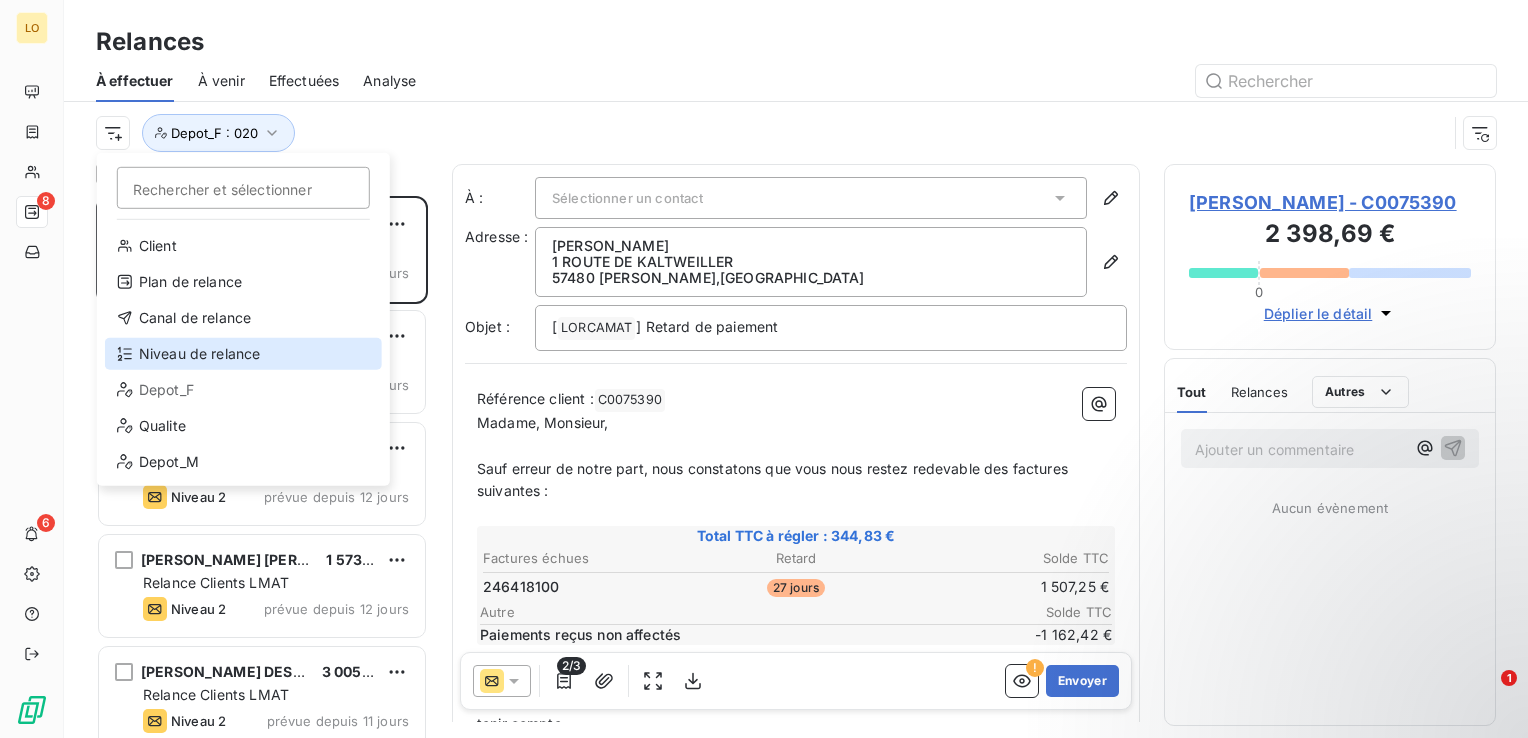 click on "Niveau de relance" at bounding box center (243, 354) 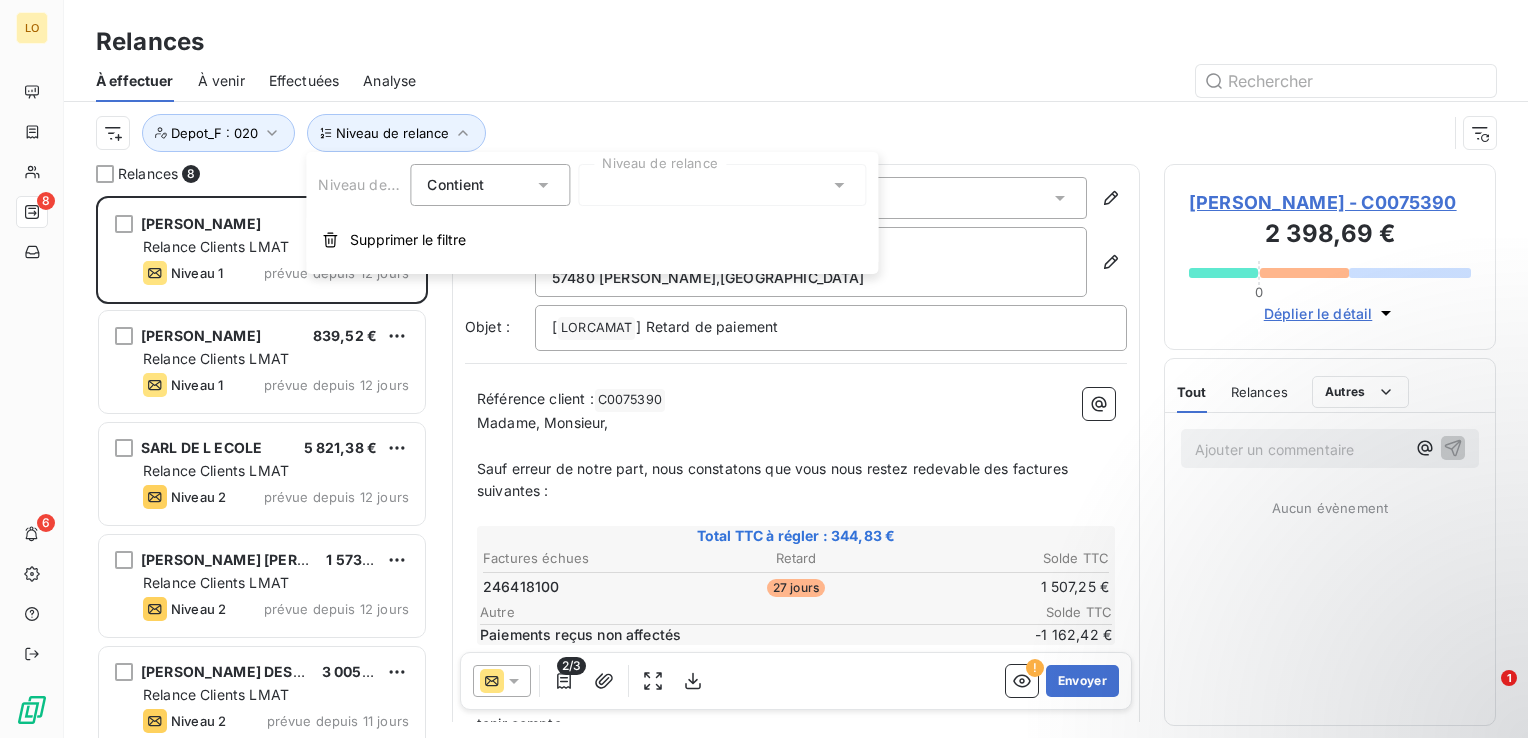 click 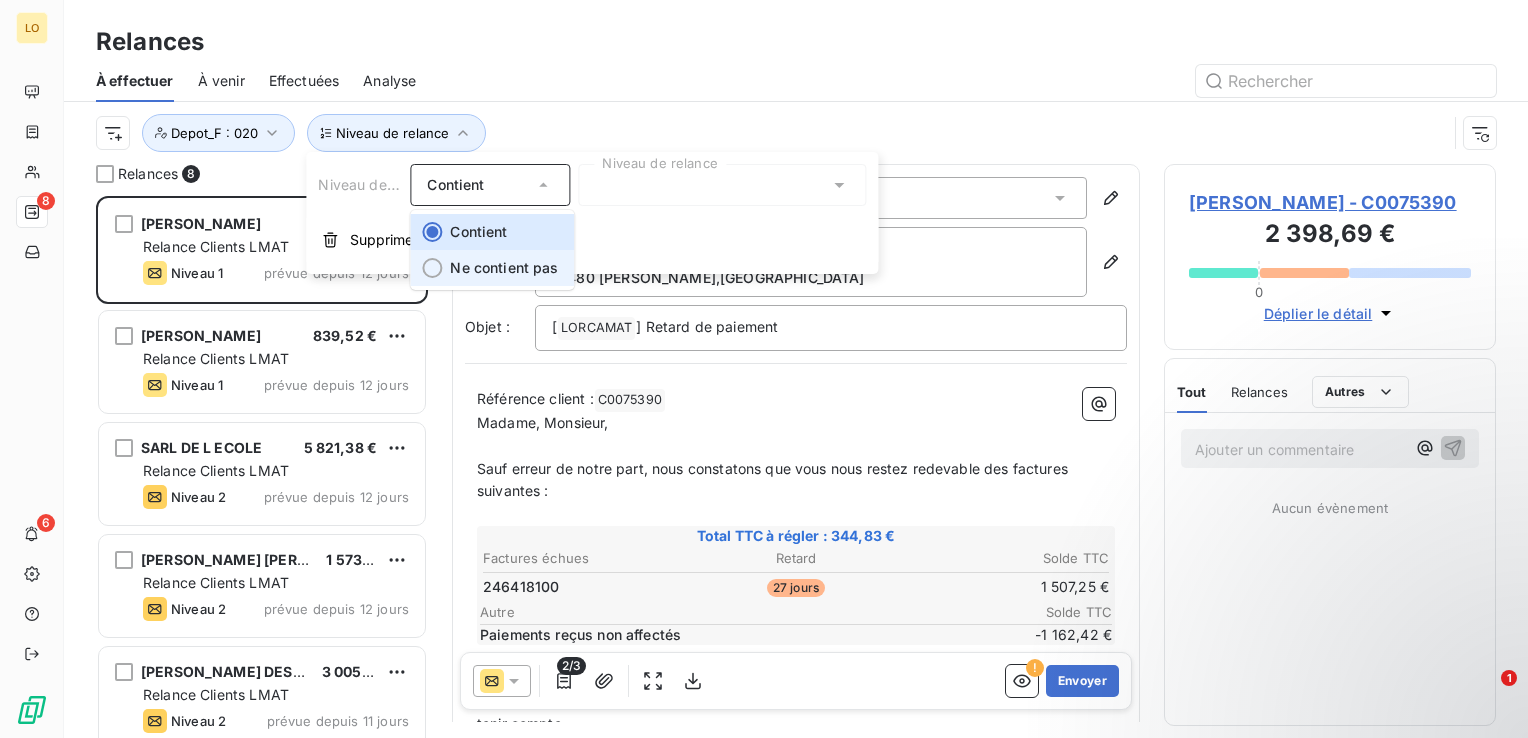 click on "Ne contient pas" at bounding box center [504, 267] 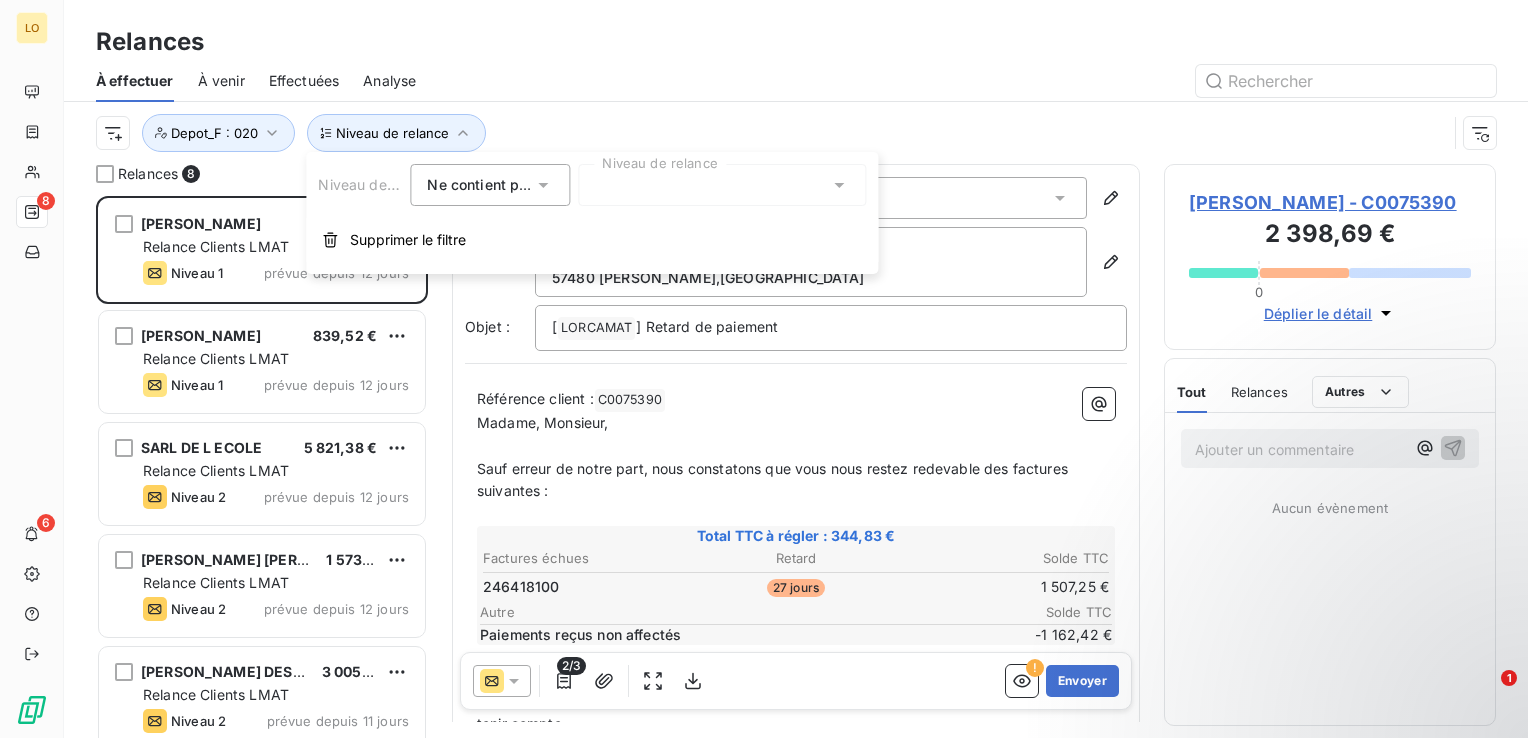 click 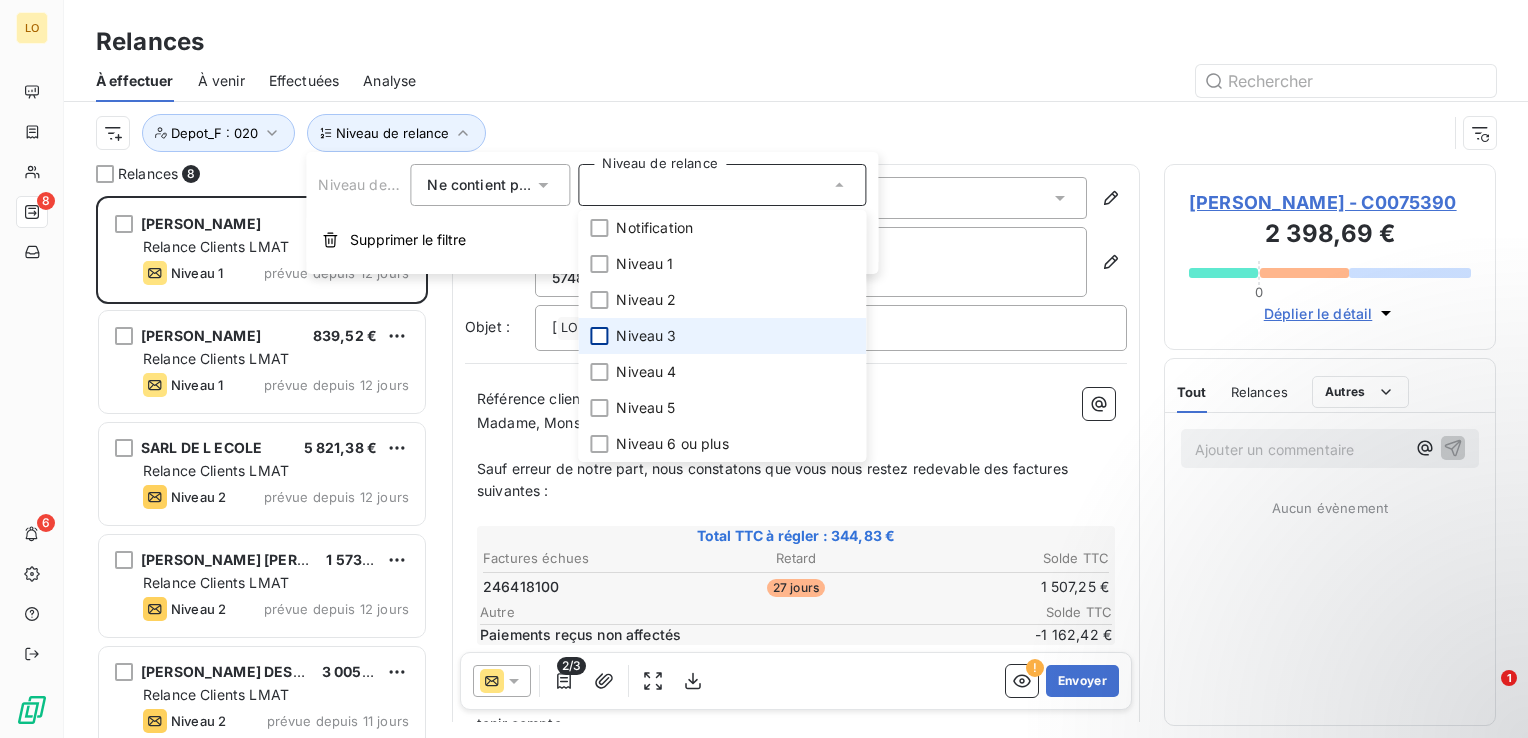 click at bounding box center [599, 336] 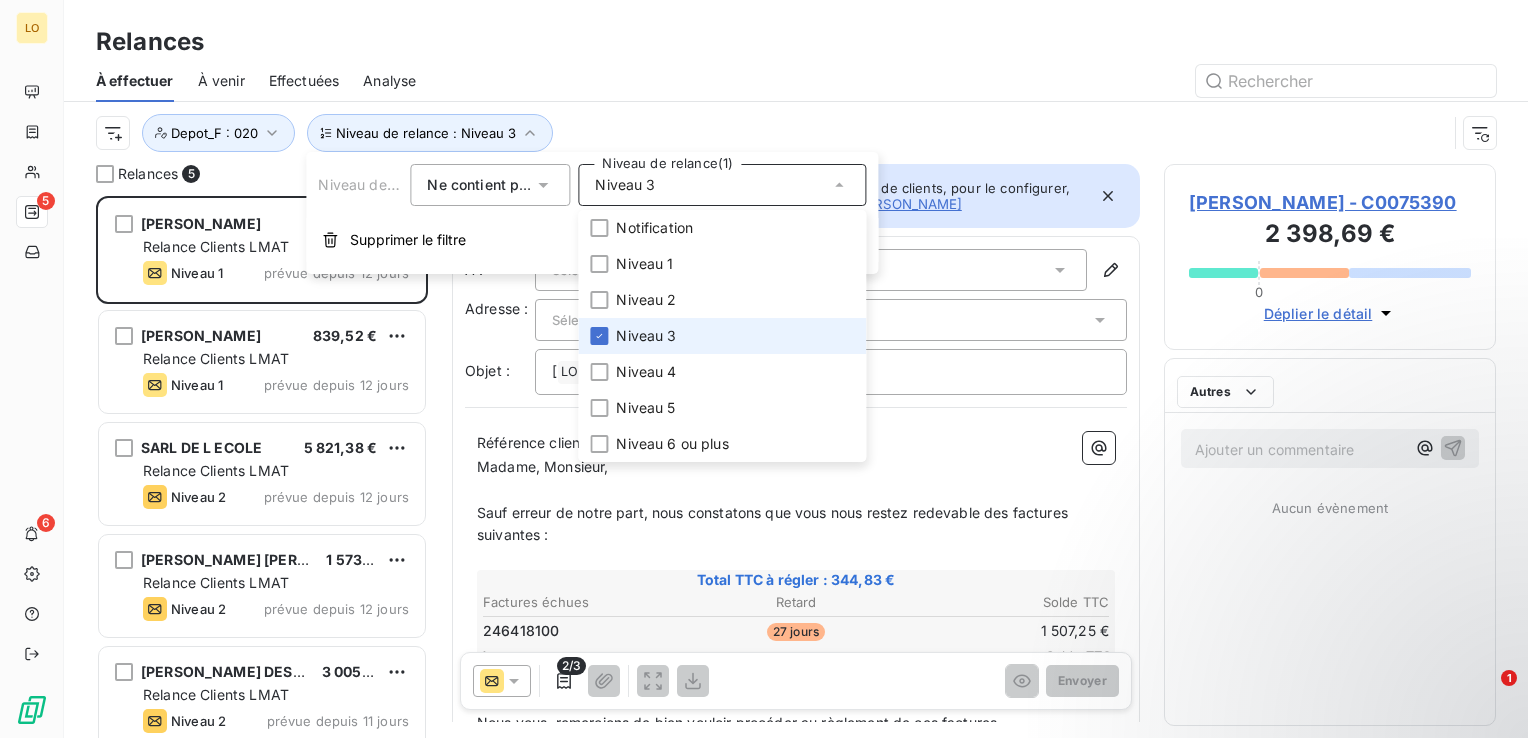 scroll, scrollTop: 16, scrollLeft: 16, axis: both 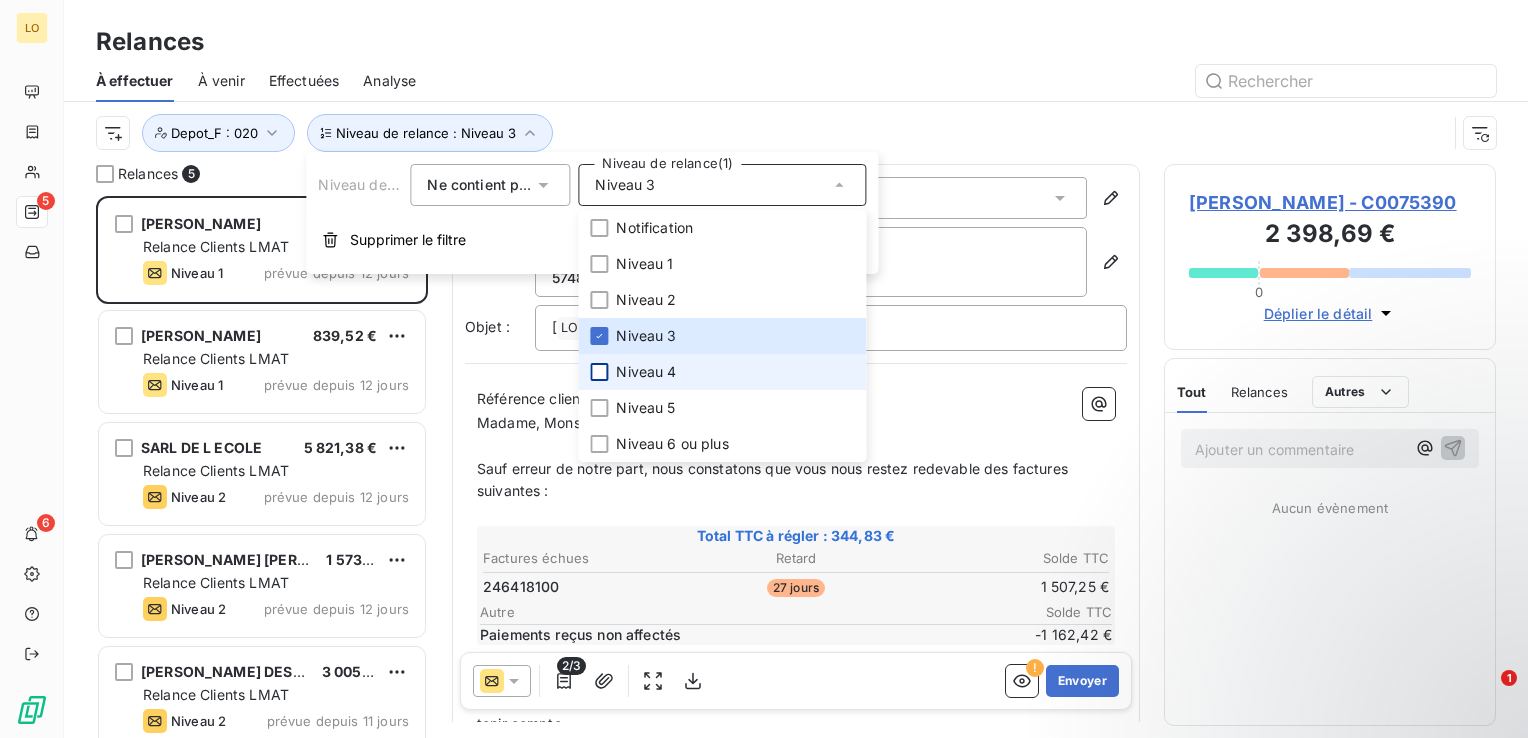 click at bounding box center (599, 372) 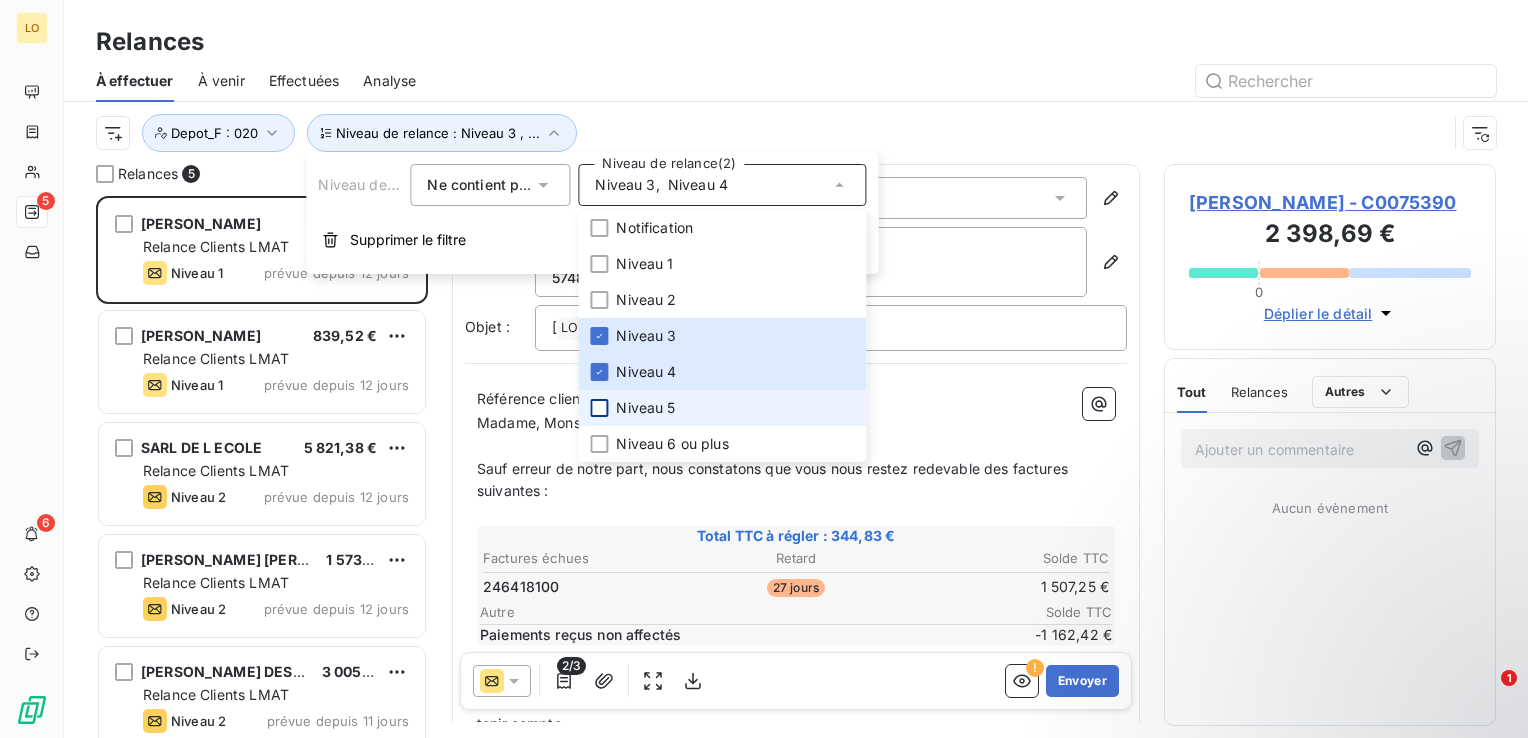 scroll, scrollTop: 16, scrollLeft: 16, axis: both 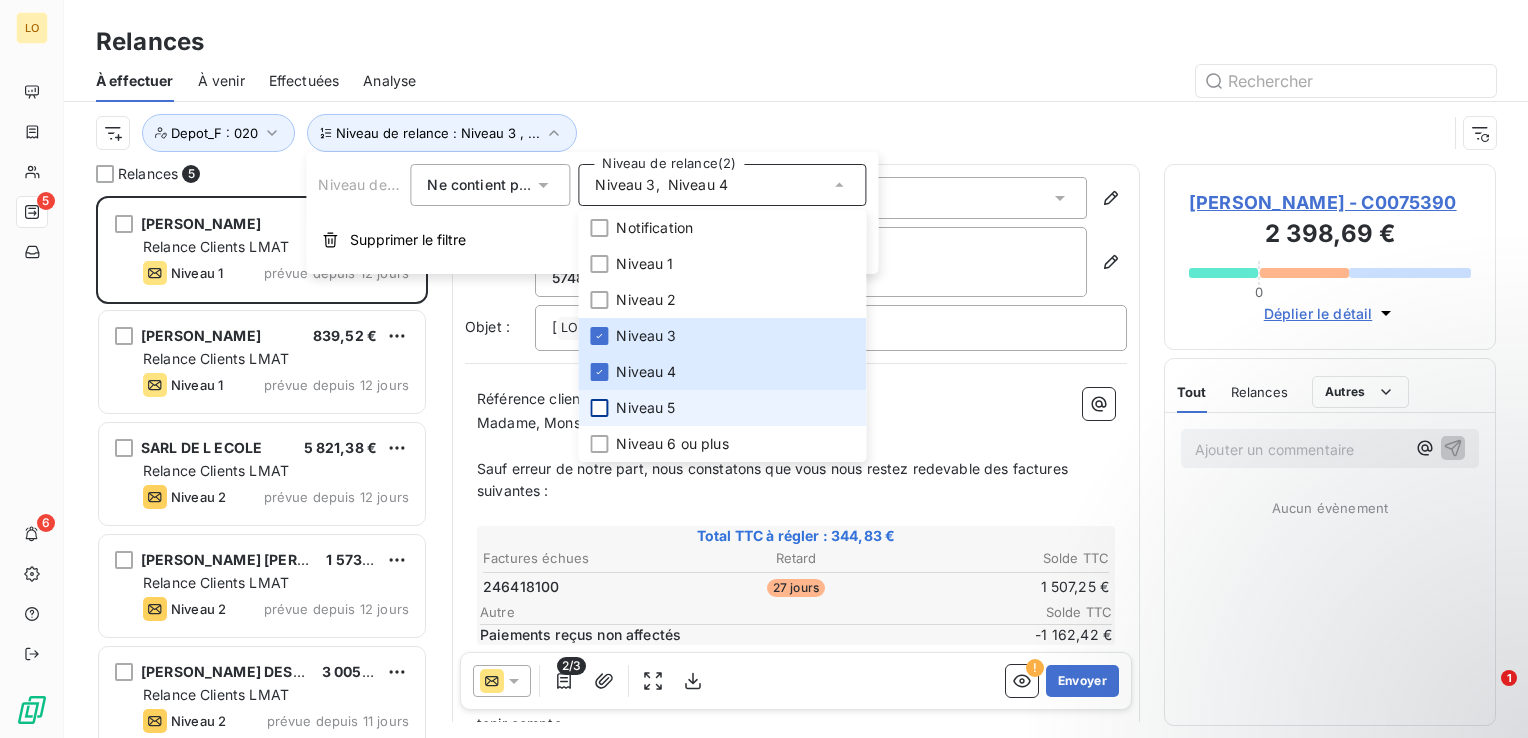 click at bounding box center [599, 408] 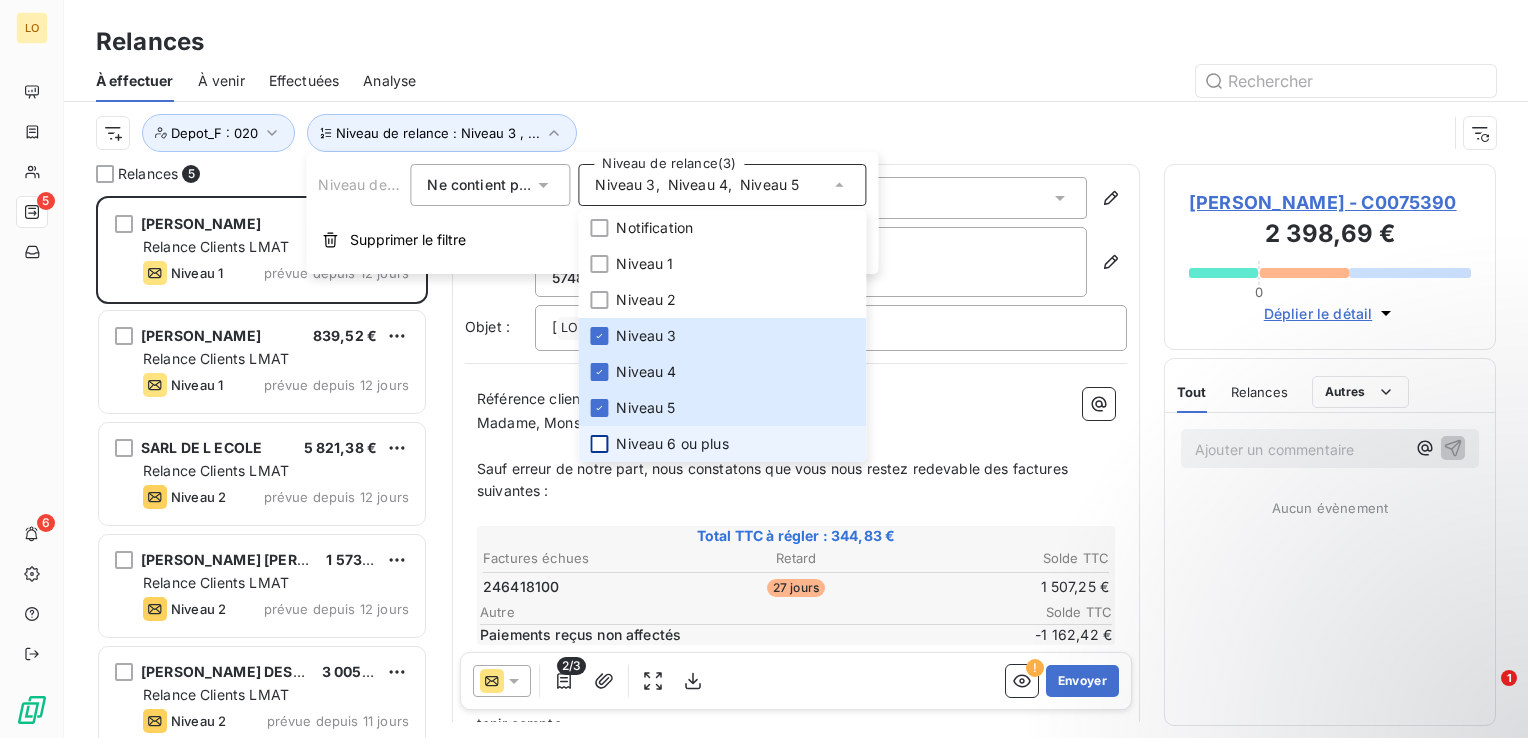 scroll, scrollTop: 16, scrollLeft: 16, axis: both 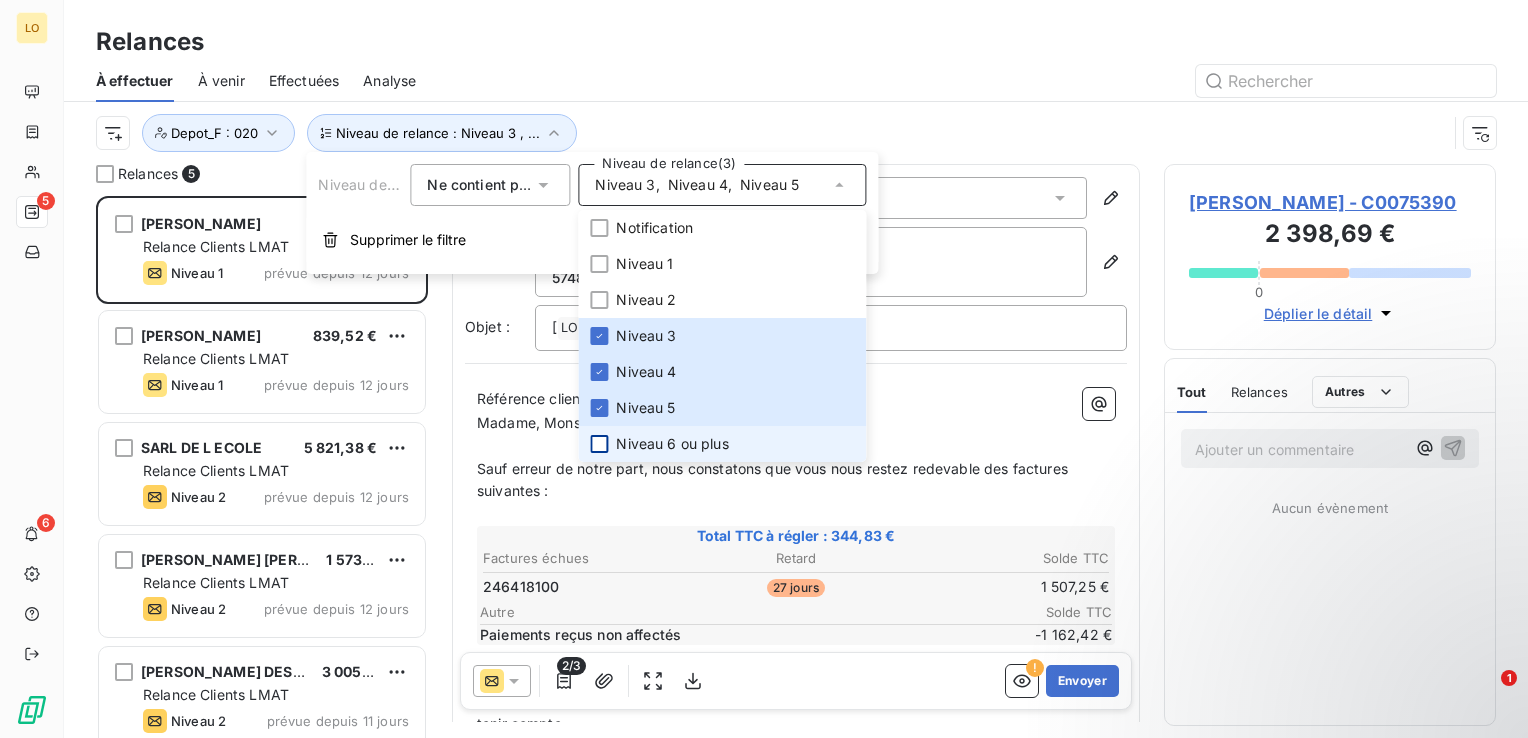 click at bounding box center (599, 444) 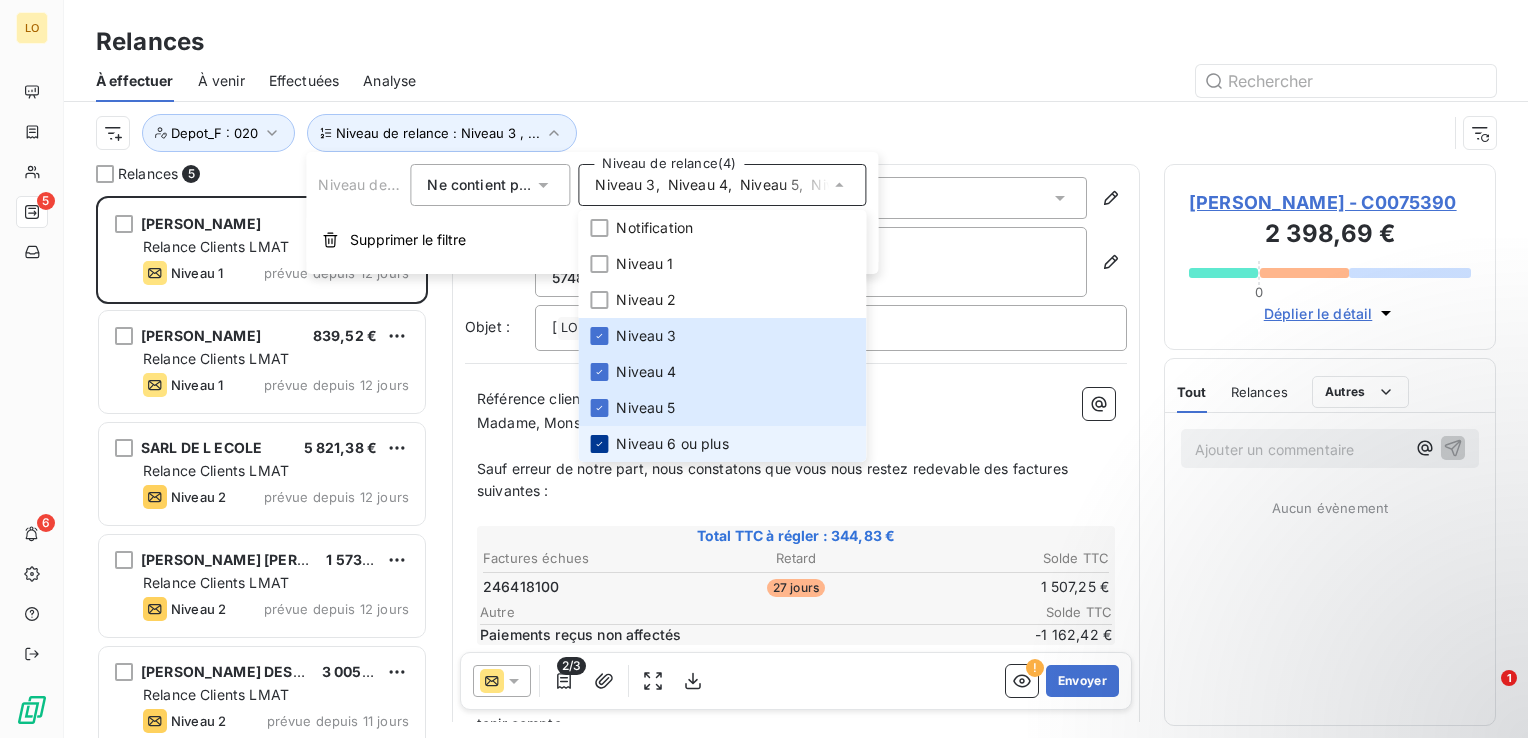 scroll, scrollTop: 16, scrollLeft: 16, axis: both 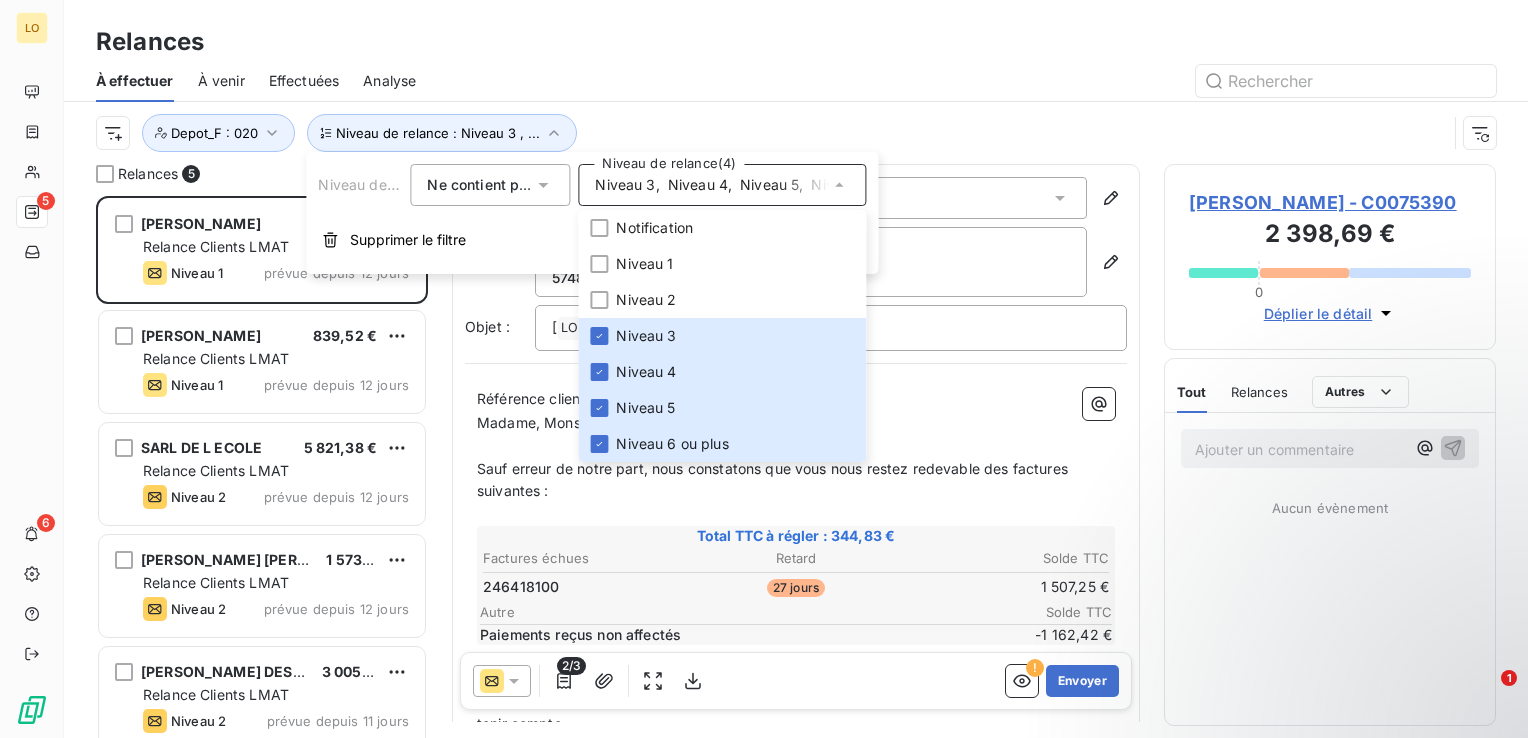 click at bounding box center (968, 81) 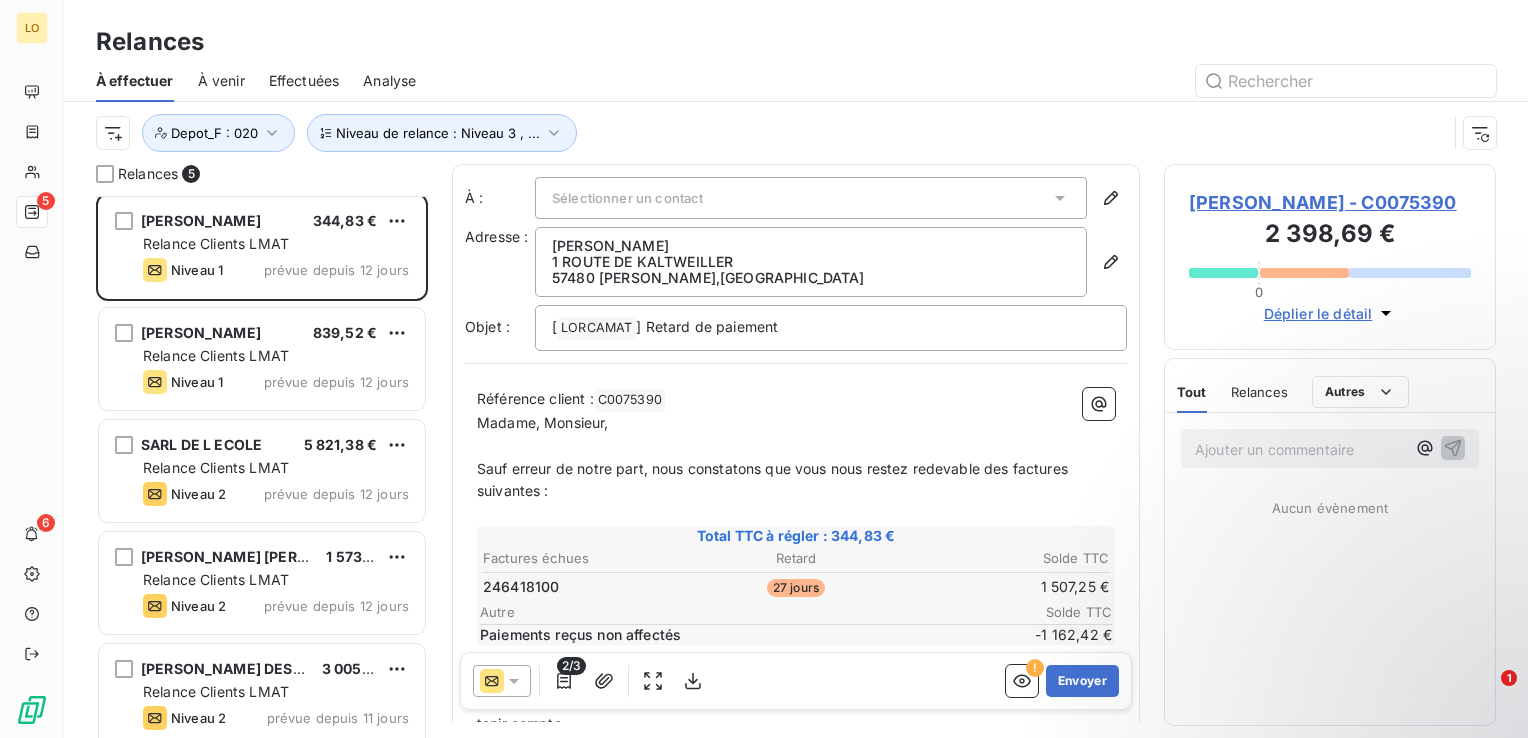 scroll, scrollTop: 0, scrollLeft: 0, axis: both 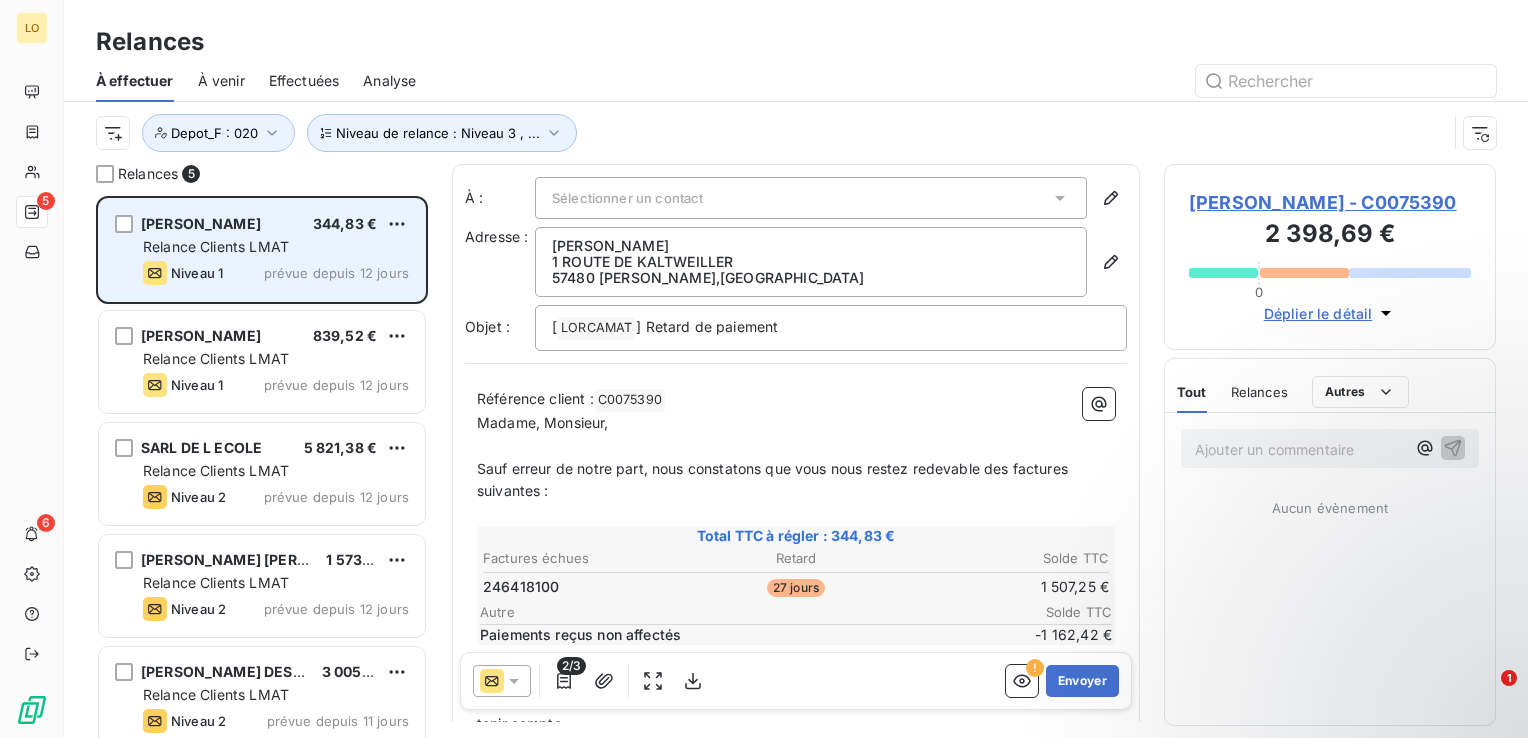 click on "Relance Clients LMAT" at bounding box center [276, 247] 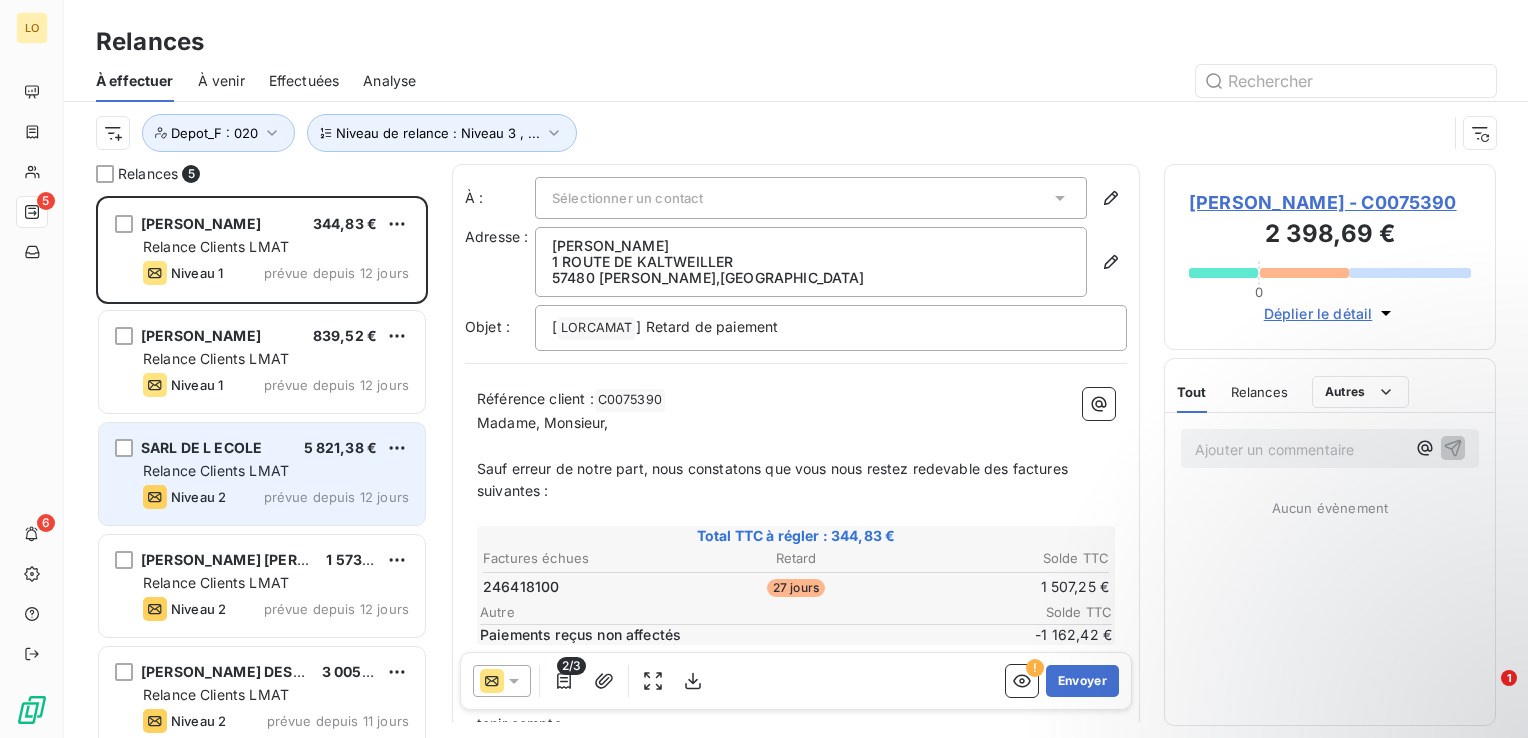 click on "Relance Clients LMAT" at bounding box center (216, 470) 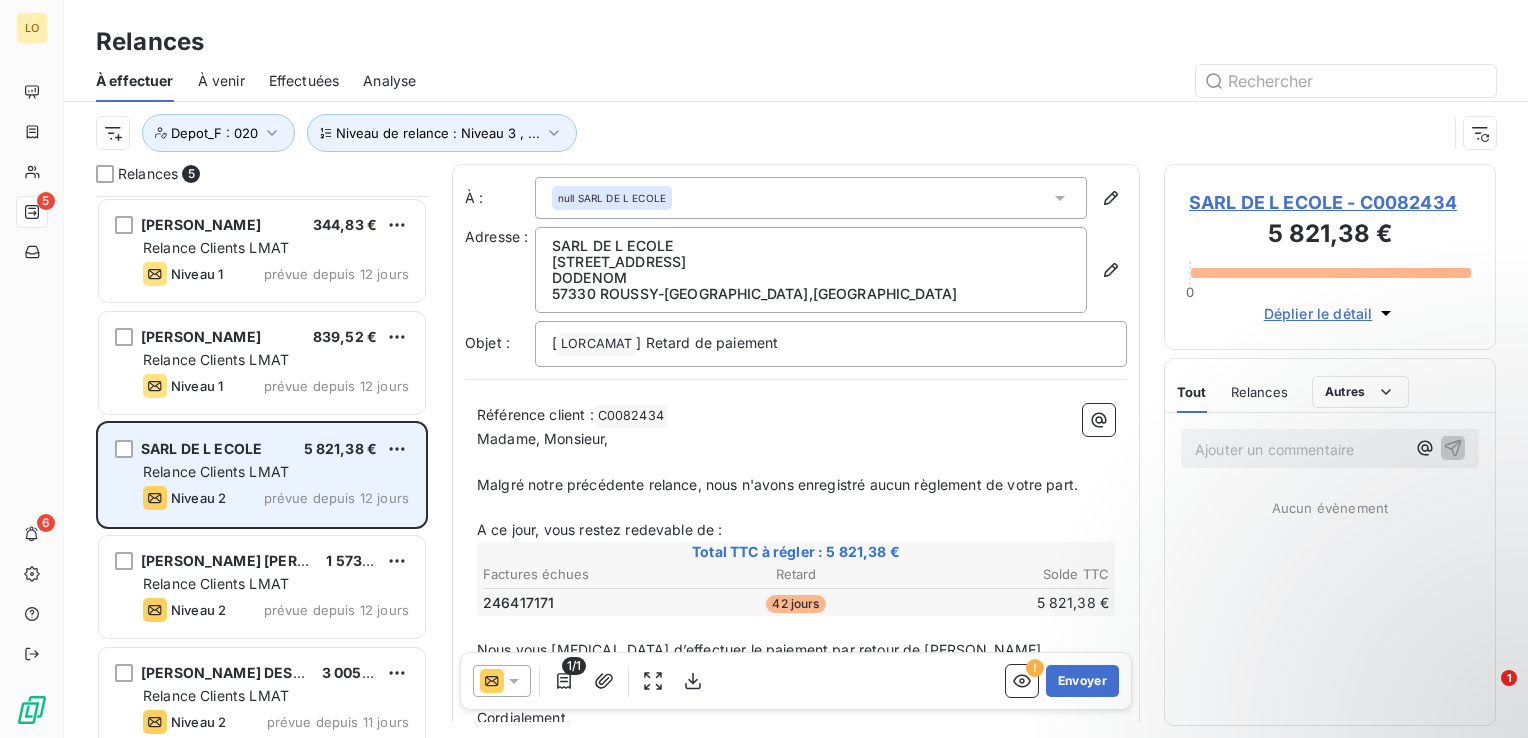 scroll, scrollTop: 18, scrollLeft: 0, axis: vertical 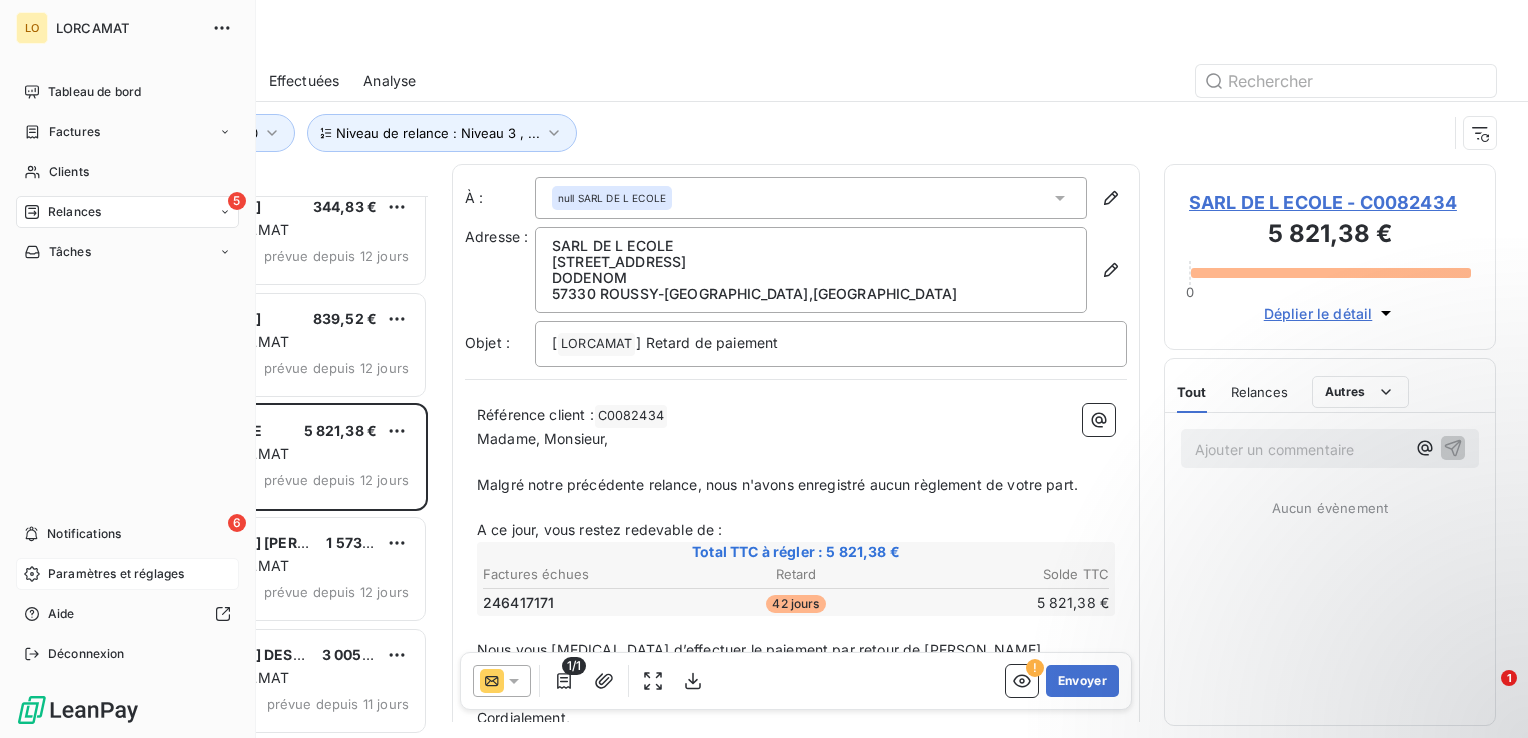click 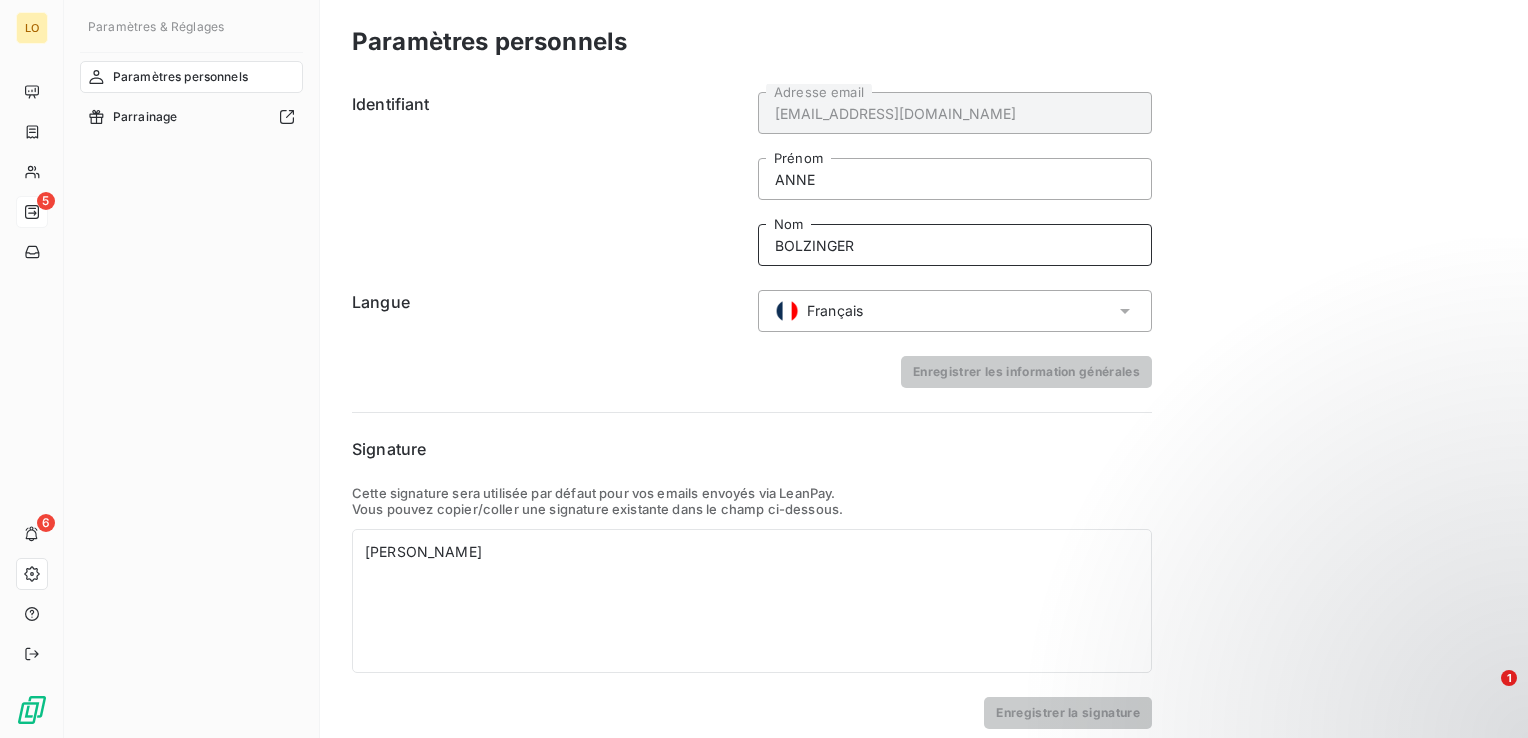 click on "BOLZINGER" at bounding box center (955, 245) 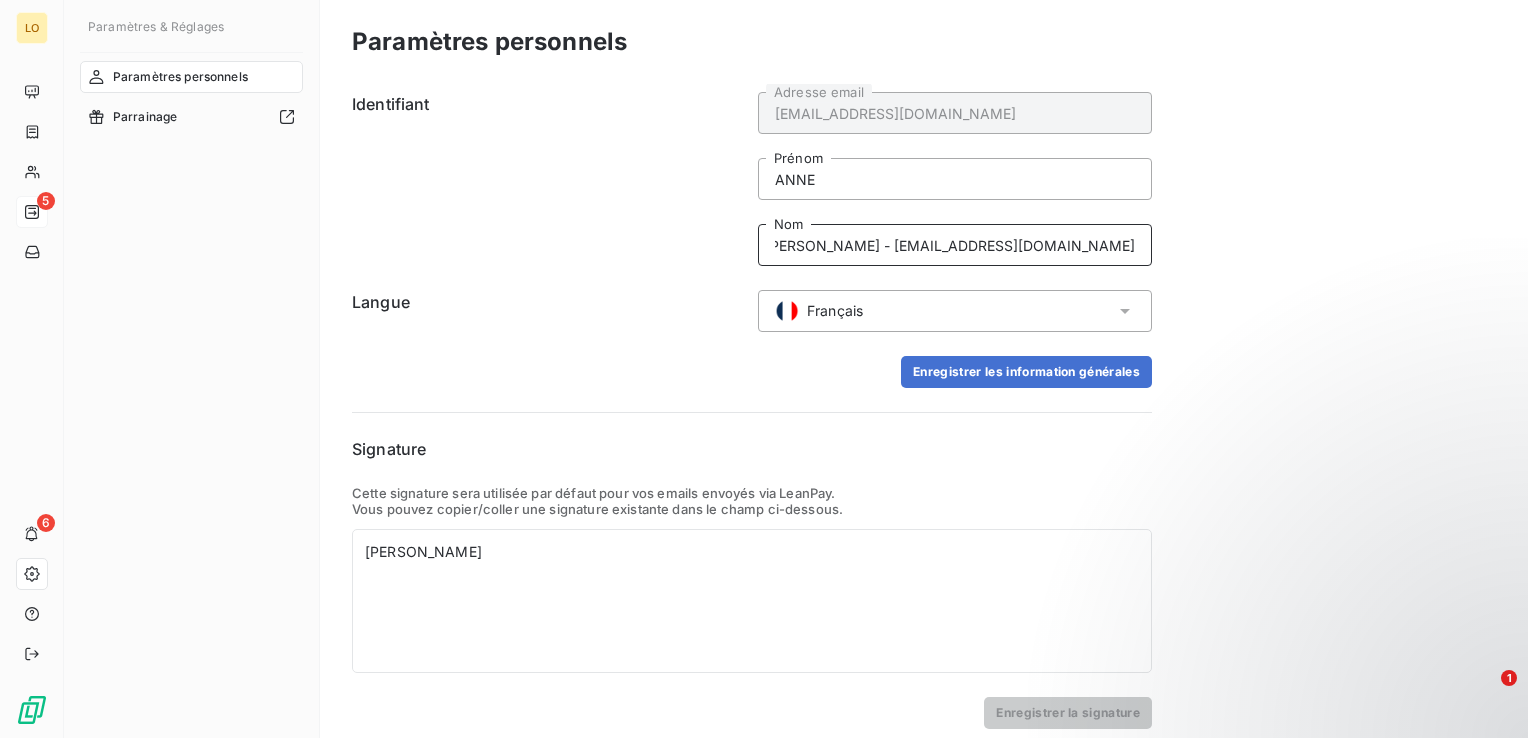 scroll, scrollTop: 0, scrollLeft: 20, axis: horizontal 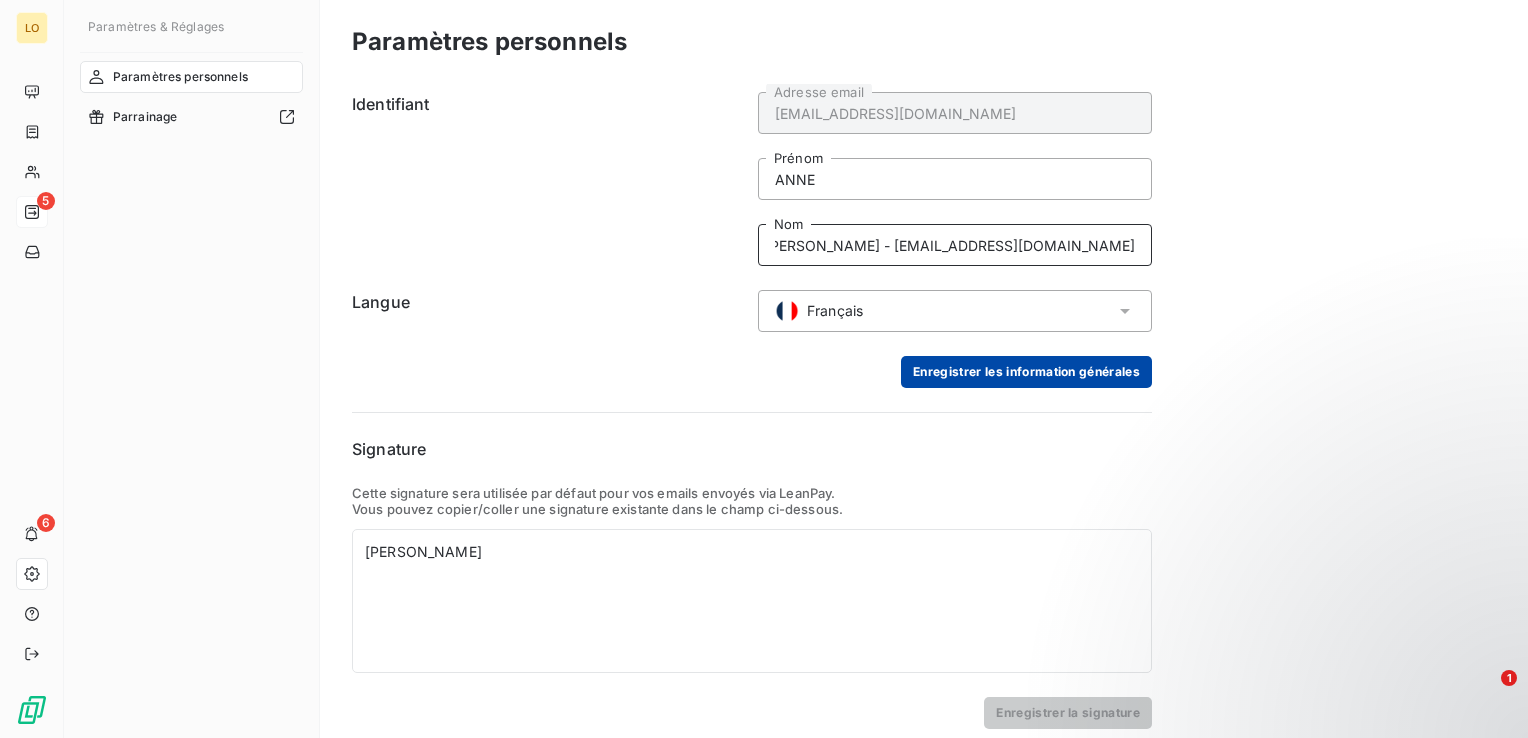 type on "[PERSON_NAME] - [EMAIL_ADDRESS][DOMAIN_NAME]" 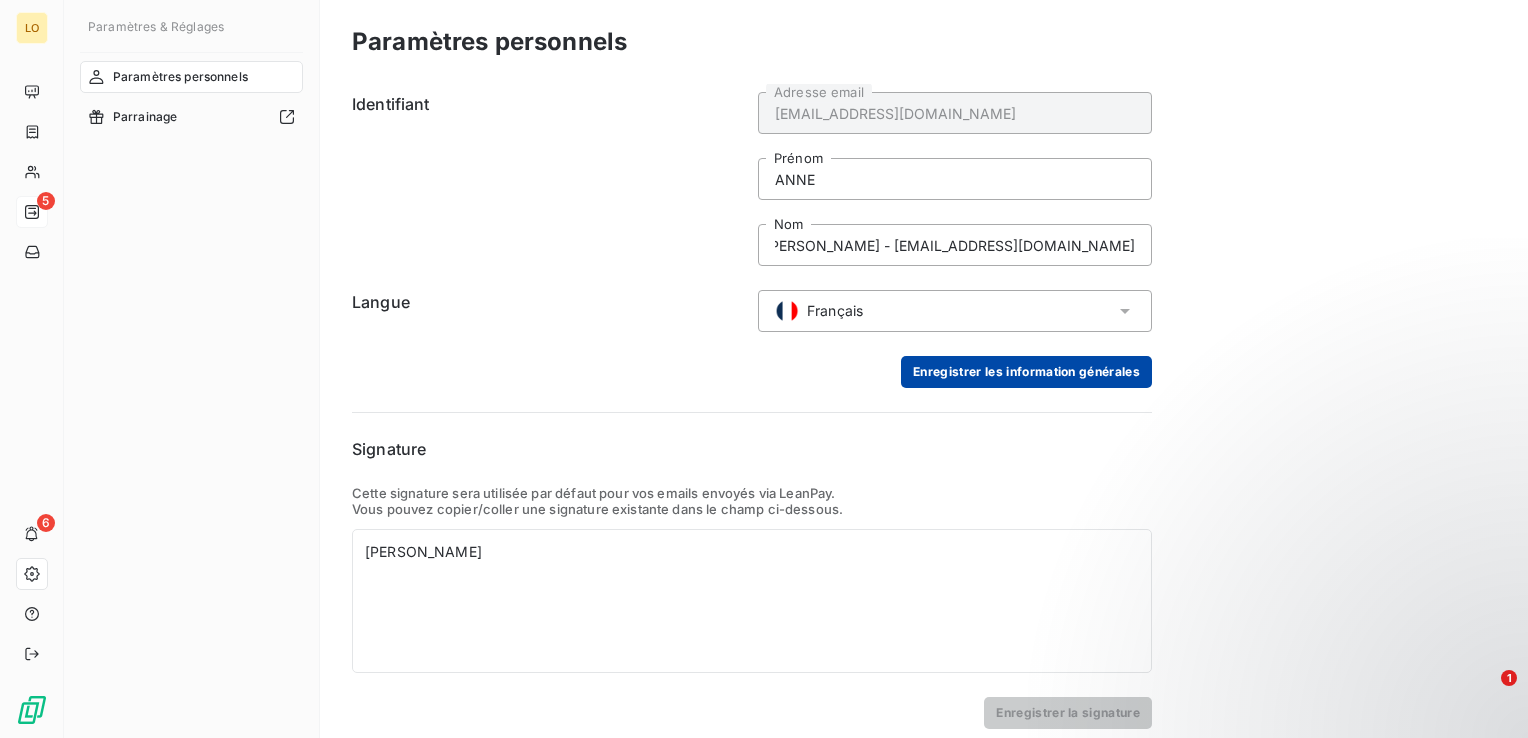 click on "Enregistrer les information générales" at bounding box center (1026, 372) 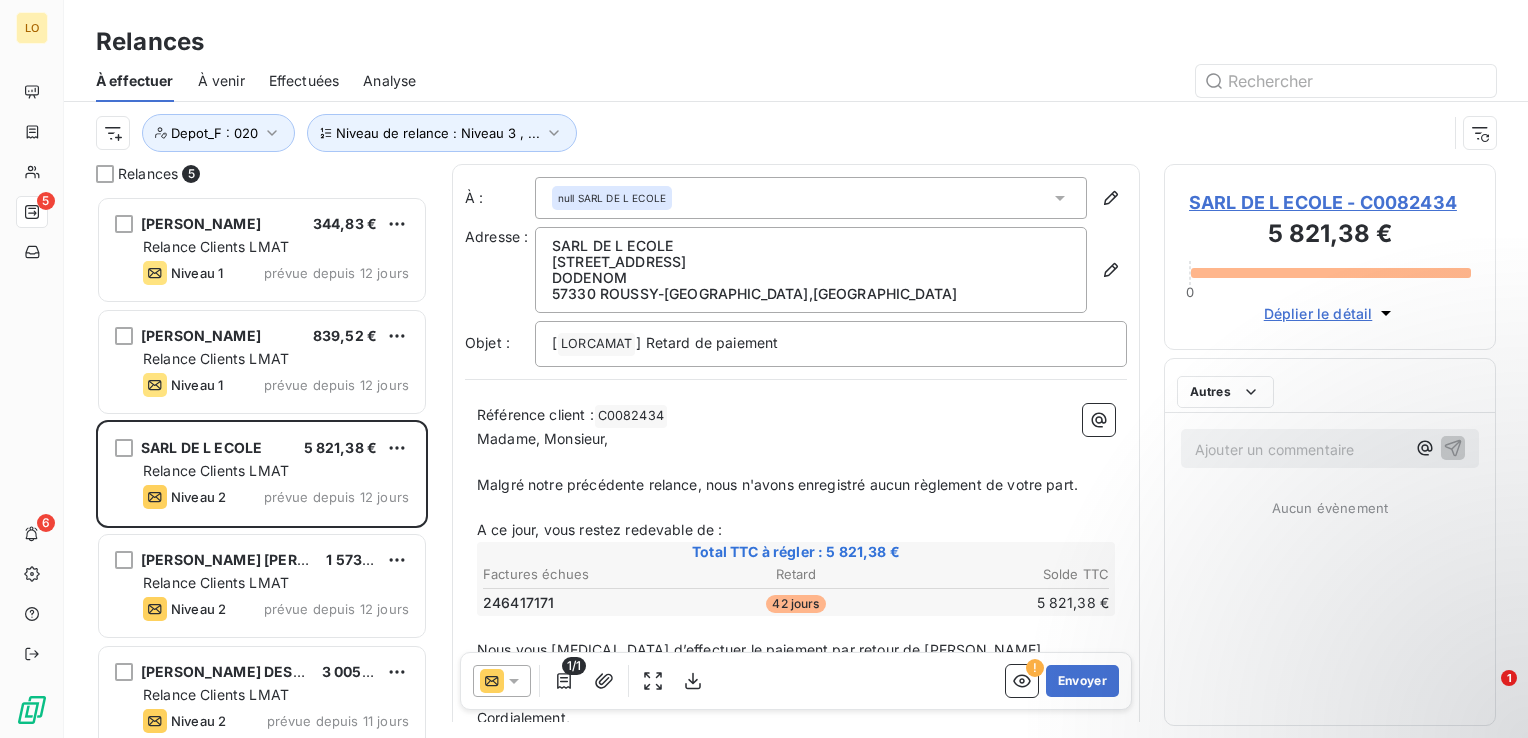 scroll, scrollTop: 16, scrollLeft: 16, axis: both 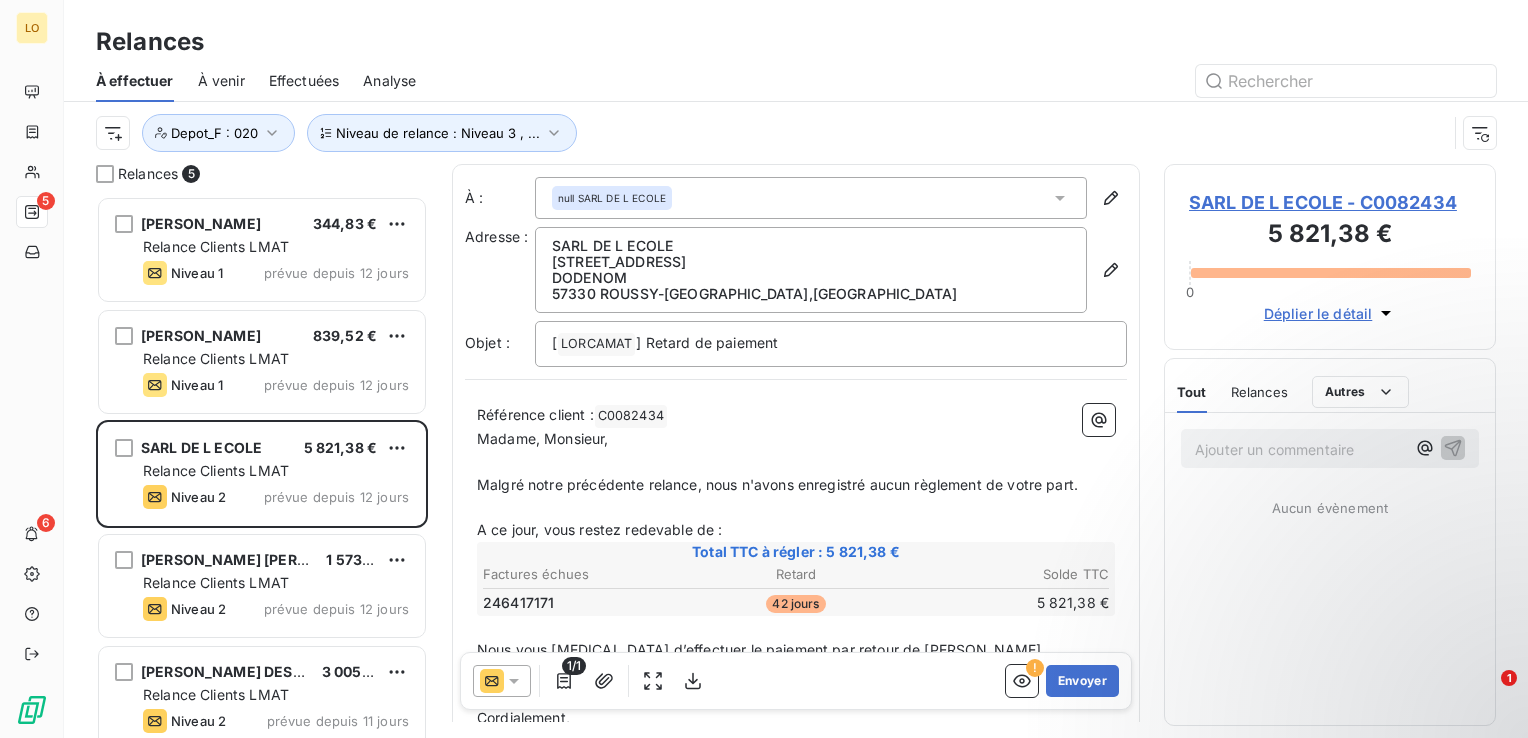 click on "À venir" at bounding box center (221, 81) 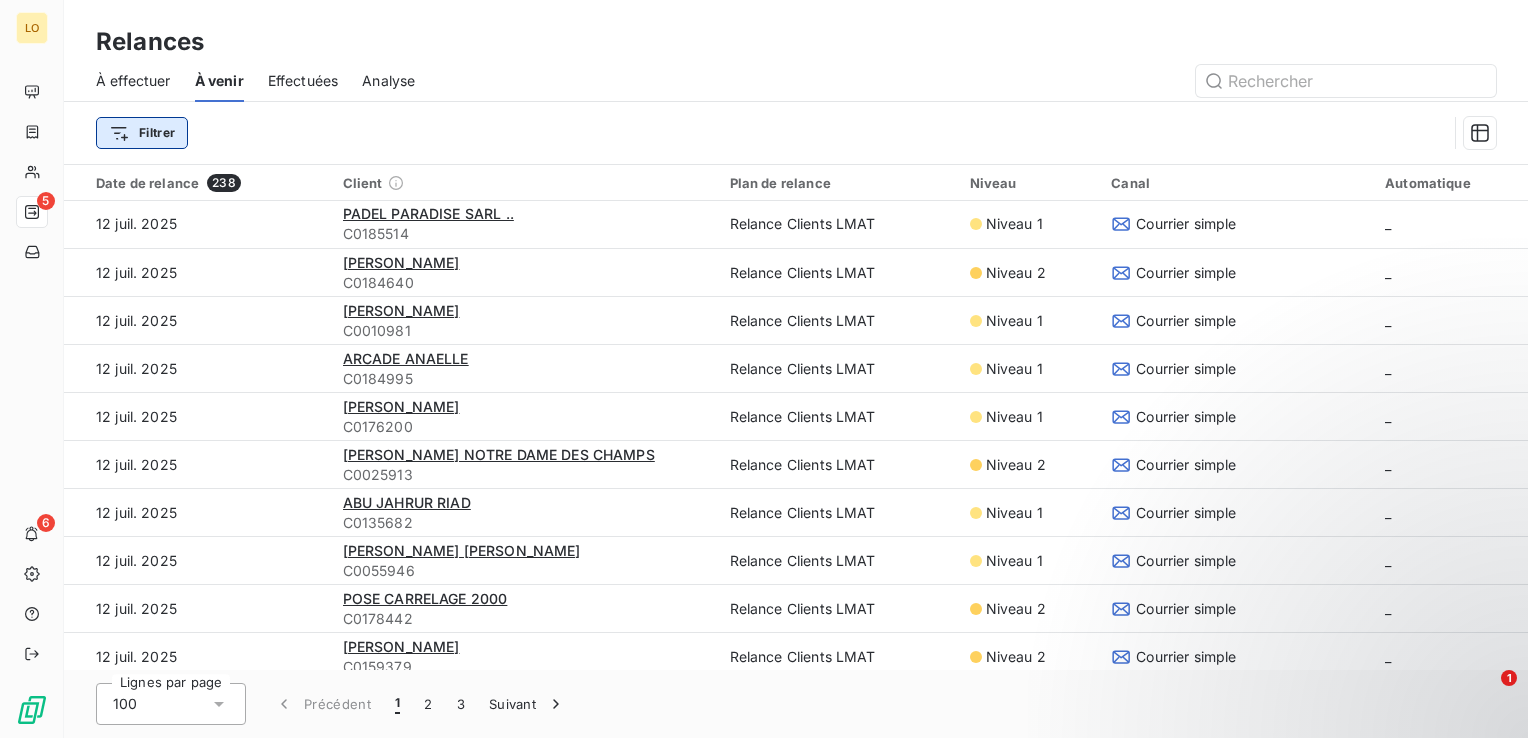 click on "LO 5 6 Relances À effectuer À venir Effectuées Analyse Filtrer Date de relance 238 Client Plan de relance Niveau Canal Automatique 12 juil. 2025 PADEL PARADISE SARL .. C0185514 Relance Clients LMAT Niveau 1 Courrier simple _ 12 juil. 2025 [PERSON_NAME] C0184640 Relance Clients LMAT Niveau 2 Courrier simple _ 12 juil. 2025 [PERSON_NAME] C0010981 Relance Clients LMAT Niveau 1 Courrier simple _ 12 juil. 2025 ARCADE ANAELLE C0184995 Relance Clients LMAT Niveau 1 Courrier simple _ 12 juil. 2025 [PERSON_NAME] C0176200 Relance Clients LMAT Niveau 1 Courrier simple _ 12 juil. 2025 [PERSON_NAME] NOTRE DAME DES CHAMPS C0025913 Relance Clients LMAT Niveau 2 Courrier simple _ 12 juil. 2025 ABU JAHRUR RIAD C0135682 Relance Clients LMAT Niveau 1 Courrier simple _ 12 juil. 2025 [PERSON_NAME] [PERSON_NAME] C0055946 Relance Clients LMAT Niveau 1 Courrier simple _ 12 juil. 2025 POSE CARRELAGE 2000 C0178442 Relance Clients LMAT Niveau 2 Courrier simple _ 12 juil. 2025 [PERSON_NAME] C0159379 Niveau 2 _ C0184693" at bounding box center [764, 369] 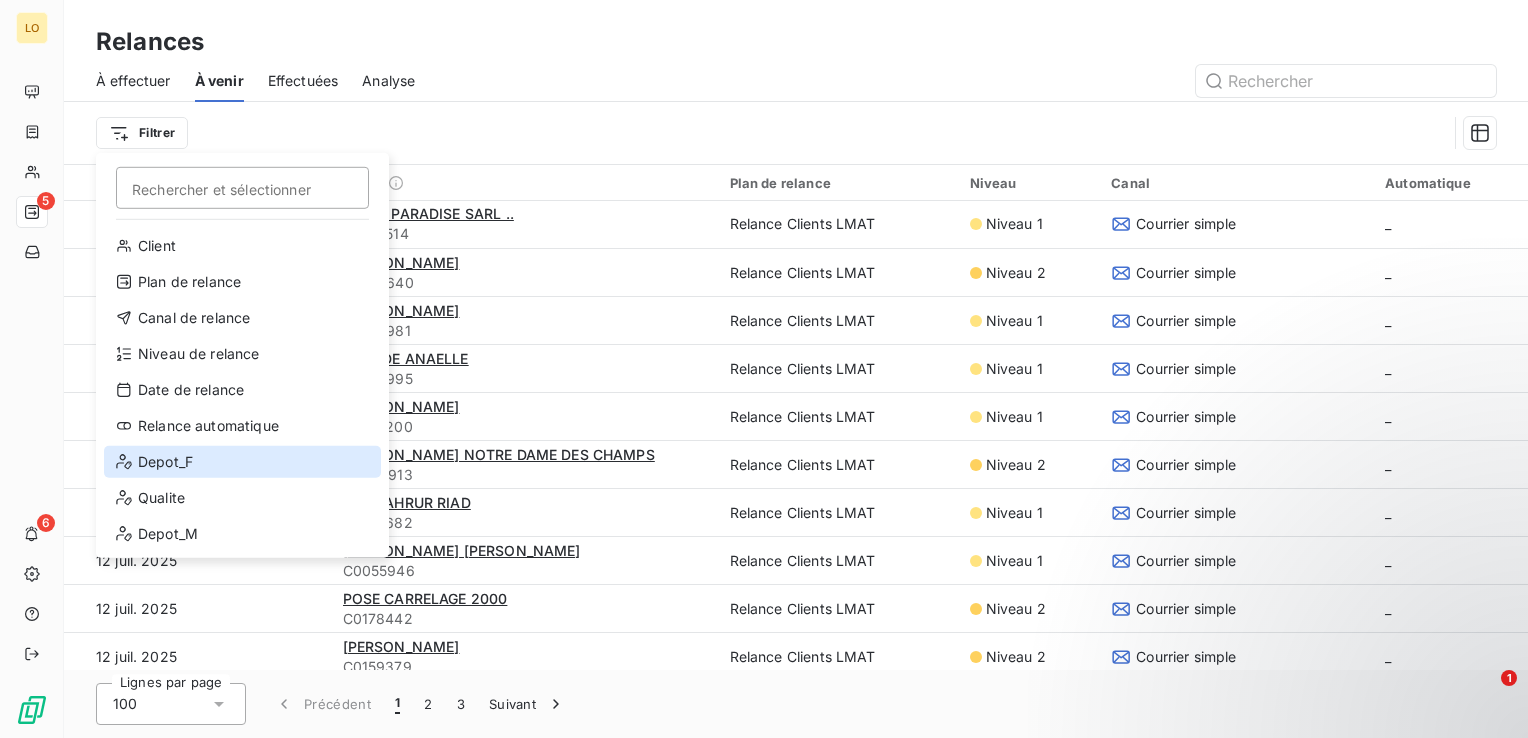 click on "Depot_F" at bounding box center (242, 462) 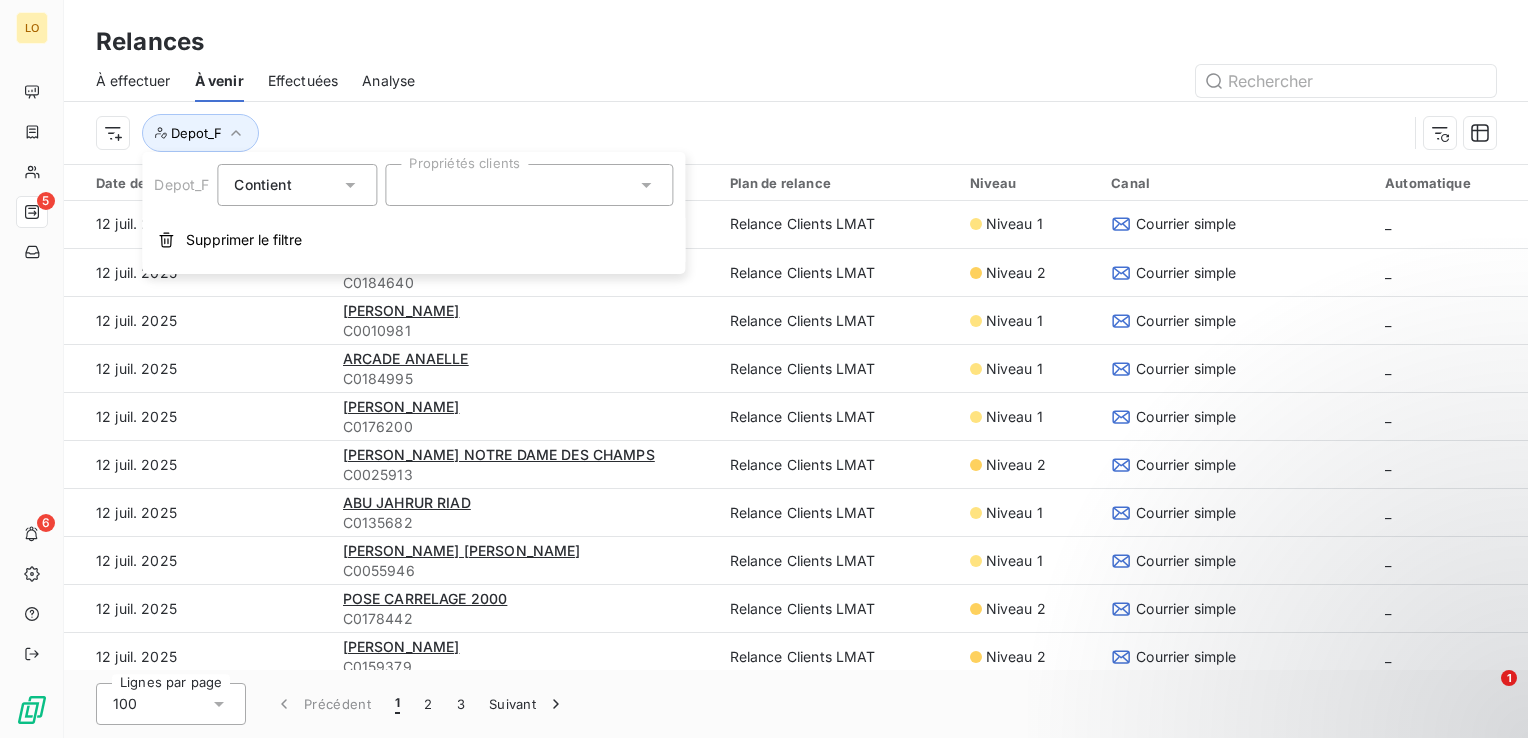 click 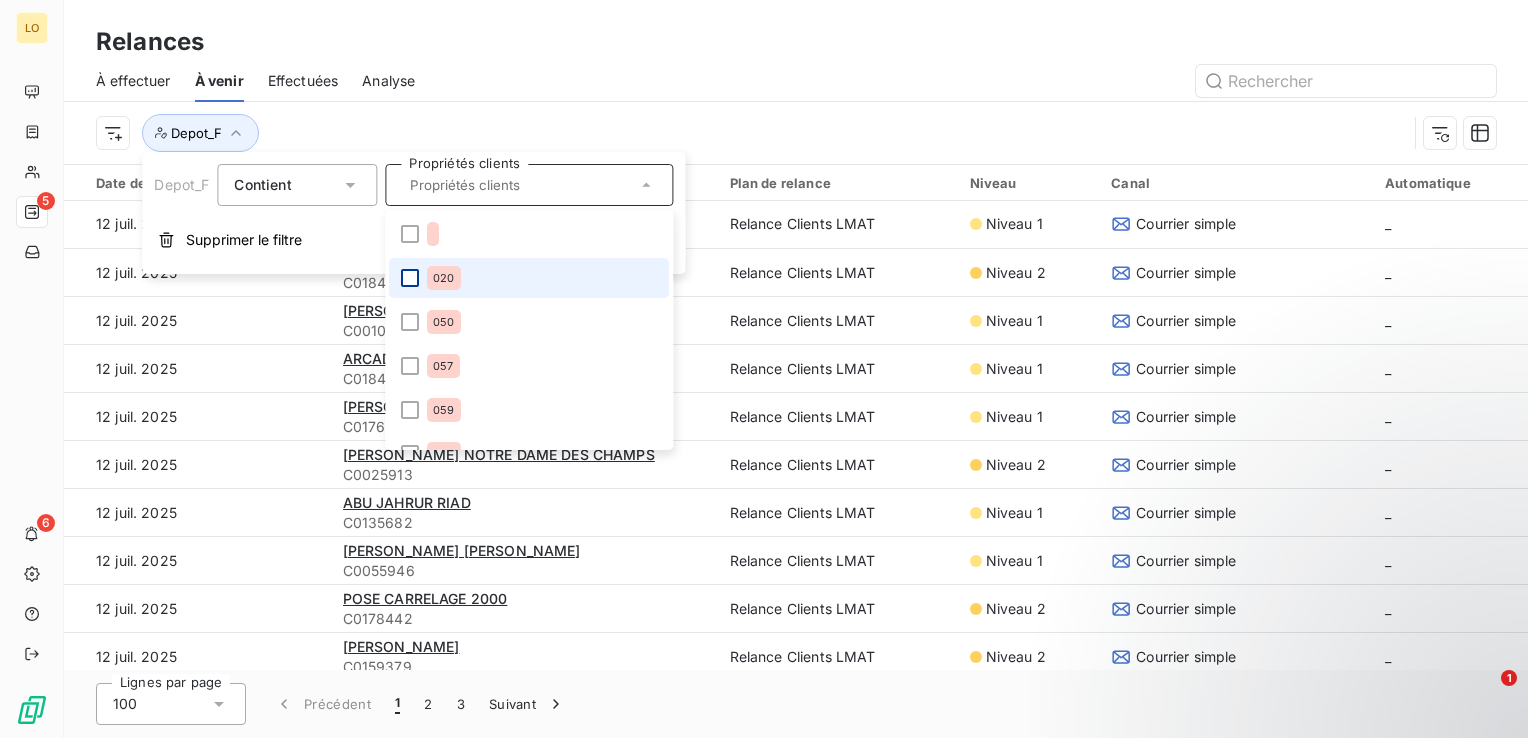 click at bounding box center [410, 278] 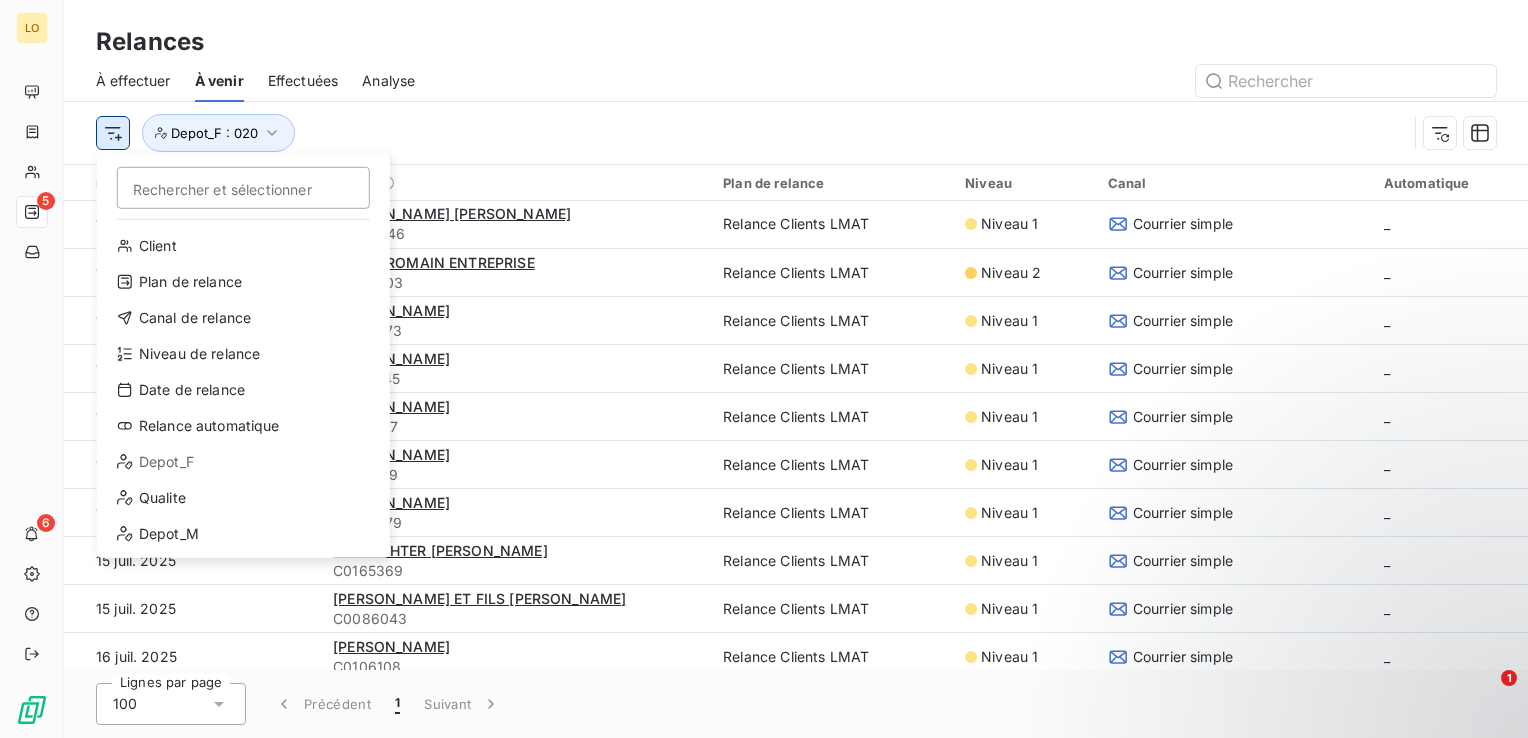 click on "LO 5 6 Relances À effectuer À venir Effectuées Analyse Rechercher et sélectionner Client Plan de relance Canal de relance Niveau de relance Date de relance Relance automatique Depot_F Qualite Depot_M Depot_F  : 020  Date de relance 23 Client Plan de relance Niveau Canal Automatique 12 juil. 2025 [PERSON_NAME] [PERSON_NAME] C0055946 Relance Clients LMAT Niveau 1 Courrier simple _ 12 juil. 2025 CADICI ROMAIN ENTREPRISE C0013503 Relance Clients LMAT Niveau 2 Courrier simple _ 15 juil. 2025 [PERSON_NAME] C0185473 Relance Clients LMAT Niveau 1 Courrier simple _ 15 juil. 2025 [PERSON_NAME] C0175545 Relance Clients LMAT Niveau 1 Courrier simple _ 15 juil. 2025 [PERSON_NAME] C0157187 Relance Clients LMAT Niveau 1 Courrier simple _ 15 juil. 2025 [PERSON_NAME] C0111399 Relance Clients LMAT Niveau 1 Courrier simple _ 15 juil. 2025 [PERSON_NAME] C0017379 Relance Clients LMAT Niveau 1 Courrier simple _ 15 juil. 2025 WEINACHTER [PERSON_NAME] C0165369 Relance Clients LMAT Niveau 1 Courrier simple _ 15 juil. 2025" at bounding box center (764, 369) 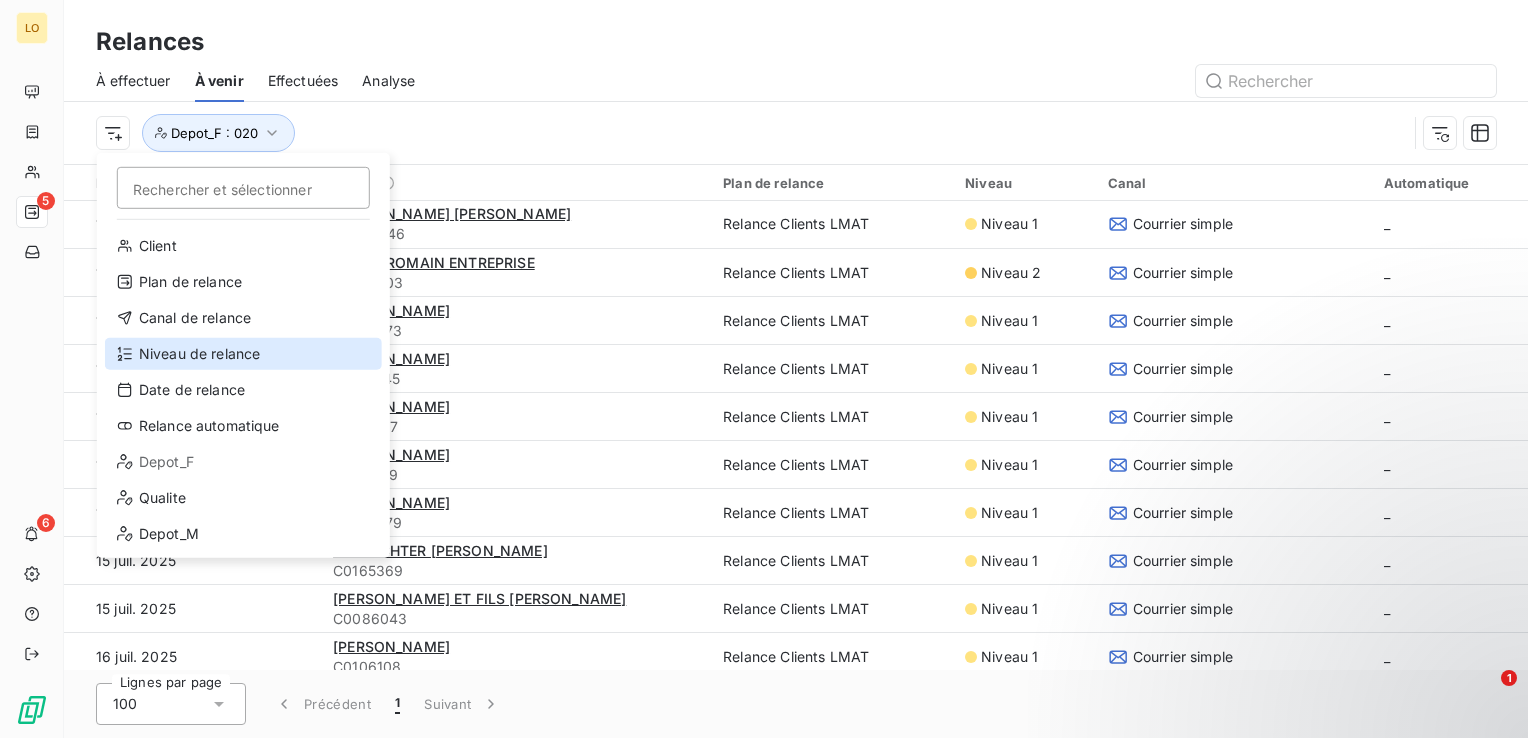 click on "Niveau de relance" at bounding box center [243, 354] 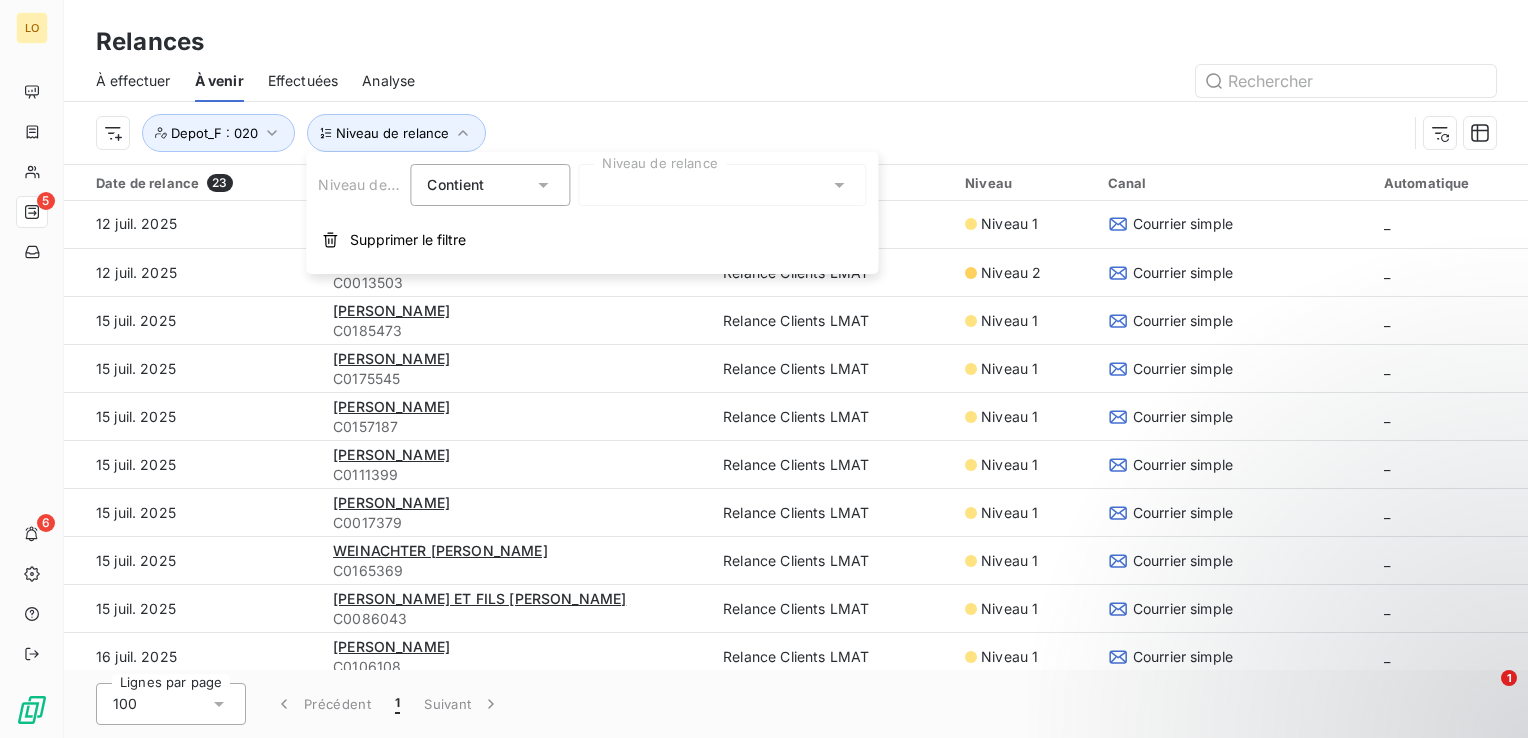 click 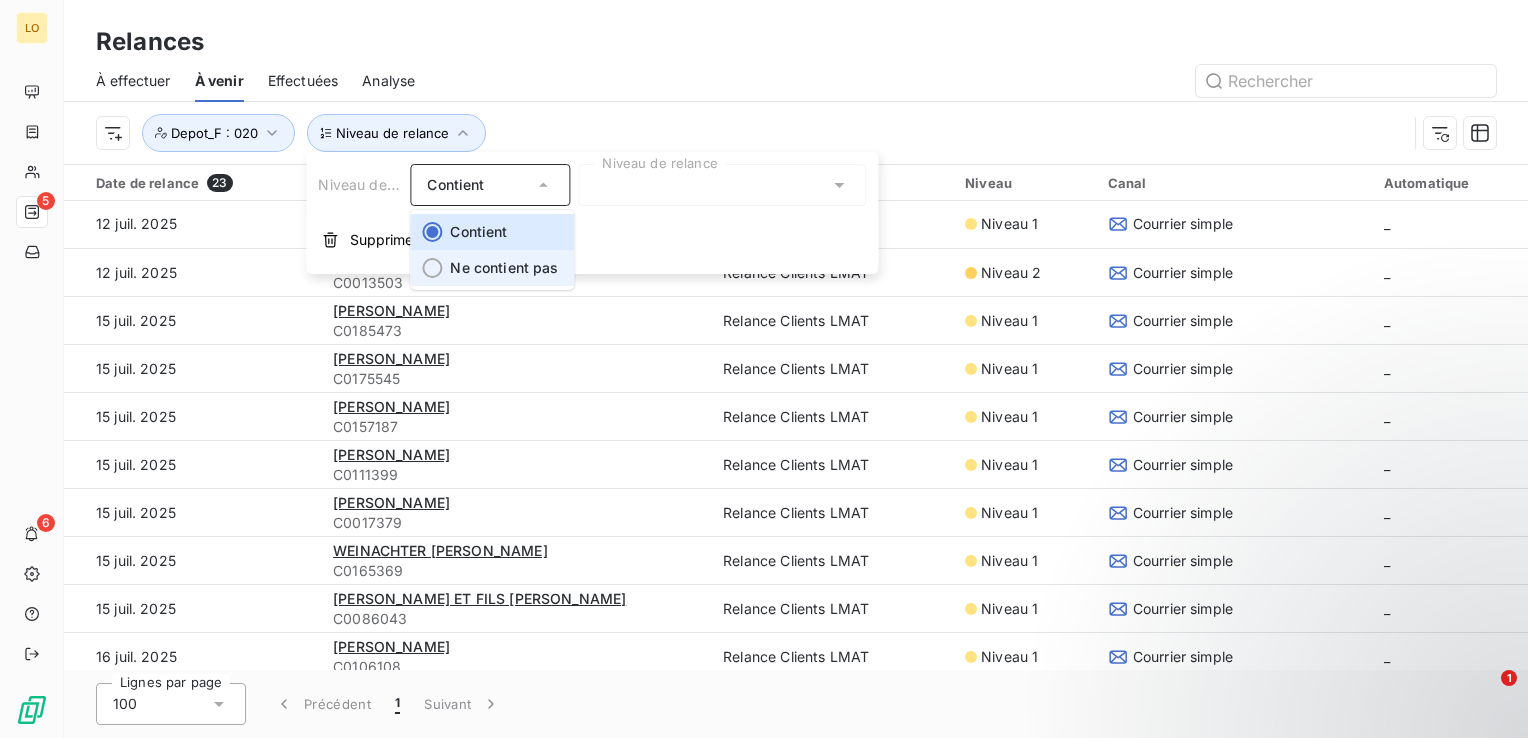 click on "Ne contient pas" at bounding box center [504, 267] 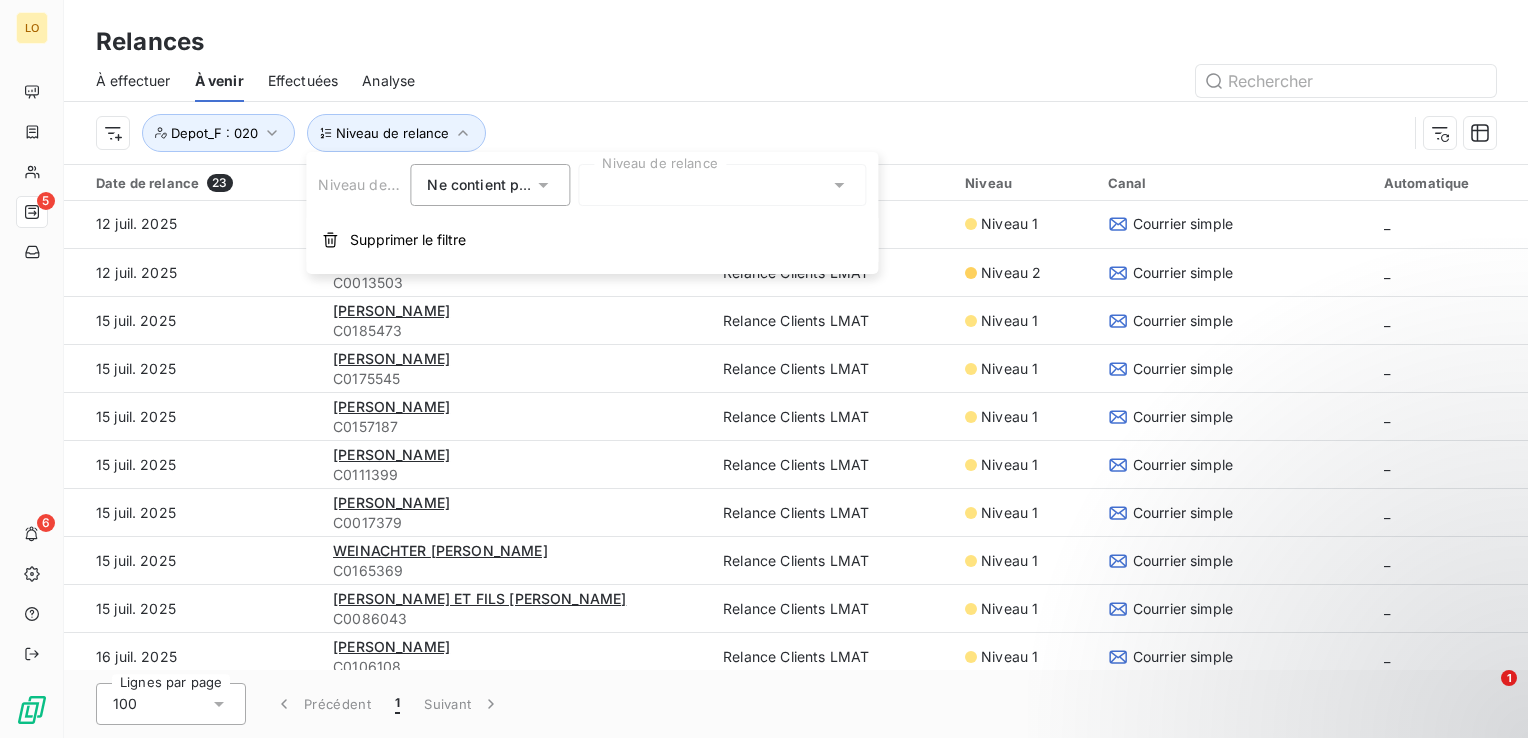 click 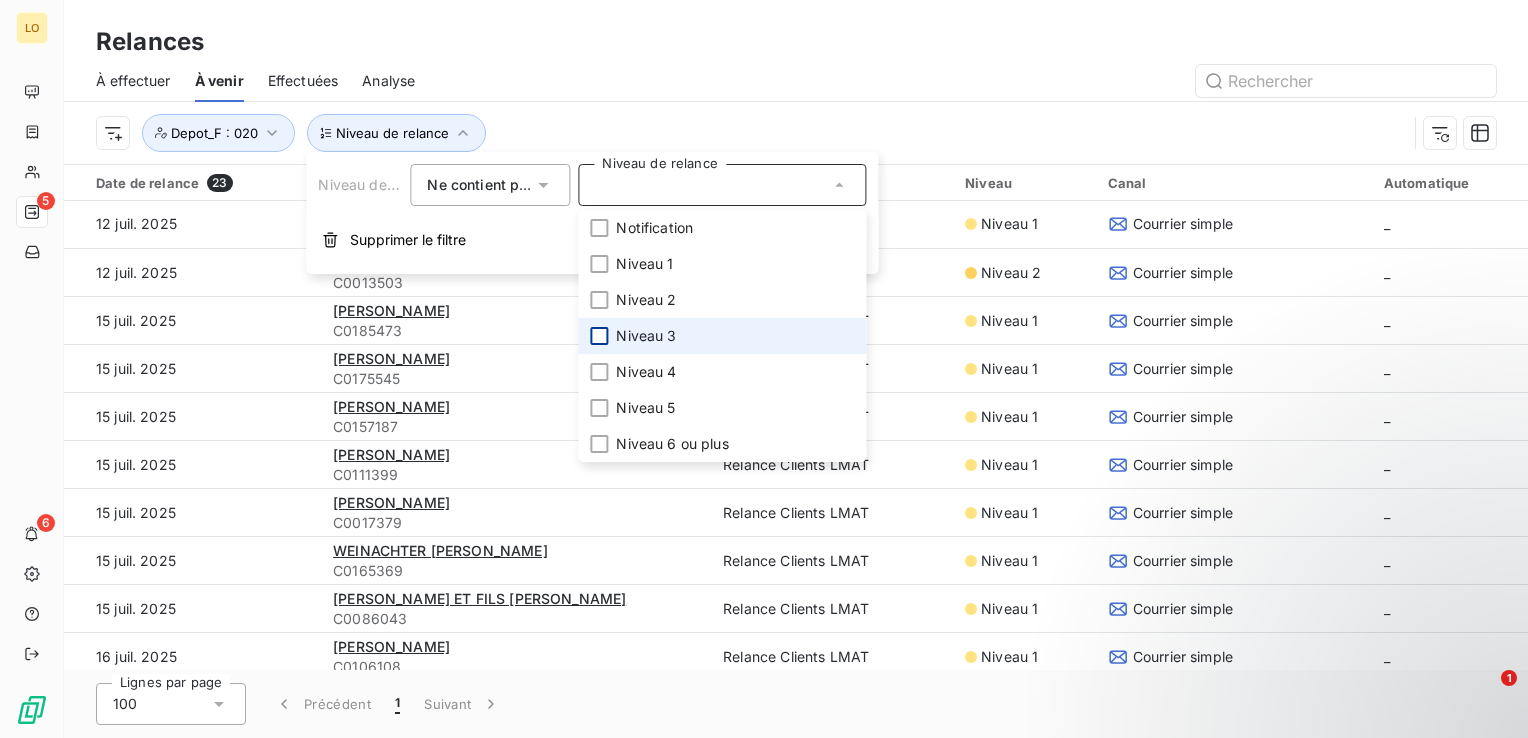 click at bounding box center (599, 336) 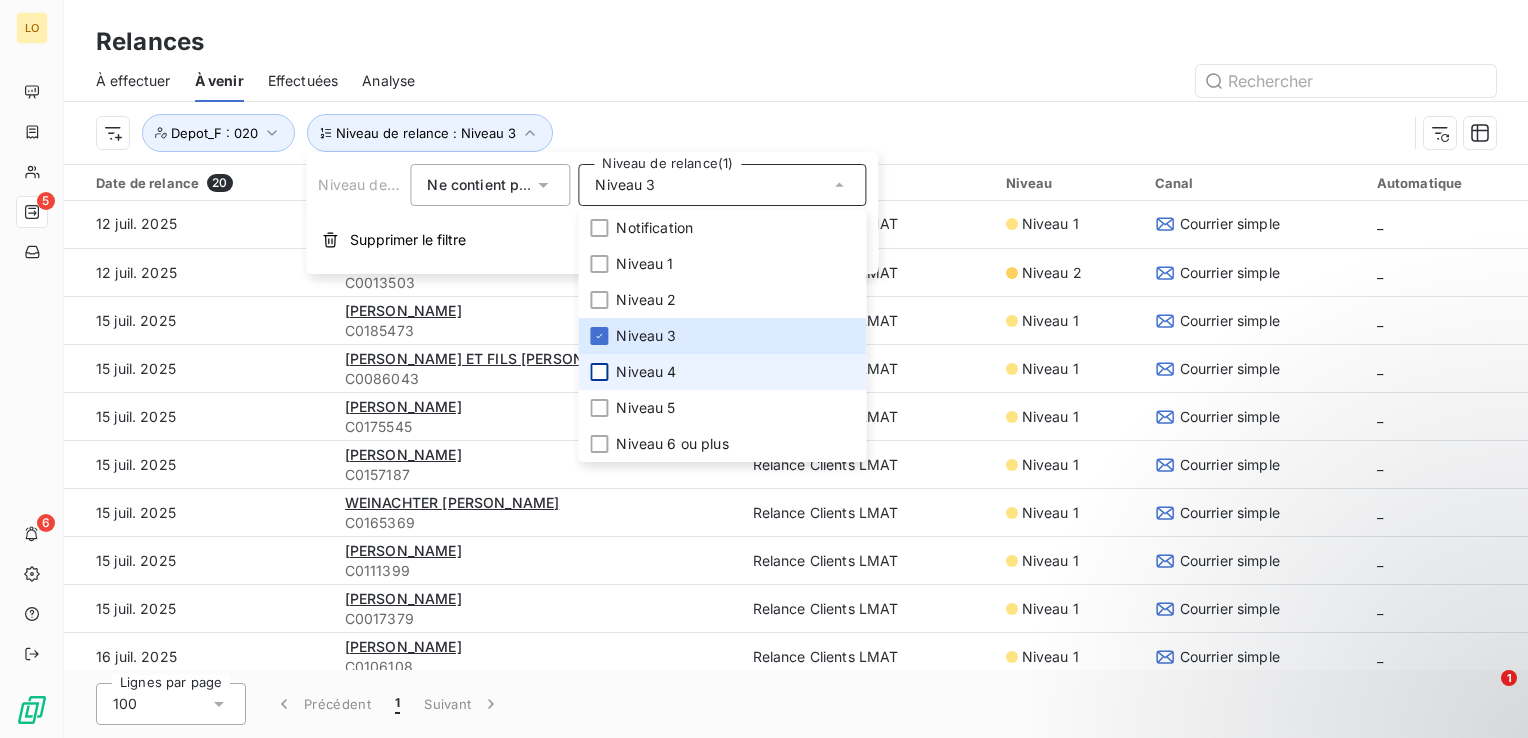 click at bounding box center (599, 372) 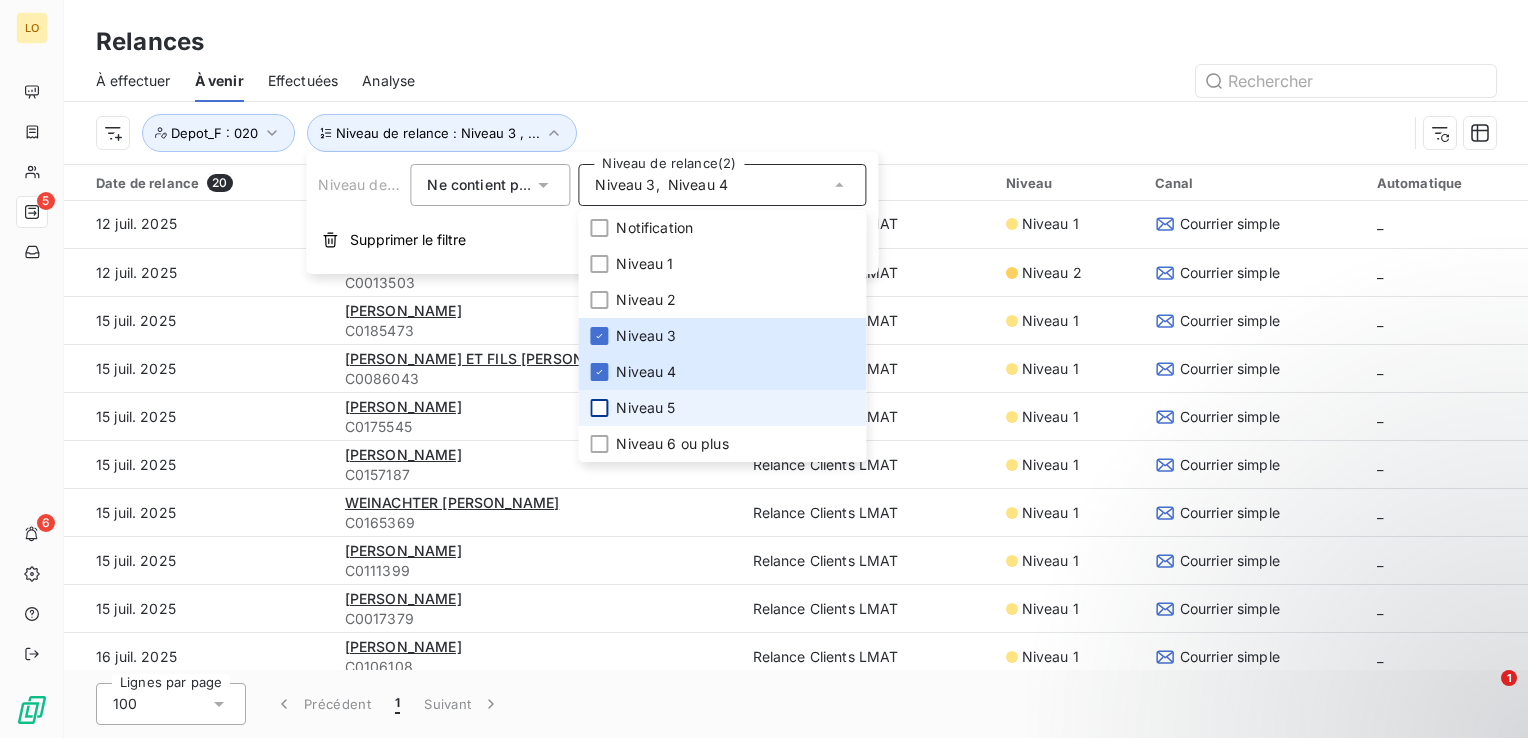 click at bounding box center [599, 408] 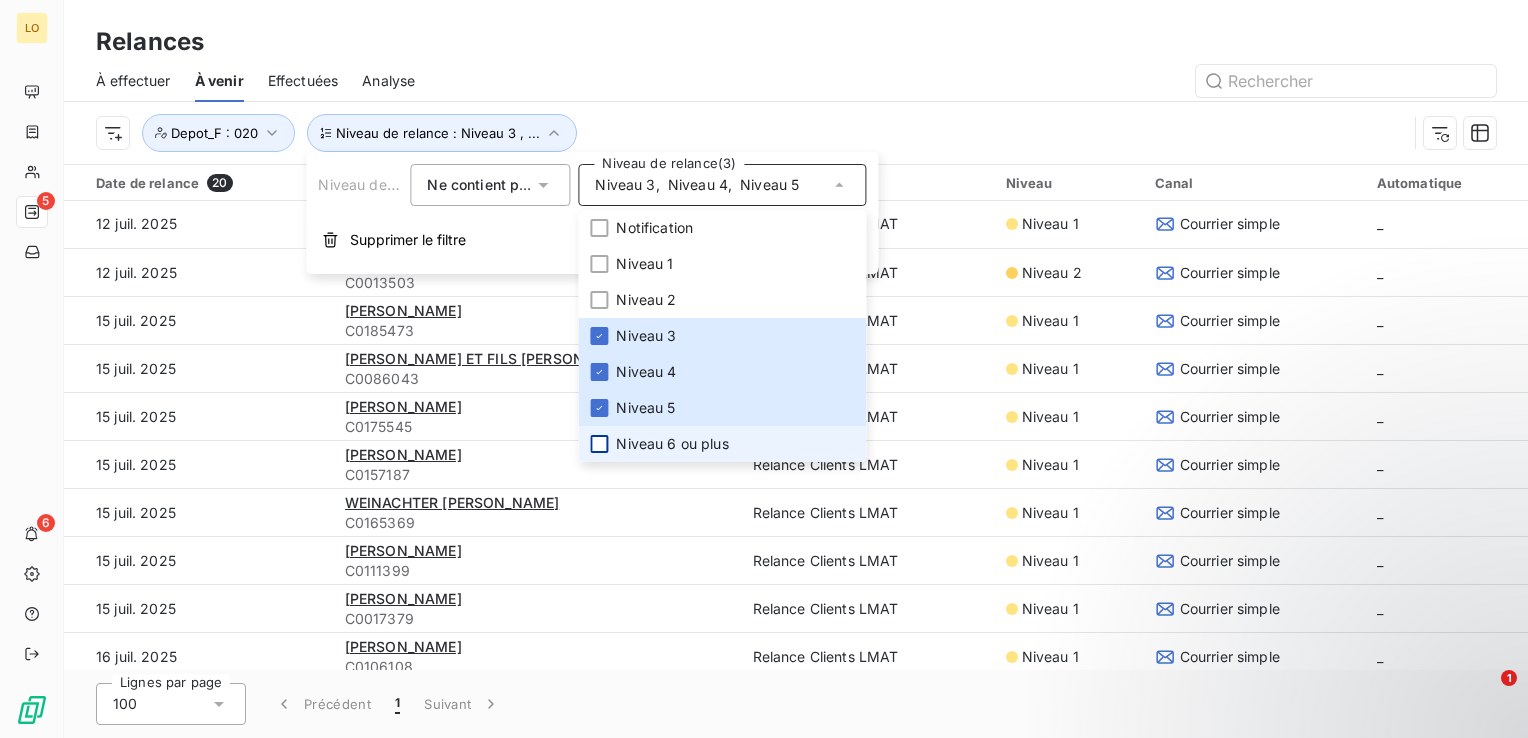 click at bounding box center [599, 444] 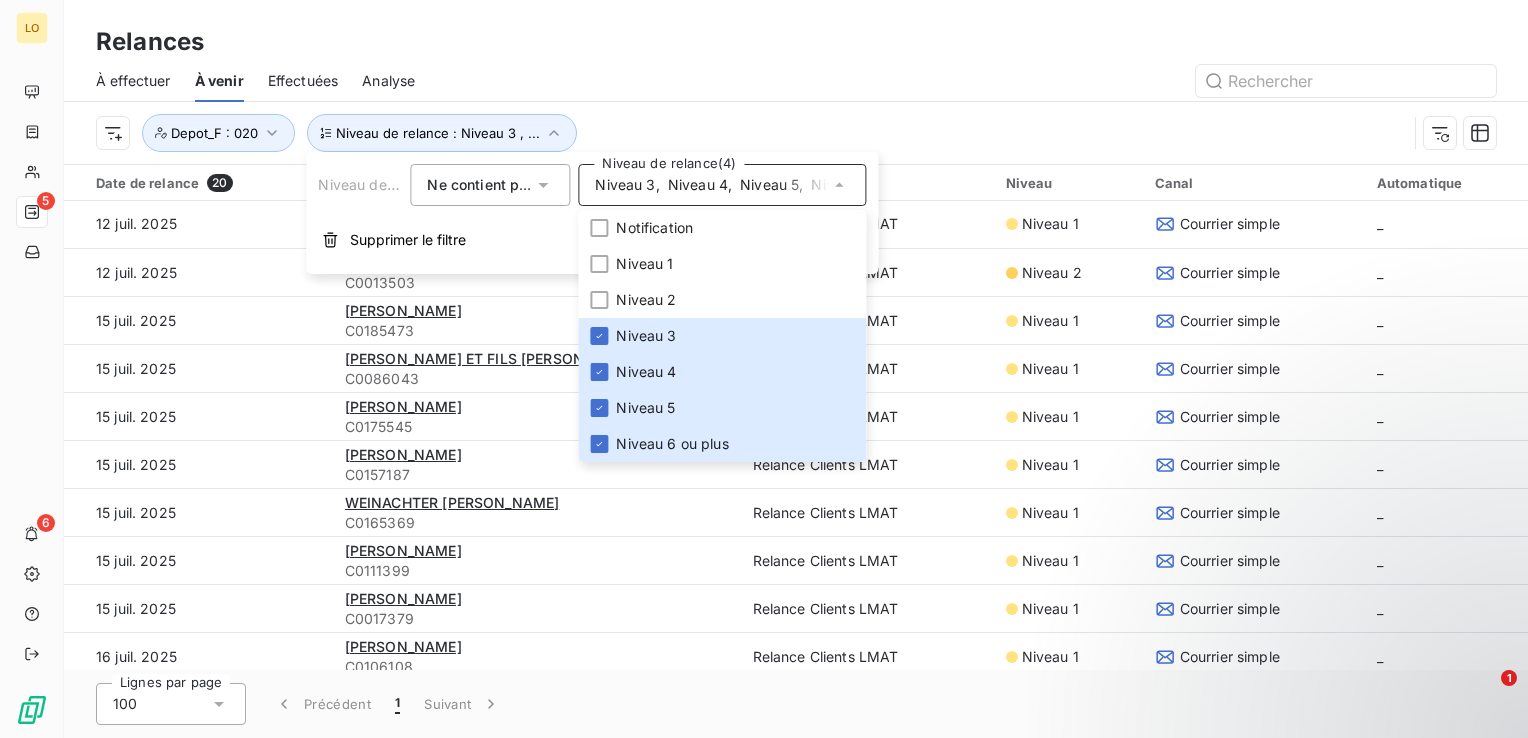click on "Relances" at bounding box center [796, 42] 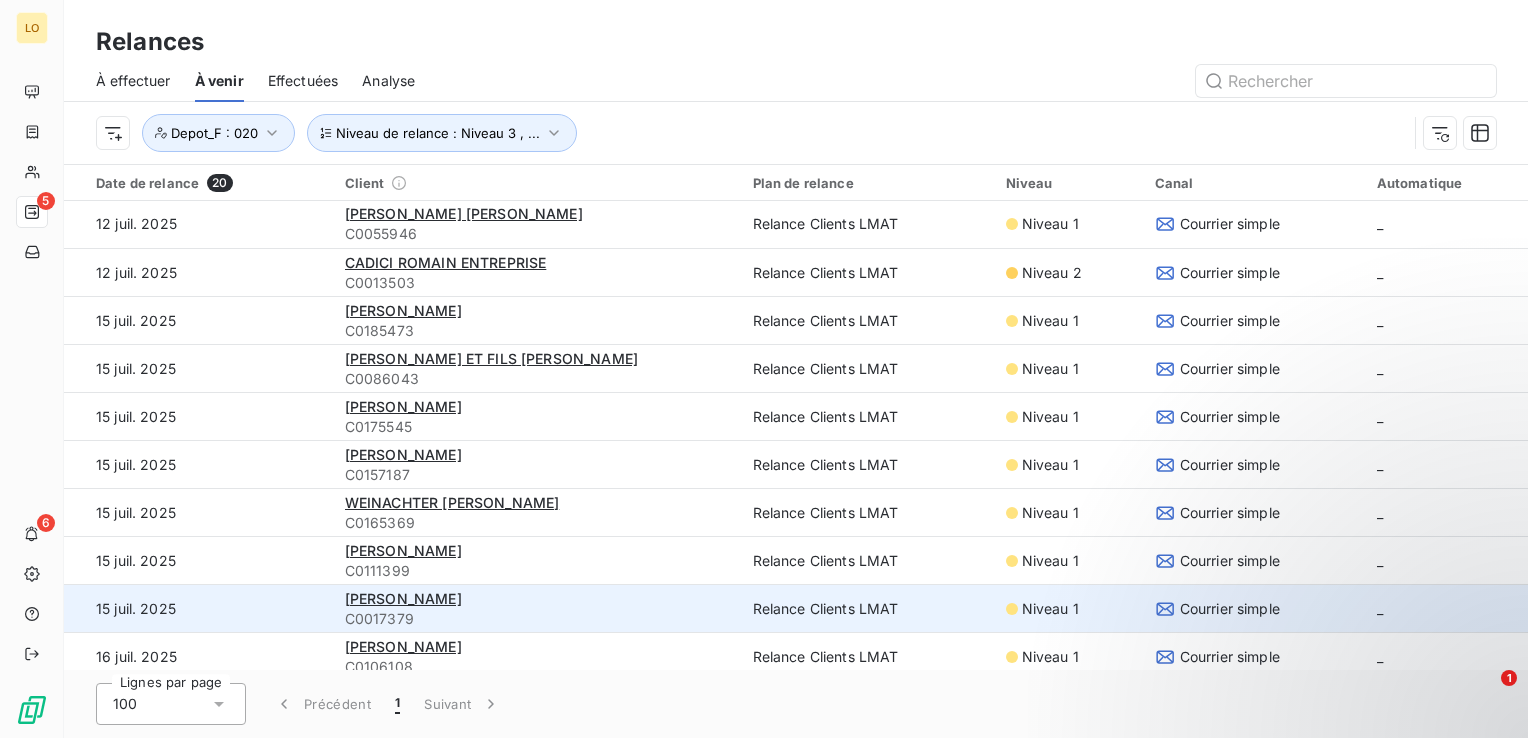 scroll, scrollTop: 0, scrollLeft: 0, axis: both 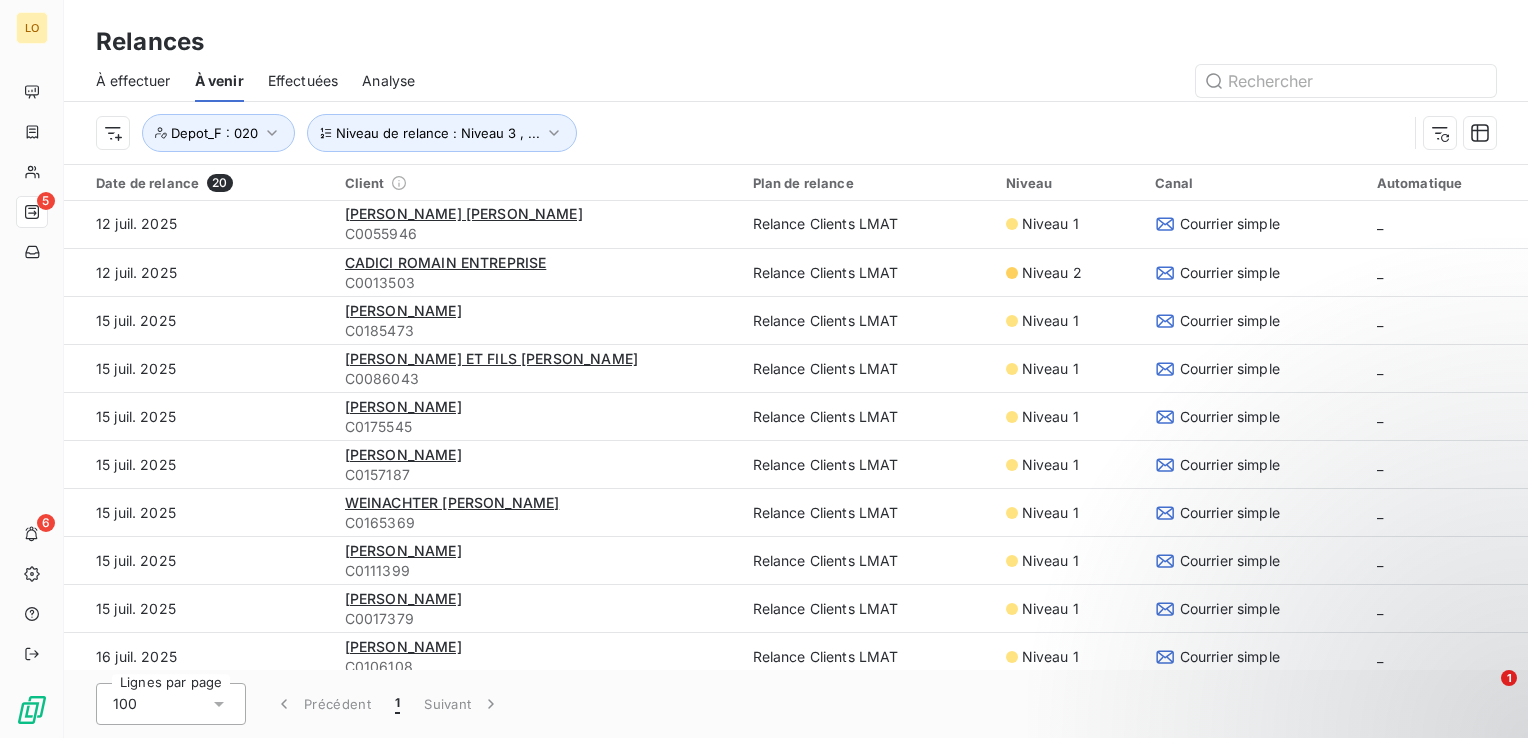 click on "Effectuées" at bounding box center [303, 81] 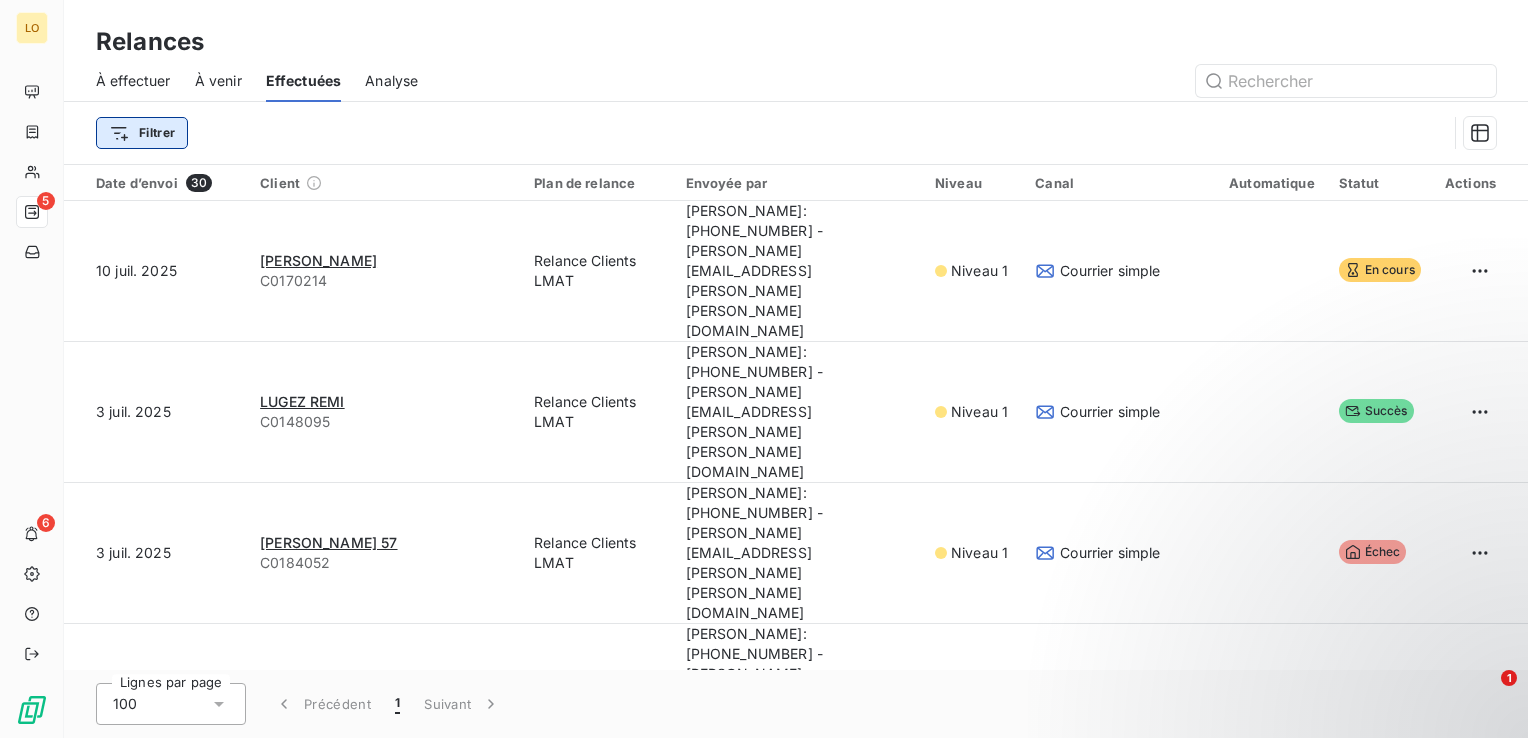 click on "LO 5 6 Relances À effectuer À venir Effectuées Analyse Filtrer Date d’envoi 30 Client Plan de relance Envoyée par Niveau Canal Automatique Statut Actions 10 juil. 2025 [PERSON_NAME] C0170214 Relance Clients LMAT [PERSON_NAME]: [PHONE_NUMBER] - [PERSON_NAME][EMAIL_ADDRESS][PERSON_NAME][PERSON_NAME][DOMAIN_NAME] Niveau 1 Courrier simple En cours 3 juil. 2025 LUGEZ REMI C0148095 Relance Clients LMAT [PERSON_NAME]: [PHONE_NUMBER] - [PERSON_NAME][EMAIL_ADDRESS][PERSON_NAME][PERSON_NAME][DOMAIN_NAME] [PERSON_NAME] 1 Courrier simple Succès 3 juil. 2025 [PERSON_NAME] 57 C0184052 Relance Clients LMAT [PERSON_NAME]: [PHONE_NUMBER] - [PERSON_NAME][EMAIL_ADDRESS][PERSON_NAME][PERSON_NAME][DOMAIN_NAME] Niveau 1 Courrier simple Échec 3 juil. 2025 [PERSON_NAME] E.J.M. C0026100 Relance Clients LMAT [PERSON_NAME]: [PHONE_NUMBER] - [PERSON_NAME][EMAIL_ADDRESS][PERSON_NAME][PERSON_NAME][DOMAIN_NAME] Niveau 1 Courrier simple Succès 3 juil. 2025 [PERSON_NAME] C0077739 Relance Clients LMAT [PERSON_NAME]: [PHONE_NUMBER] - [PERSON_NAME][EMAIL_ADDRESS][PERSON_NAME][PERSON_NAME][DOMAIN_NAME] [PERSON_NAME] 1 Courrier simple Succès 3 juil. 2025 [PERSON_NAME] C0180490 Niveau 1 100 1" at bounding box center (764, 369) 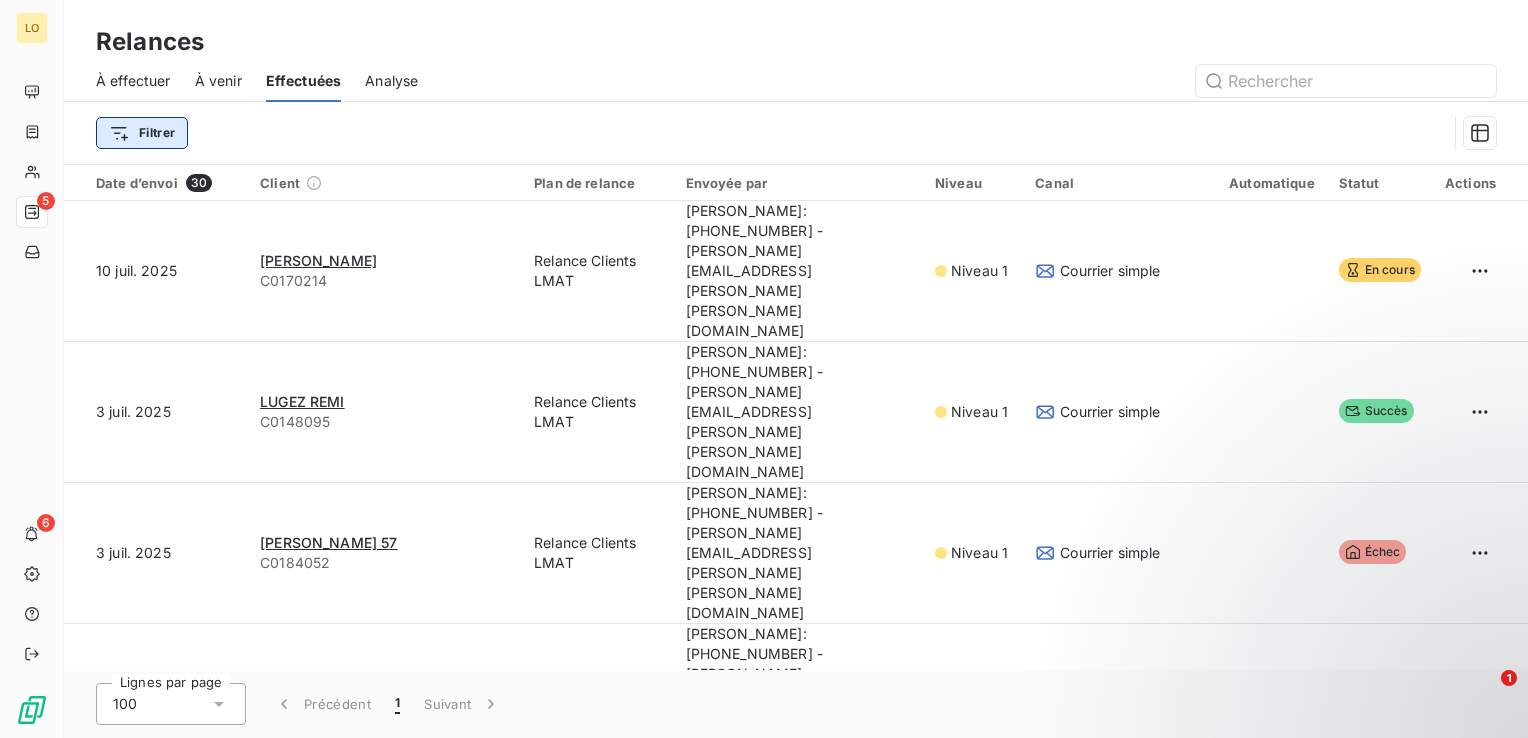 click on "LO 5 6 Relances À effectuer À venir Effectuées Analyse Filtrer Date d’envoi 30 Client Plan de relance Envoyée par Niveau Canal Automatique Statut Actions 10 juil. 2025 [PERSON_NAME] C0170214 Relance Clients LMAT [PERSON_NAME]: [PHONE_NUMBER] - [PERSON_NAME][EMAIL_ADDRESS][PERSON_NAME][PERSON_NAME][DOMAIN_NAME] Niveau 1 Courrier simple En cours 3 juil. 2025 LUGEZ REMI C0148095 Relance Clients LMAT [PERSON_NAME]: [PHONE_NUMBER] - [PERSON_NAME][EMAIL_ADDRESS][PERSON_NAME][PERSON_NAME][DOMAIN_NAME] [PERSON_NAME] 1 Courrier simple Succès 3 juil. 2025 [PERSON_NAME] 57 C0184052 Relance Clients LMAT [PERSON_NAME]: [PHONE_NUMBER] - [PERSON_NAME][EMAIL_ADDRESS][PERSON_NAME][PERSON_NAME][DOMAIN_NAME] Niveau 1 Courrier simple Échec 3 juil. 2025 [PERSON_NAME] E.J.M. C0026100 Relance Clients LMAT [PERSON_NAME]: [PHONE_NUMBER] - [PERSON_NAME][EMAIL_ADDRESS][PERSON_NAME][PERSON_NAME][DOMAIN_NAME] Niveau 1 Courrier simple Succès 3 juil. 2025 [PERSON_NAME] C0077739 Relance Clients LMAT [PERSON_NAME]: [PHONE_NUMBER] - [PERSON_NAME][EMAIL_ADDRESS][PERSON_NAME][PERSON_NAME][DOMAIN_NAME] [PERSON_NAME] 1 Courrier simple Succès 3 juil. 2025 [PERSON_NAME] C0180490 Niveau 1 100 1" at bounding box center (764, 369) 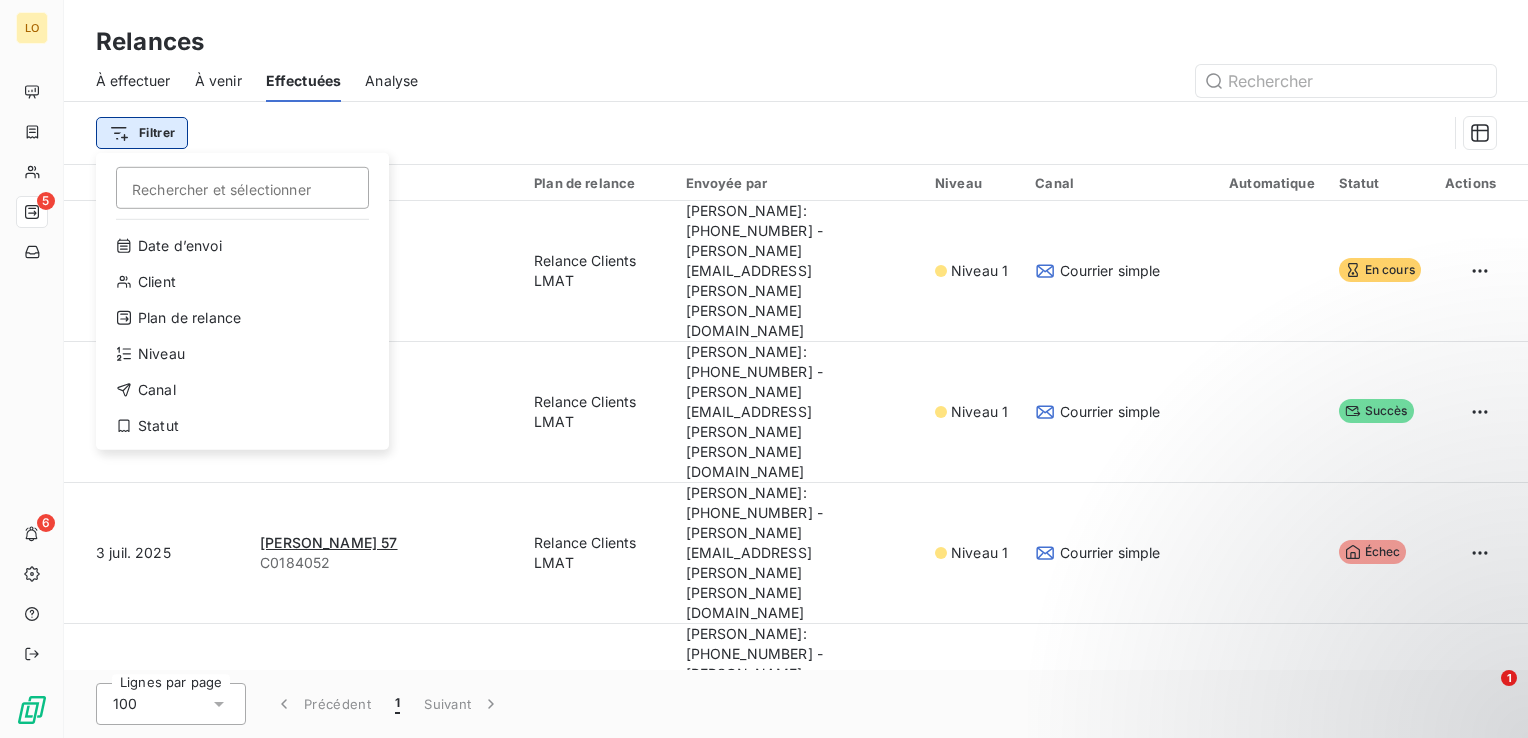 click on "LO 5 6 Relances À effectuer À venir Effectuées Analyse Filtrer Rechercher et sélectionner Date d’envoi Client Plan de relance Niveau Canal Statut Date d’envoi 30 Client Plan de relance Envoyée par Niveau Canal Automatique Statut Actions 10 juil. 2025 [PERSON_NAME] C0170214 Relance Clients LMAT [PERSON_NAME]: [PHONE_NUMBER] - [PERSON_NAME][EMAIL_ADDRESS][PERSON_NAME][PERSON_NAME][DOMAIN_NAME] Niveau 1 Courrier simple En cours 3 juil. 2025 LUGEZ REMI C0148095 Relance Clients LMAT [PERSON_NAME]: [PHONE_NUMBER] - [PERSON_NAME][EMAIL_ADDRESS][PERSON_NAME][PERSON_NAME][DOMAIN_NAME] [PERSON_NAME] 1 Courrier simple Succès 3 juil. 2025 [PERSON_NAME] 57 C0184052 Relance Clients LMAT [PERSON_NAME]: [PHONE_NUMBER] - [PERSON_NAME][EMAIL_ADDRESS][PERSON_NAME][PERSON_NAME][DOMAIN_NAME] Niveau 1 Courrier simple Échec 3 juil. 2025 [PERSON_NAME] E.J.M. C0026100 Relance Clients LMAT [PERSON_NAME]: [PHONE_NUMBER] - [PERSON_NAME][EMAIL_ADDRESS][PERSON_NAME][PERSON_NAME][DOMAIN_NAME] Niveau 1 Courrier simple Succès 3 juil. 2025 [PERSON_NAME] C0077739 Relance Clients LMAT Niveau 1 Courrier simple Succès 3 juil. 2025 [PERSON_NAME]" at bounding box center (764, 369) 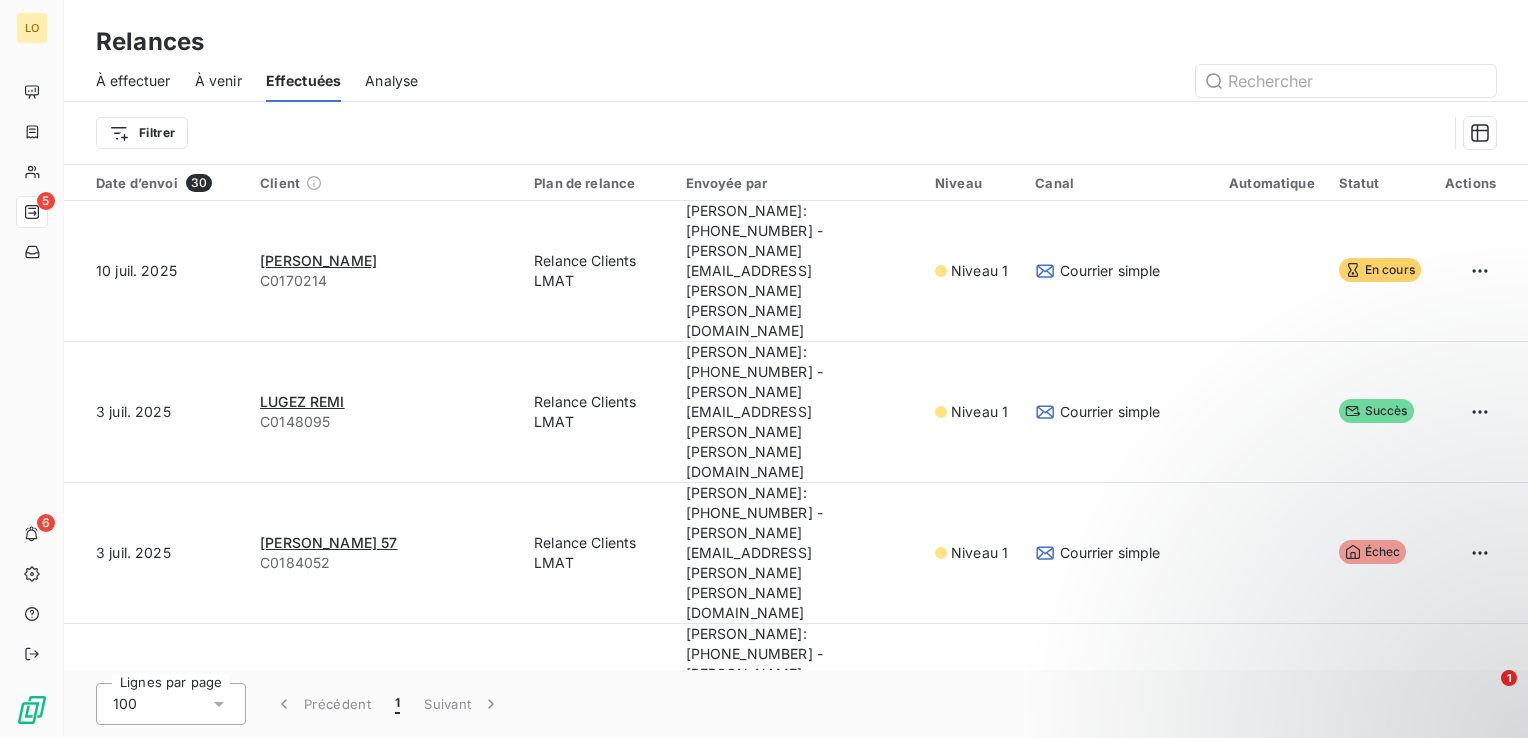click on "LO 5 6 Relances À effectuer À venir Effectuées Analyse Filtrer Date d’envoi 30 Client Plan de relance Envoyée par Niveau Canal Automatique Statut Actions 10 juil. 2025 [PERSON_NAME] C0170214 Relance Clients LMAT [PERSON_NAME]: [PHONE_NUMBER] - [PERSON_NAME][EMAIL_ADDRESS][PERSON_NAME][PERSON_NAME][DOMAIN_NAME] Niveau 1 Courrier simple En cours 3 juil. 2025 LUGEZ REMI C0148095 Relance Clients LMAT [PERSON_NAME]: [PHONE_NUMBER] - [PERSON_NAME][EMAIL_ADDRESS][PERSON_NAME][PERSON_NAME][DOMAIN_NAME] [PERSON_NAME] 1 Courrier simple Succès 3 juil. 2025 [PERSON_NAME] 57 C0184052 Relance Clients LMAT [PERSON_NAME]: [PHONE_NUMBER] - [PERSON_NAME][EMAIL_ADDRESS][PERSON_NAME][PERSON_NAME][DOMAIN_NAME] Niveau 1 Courrier simple Échec 3 juil. 2025 [PERSON_NAME] E.J.M. C0026100 Relance Clients LMAT [PERSON_NAME]: [PHONE_NUMBER] - [PERSON_NAME][EMAIL_ADDRESS][PERSON_NAME][PERSON_NAME][DOMAIN_NAME] Niveau 1 Courrier simple Succès 3 juil. 2025 [PERSON_NAME] C0077739 Relance Clients LMAT [PERSON_NAME]: [PHONE_NUMBER] - [PERSON_NAME][EMAIL_ADDRESS][PERSON_NAME][PERSON_NAME][DOMAIN_NAME] [PERSON_NAME] 1 Courrier simple Succès 3 juil. 2025 [PERSON_NAME] C0180490 Niveau 1 100 1" at bounding box center [764, 369] 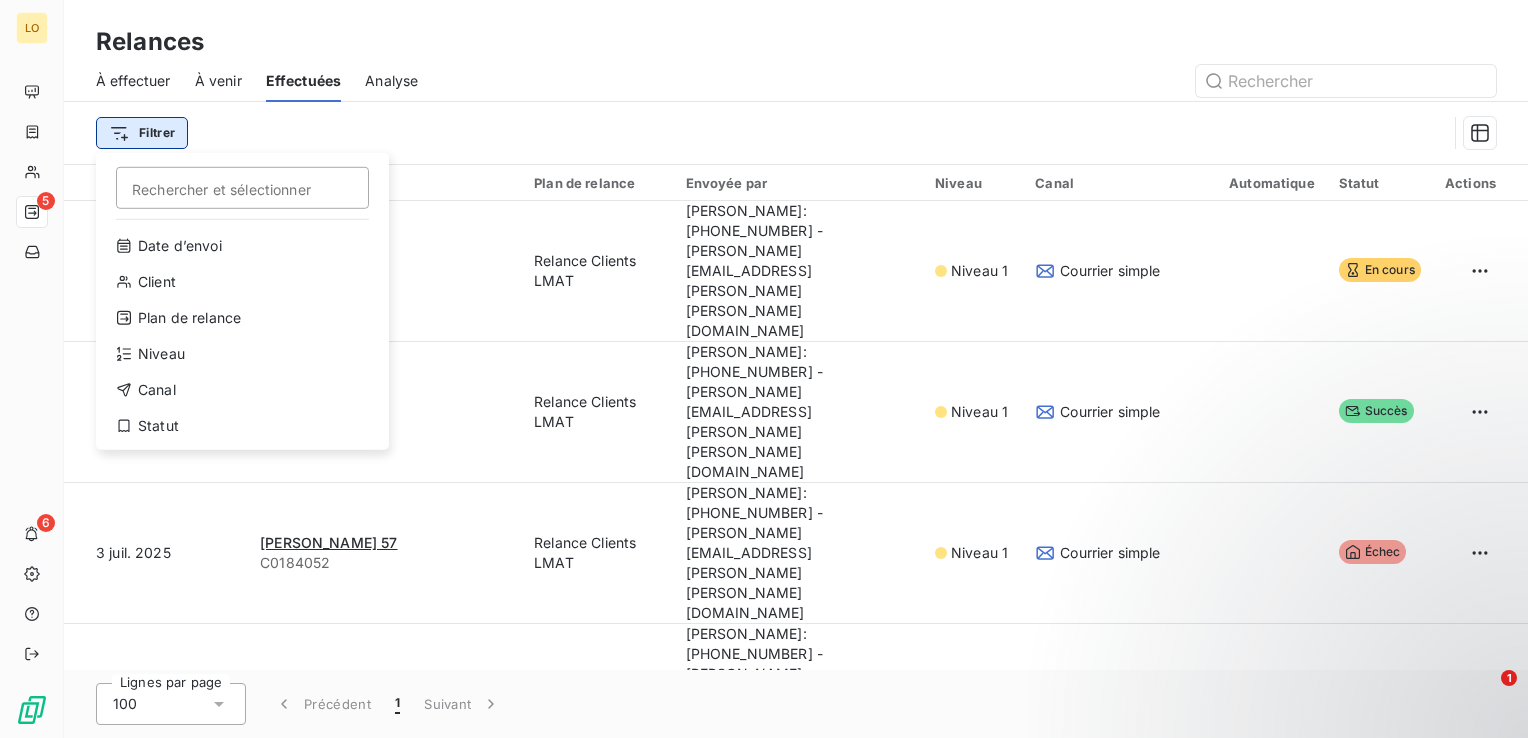 click on "LO 5 6 Relances À effectuer À venir Effectuées Analyse Filtrer Rechercher et sélectionner Date d’envoi Client Plan de relance Niveau Canal Statut Date d’envoi 30 Client Plan de relance Envoyée par Niveau Canal Automatique Statut Actions 10 juil. 2025 [PERSON_NAME] C0170214 Relance Clients LMAT [PERSON_NAME]: [PHONE_NUMBER] - [PERSON_NAME][EMAIL_ADDRESS][PERSON_NAME][PERSON_NAME][DOMAIN_NAME] Niveau 1 Courrier simple En cours 3 juil. 2025 LUGEZ REMI C0148095 Relance Clients LMAT [PERSON_NAME]: [PHONE_NUMBER] - [PERSON_NAME][EMAIL_ADDRESS][PERSON_NAME][PERSON_NAME][DOMAIN_NAME] [PERSON_NAME] 1 Courrier simple Succès 3 juil. 2025 [PERSON_NAME] 57 C0184052 Relance Clients LMAT [PERSON_NAME]: [PHONE_NUMBER] - [PERSON_NAME][EMAIL_ADDRESS][PERSON_NAME][PERSON_NAME][DOMAIN_NAME] Niveau 1 Courrier simple Échec 3 juil. 2025 [PERSON_NAME] E.J.M. C0026100 Relance Clients LMAT [PERSON_NAME]: [PHONE_NUMBER] - [PERSON_NAME][EMAIL_ADDRESS][PERSON_NAME][PERSON_NAME][DOMAIN_NAME] Niveau 1 Courrier simple Succès 3 juil. 2025 [PERSON_NAME] C0077739 Relance Clients LMAT Niveau 1 Courrier simple Succès 3 juil. 2025 [PERSON_NAME]" at bounding box center [764, 369] 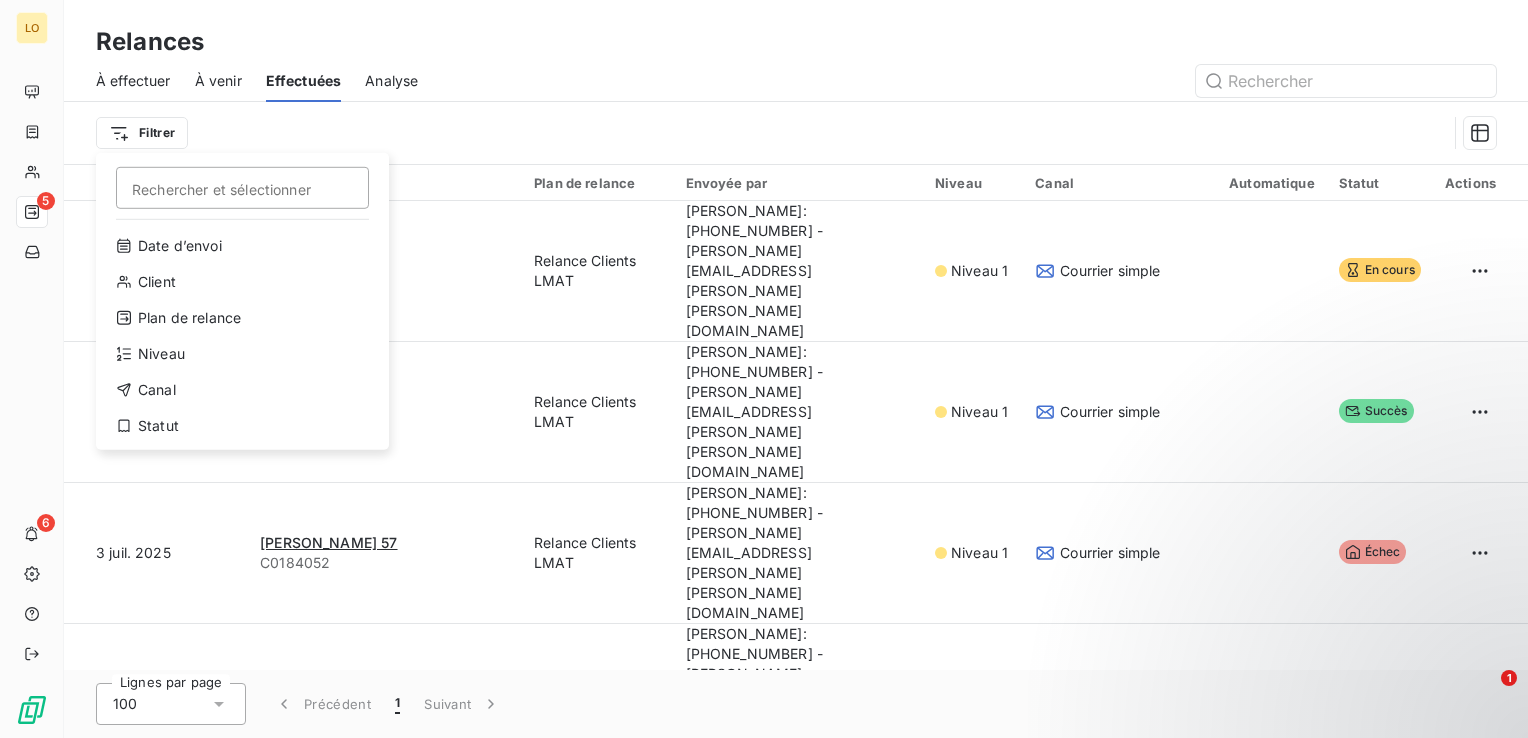 click on "LO 5 6 Relances À effectuer À venir Effectuées Analyse Filtrer Rechercher et sélectionner Date d’envoi Client Plan de relance Niveau Canal Statut Date d’envoi 30 Client Plan de relance Envoyée par Niveau Canal Automatique Statut Actions 10 juil. 2025 [PERSON_NAME] C0170214 Relance Clients LMAT [PERSON_NAME]: [PHONE_NUMBER] - [PERSON_NAME][EMAIL_ADDRESS][PERSON_NAME][PERSON_NAME][DOMAIN_NAME] Niveau 1 Courrier simple En cours 3 juil. 2025 LUGEZ REMI C0148095 Relance Clients LMAT [PERSON_NAME]: [PHONE_NUMBER] - [PERSON_NAME][EMAIL_ADDRESS][PERSON_NAME][PERSON_NAME][DOMAIN_NAME] [PERSON_NAME] 1 Courrier simple Succès 3 juil. 2025 [PERSON_NAME] 57 C0184052 Relance Clients LMAT [PERSON_NAME]: [PHONE_NUMBER] - [PERSON_NAME][EMAIL_ADDRESS][PERSON_NAME][PERSON_NAME][DOMAIN_NAME] Niveau 1 Courrier simple Échec 3 juil. 2025 [PERSON_NAME] E.J.M. C0026100 Relance Clients LMAT [PERSON_NAME]: [PHONE_NUMBER] - [PERSON_NAME][EMAIL_ADDRESS][PERSON_NAME][PERSON_NAME][DOMAIN_NAME] Niveau 1 Courrier simple Succès 3 juil. 2025 [PERSON_NAME] C0077739 Relance Clients LMAT Niveau 1 Courrier simple Succès 3 juil. 2025 [PERSON_NAME]" at bounding box center (764, 369) 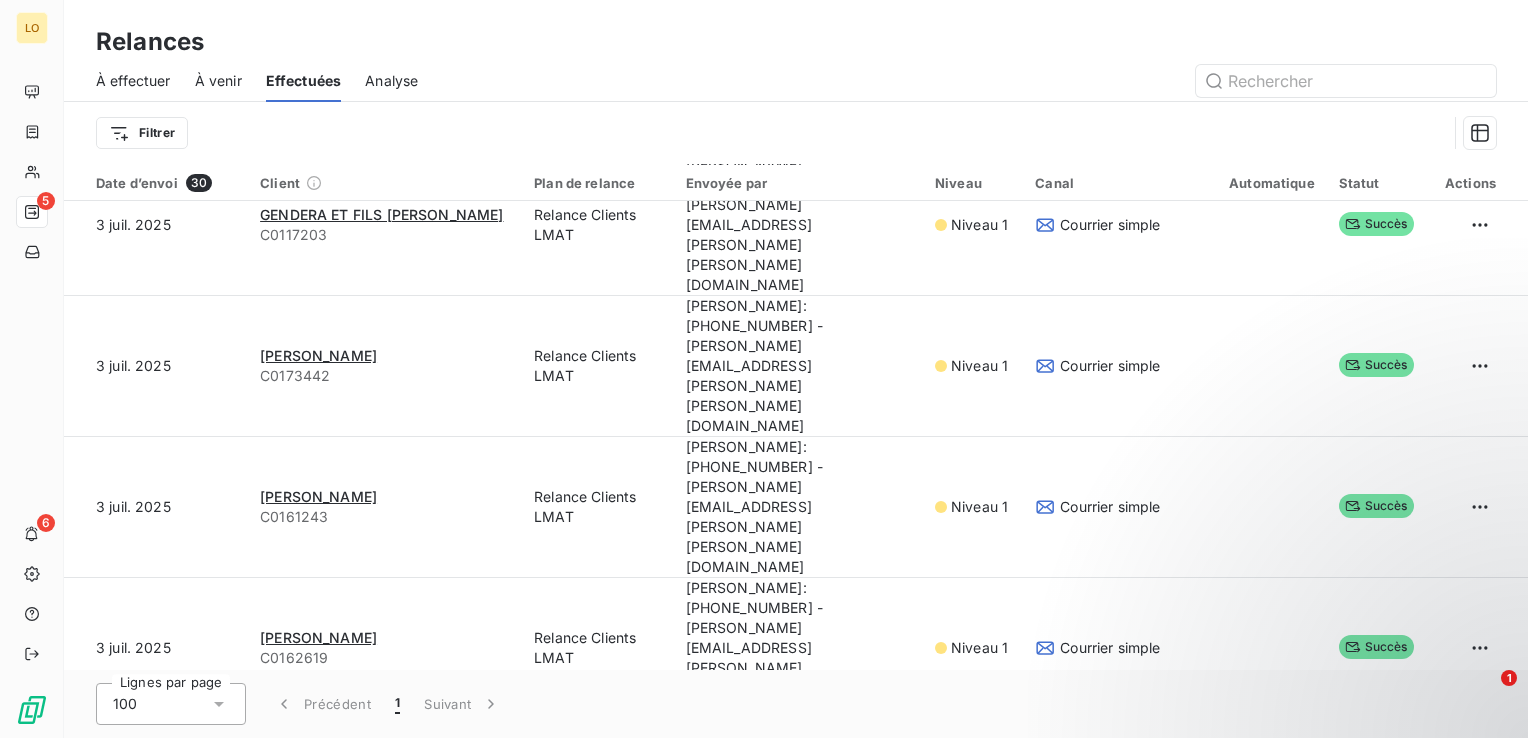 scroll, scrollTop: 1034, scrollLeft: 0, axis: vertical 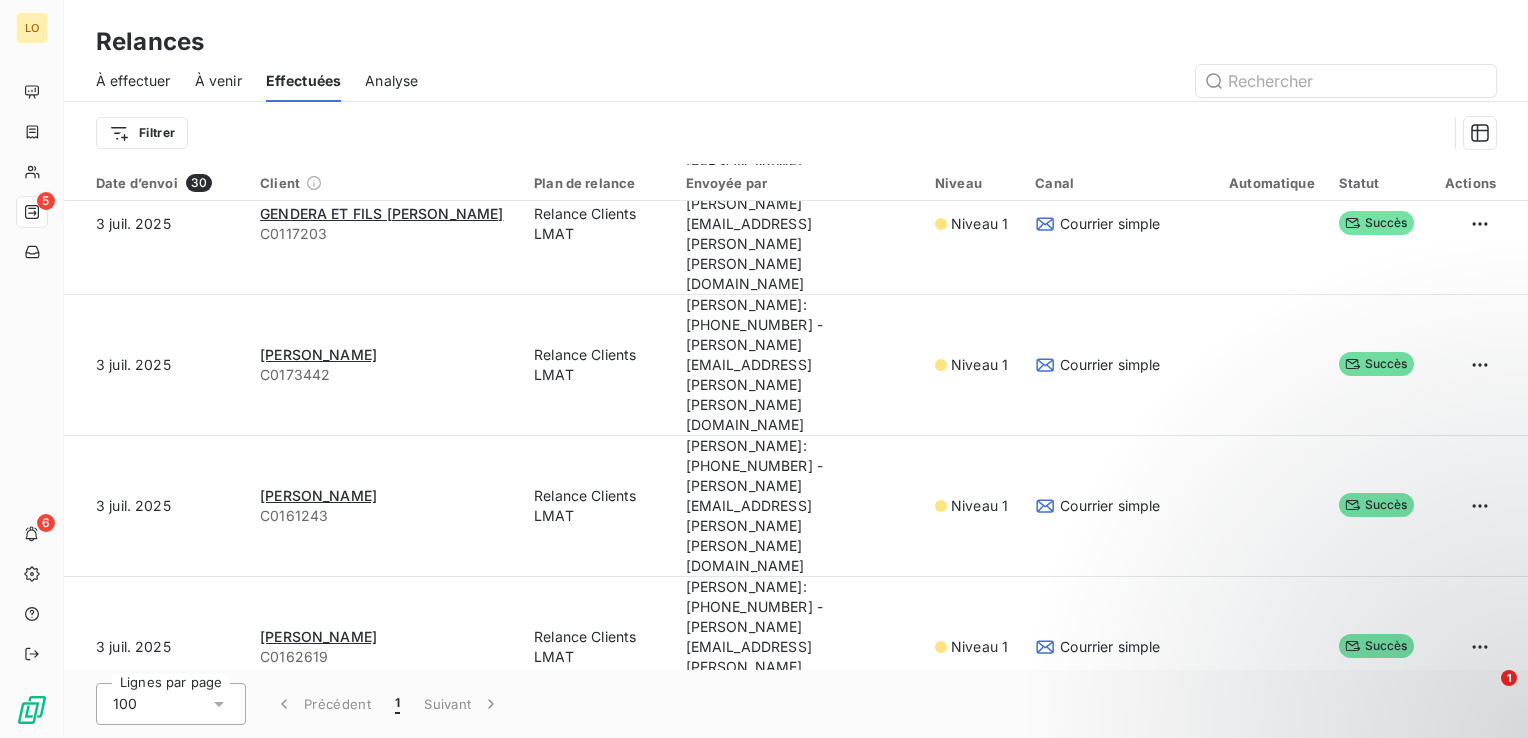 click on "Lignes par page 100 Précédent 1 Suivant" at bounding box center (796, 704) 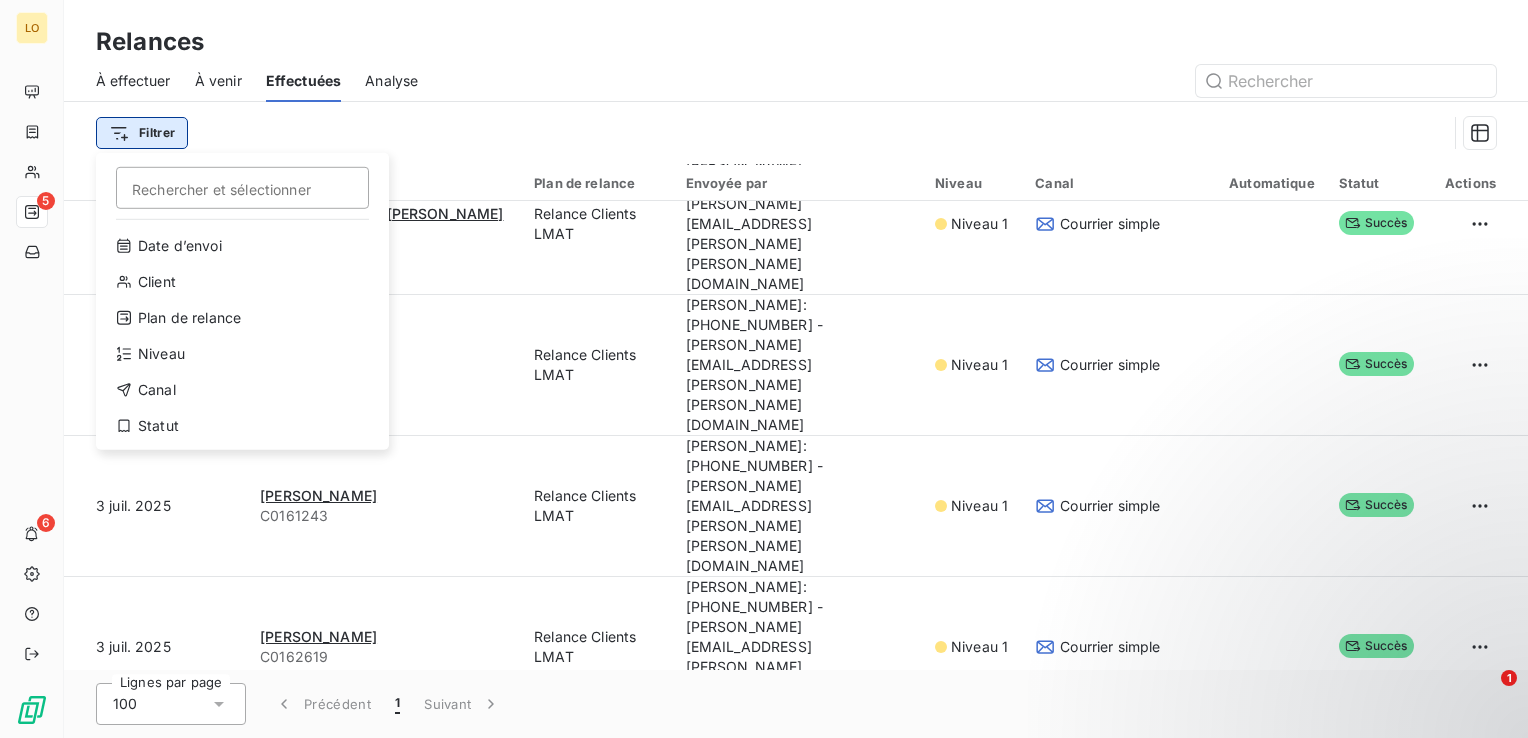 click on "LO 5 6 Relances À effectuer À venir Effectuées Analyse Filtrer Rechercher et sélectionner Date d’envoi Client Plan de relance Niveau Canal Statut Date d’envoi 30 Client Plan de relance Envoyée par Niveau Canal Automatique Statut Actions 10 juil. 2025 [PERSON_NAME] C0170214 Relance Clients LMAT [PERSON_NAME]: [PHONE_NUMBER] - [PERSON_NAME][EMAIL_ADDRESS][PERSON_NAME][PERSON_NAME][DOMAIN_NAME] Niveau 1 Courrier simple En cours 3 juil. 2025 LUGEZ REMI C0148095 Relance Clients LMAT [PERSON_NAME]: [PHONE_NUMBER] - [PERSON_NAME][EMAIL_ADDRESS][PERSON_NAME][PERSON_NAME][DOMAIN_NAME] [PERSON_NAME] 1 Courrier simple Succès 3 juil. 2025 [PERSON_NAME] 57 C0184052 Relance Clients LMAT [PERSON_NAME]: [PHONE_NUMBER] - [PERSON_NAME][EMAIL_ADDRESS][PERSON_NAME][PERSON_NAME][DOMAIN_NAME] Niveau 1 Courrier simple Échec 3 juil. 2025 [PERSON_NAME] E.J.M. C0026100 Relance Clients LMAT [PERSON_NAME]: [PHONE_NUMBER] - [PERSON_NAME][EMAIL_ADDRESS][PERSON_NAME][PERSON_NAME][DOMAIN_NAME] Niveau 1 Courrier simple Succès 3 juil. 2025 [PERSON_NAME] C0077739 Relance Clients LMAT Niveau 1 Courrier simple Succès 3 juil. 2025 [PERSON_NAME]" at bounding box center (764, 369) 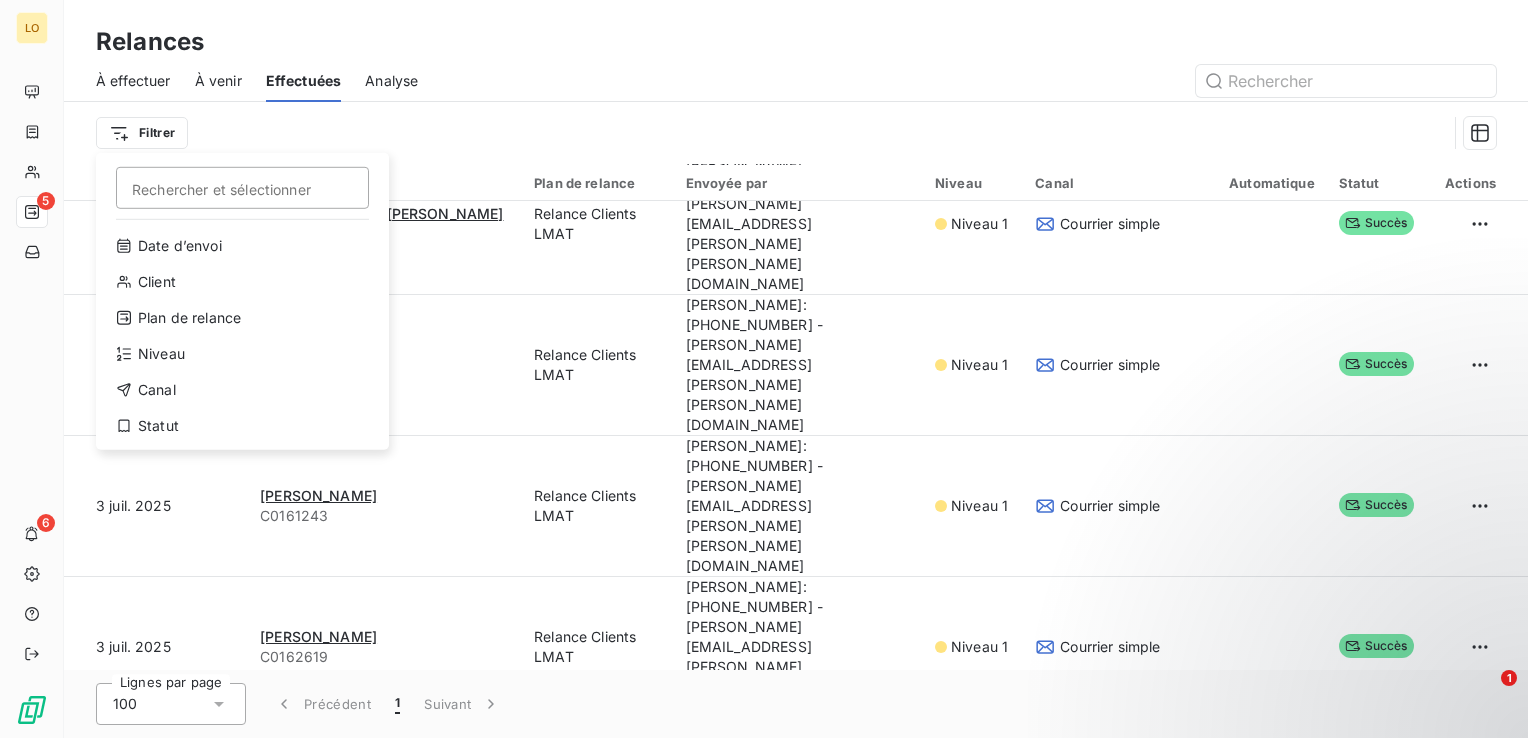 click on "Rechercher et sélectionner" at bounding box center [242, 188] 